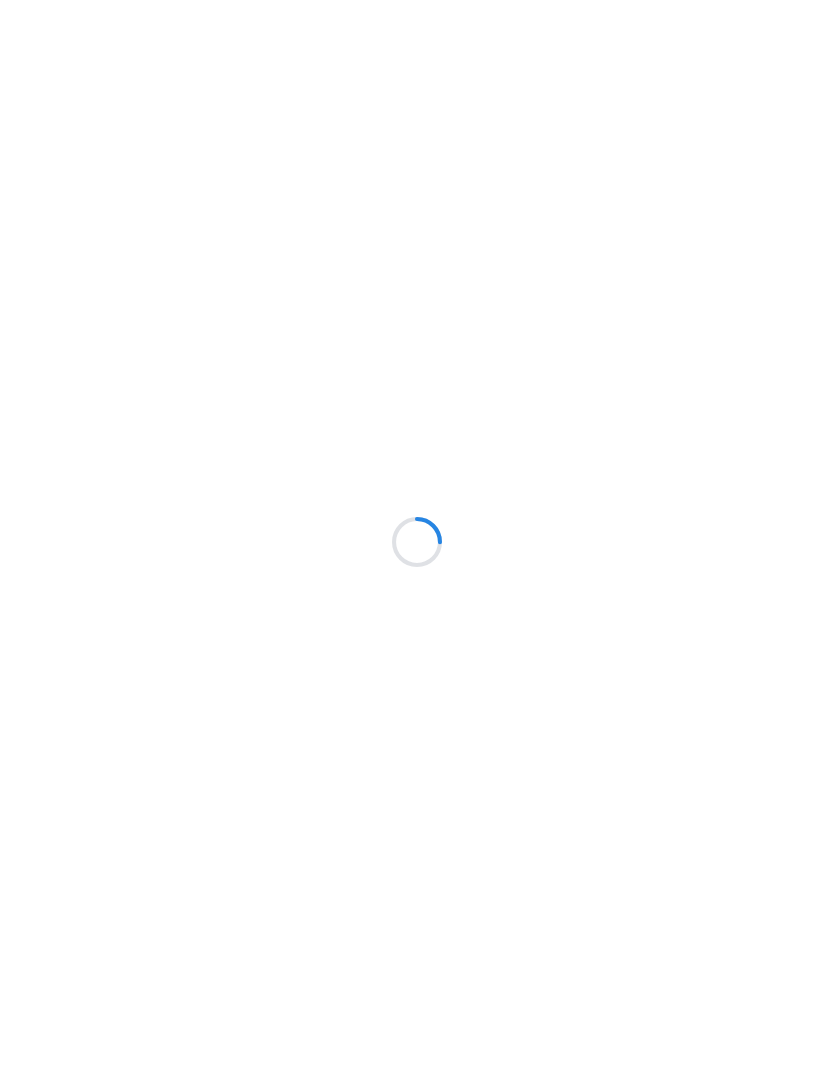 scroll, scrollTop: 0, scrollLeft: 0, axis: both 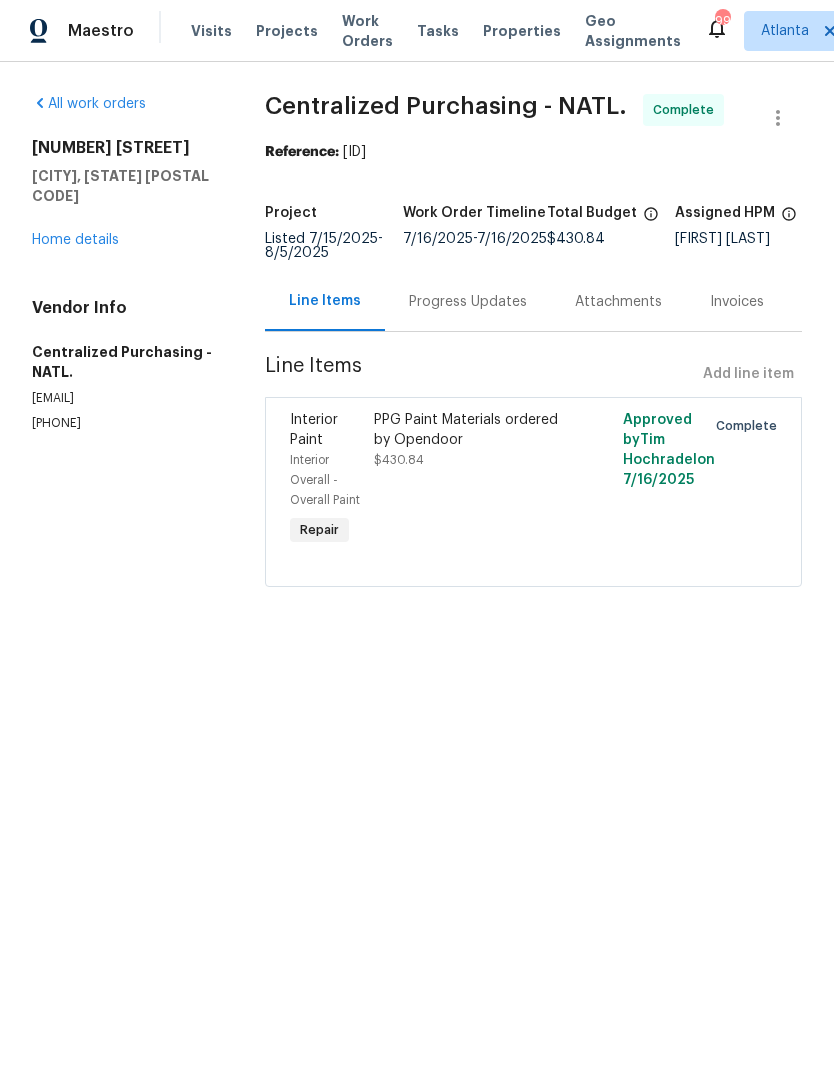 click on "Work Orders" at bounding box center [367, 32] 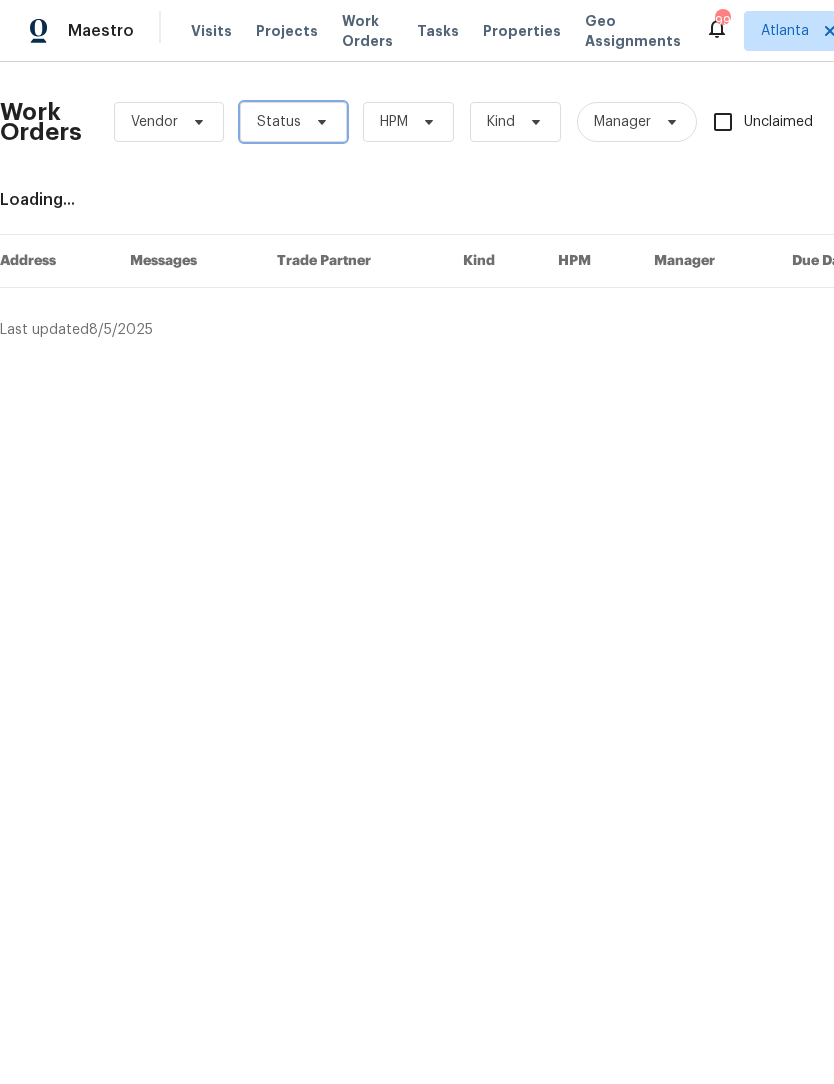 click 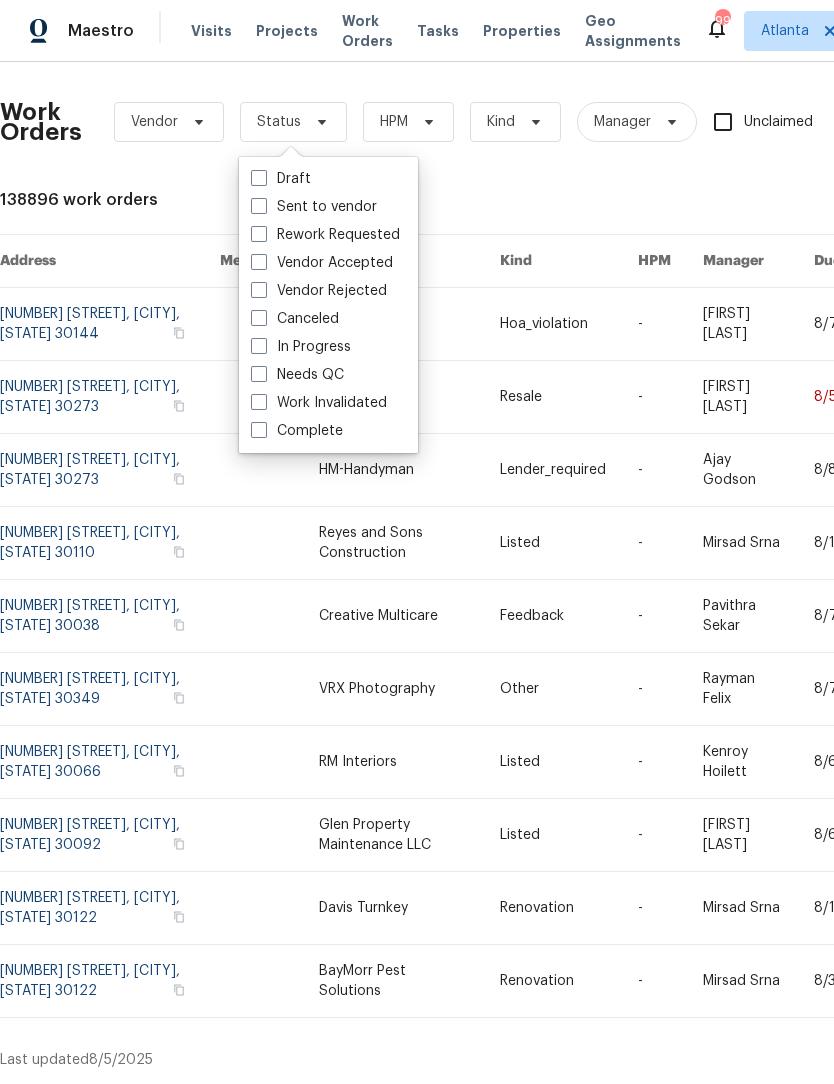 scroll, scrollTop: 1, scrollLeft: 0, axis: vertical 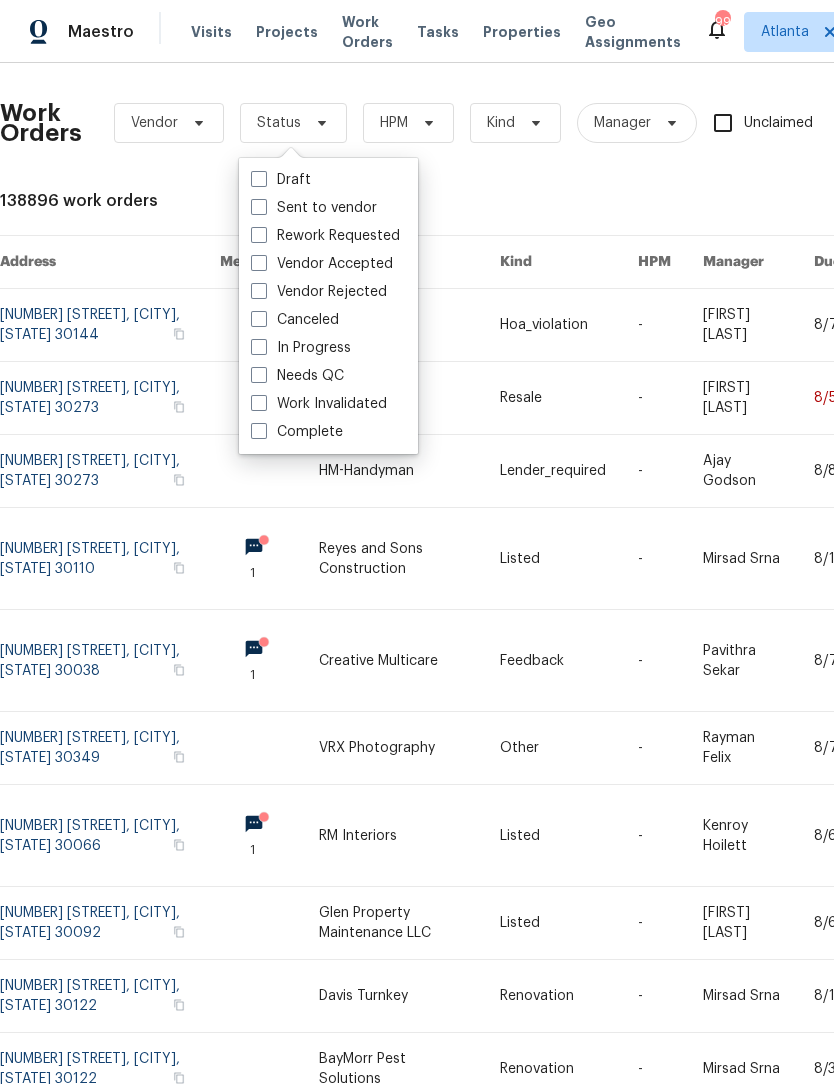 click at bounding box center (259, 347) 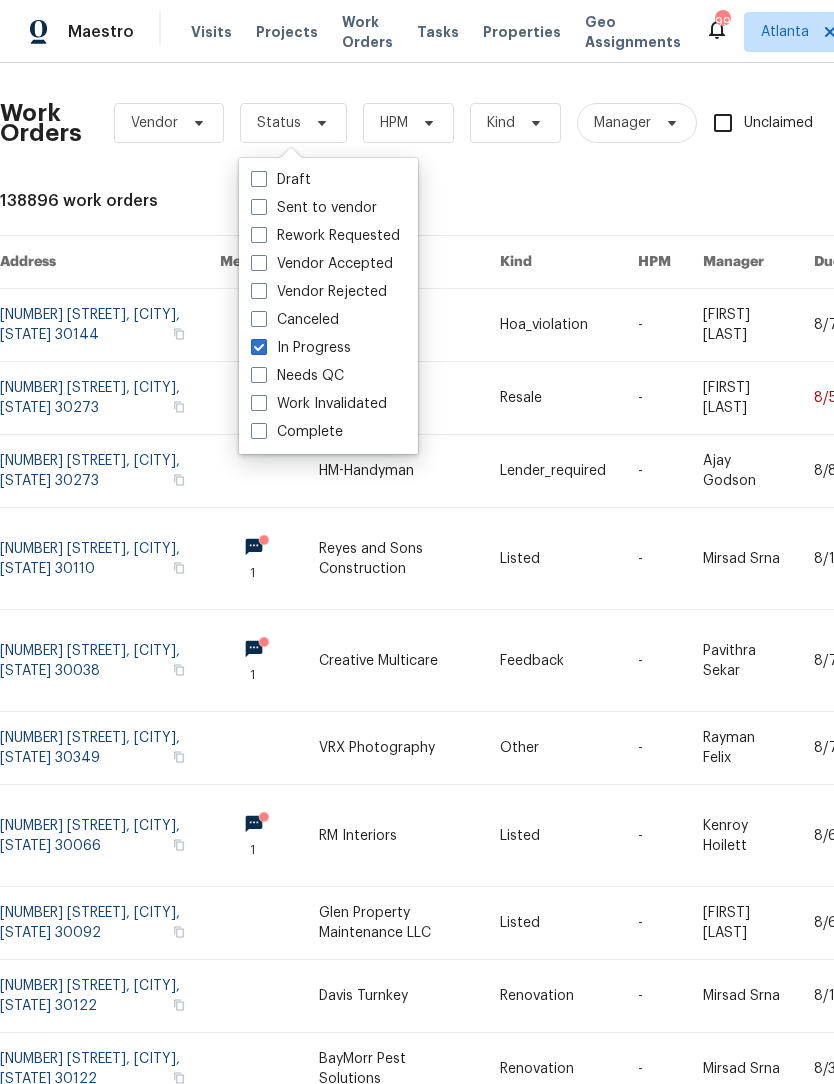 checkbox on "true" 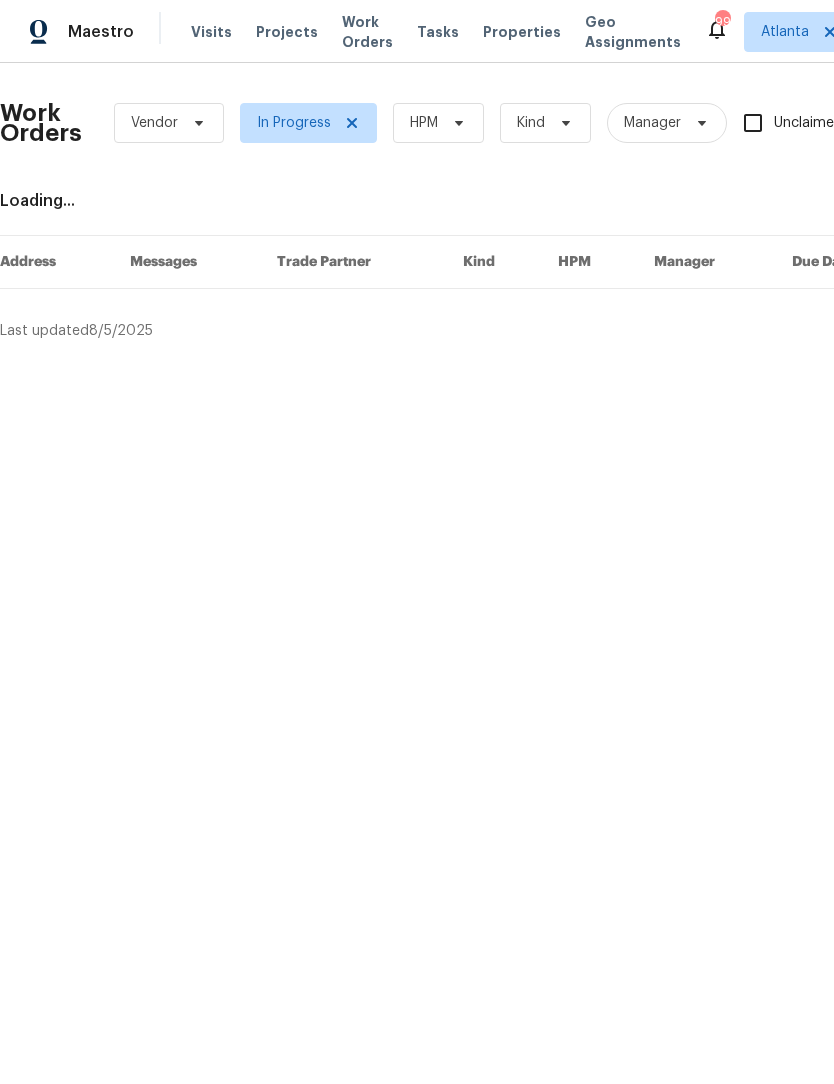 scroll, scrollTop: 0, scrollLeft: 0, axis: both 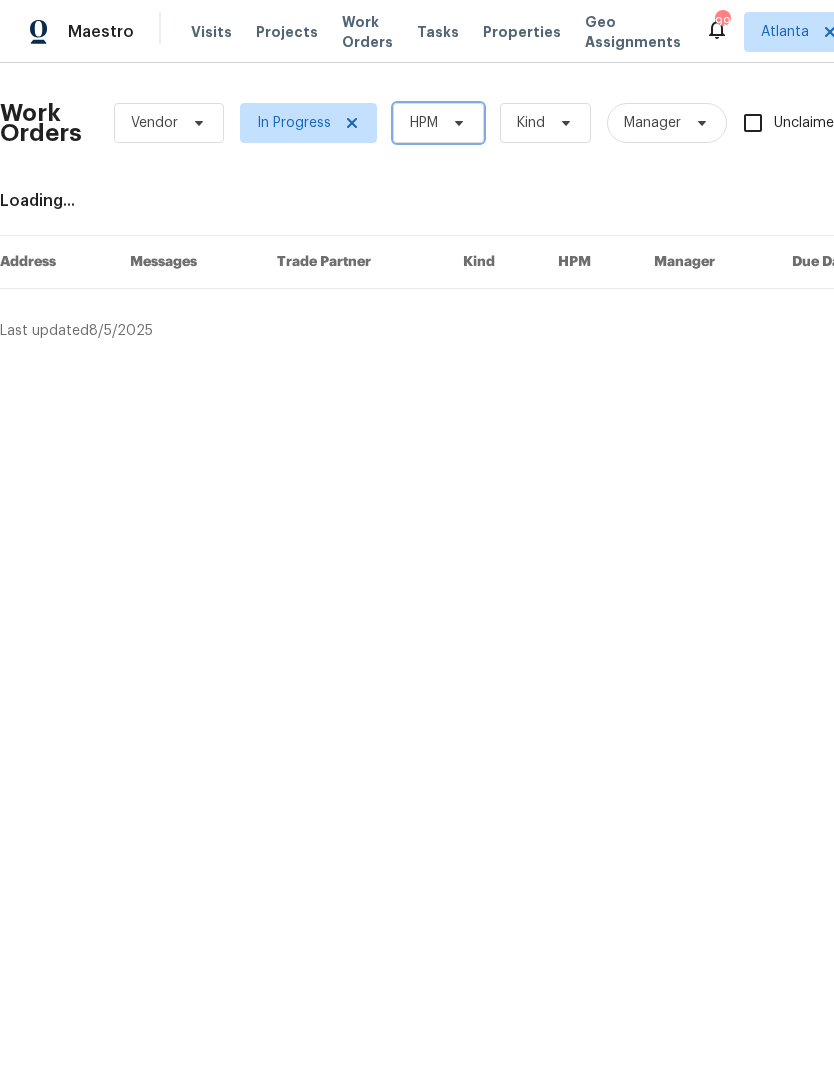 click 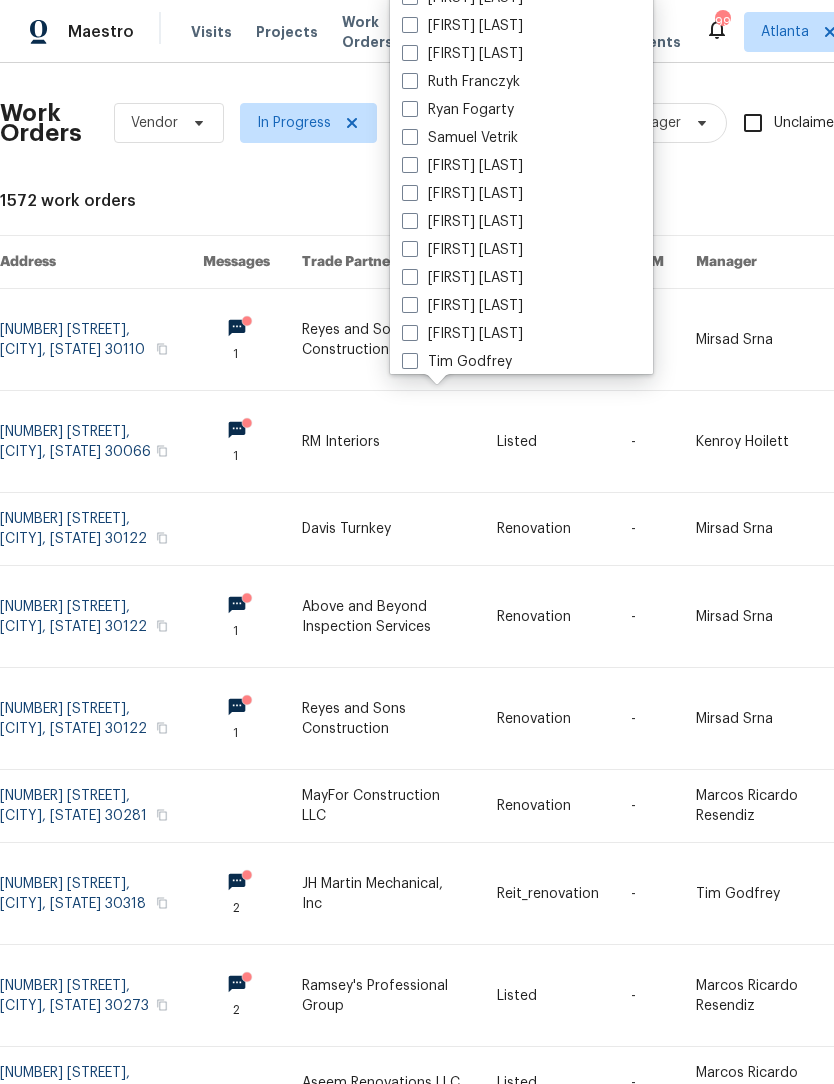 scroll, scrollTop: 1282, scrollLeft: 0, axis: vertical 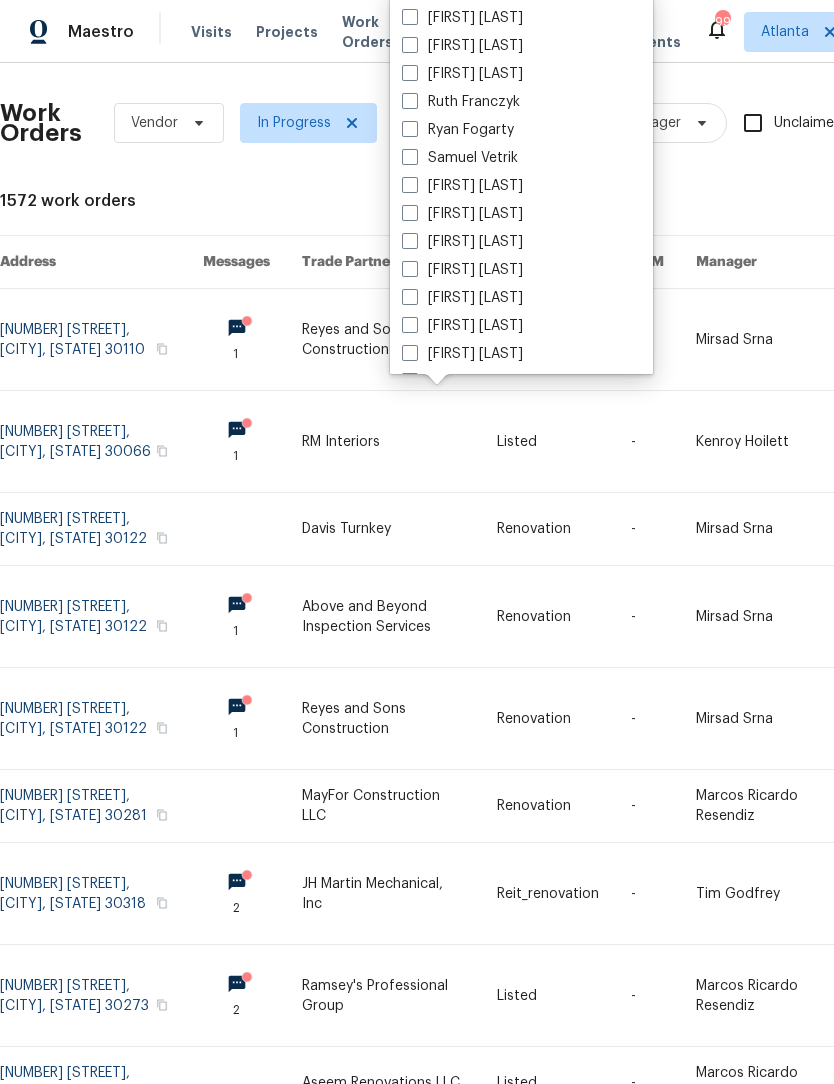 click on "[FIRST] [LAST]" at bounding box center (521, 186) 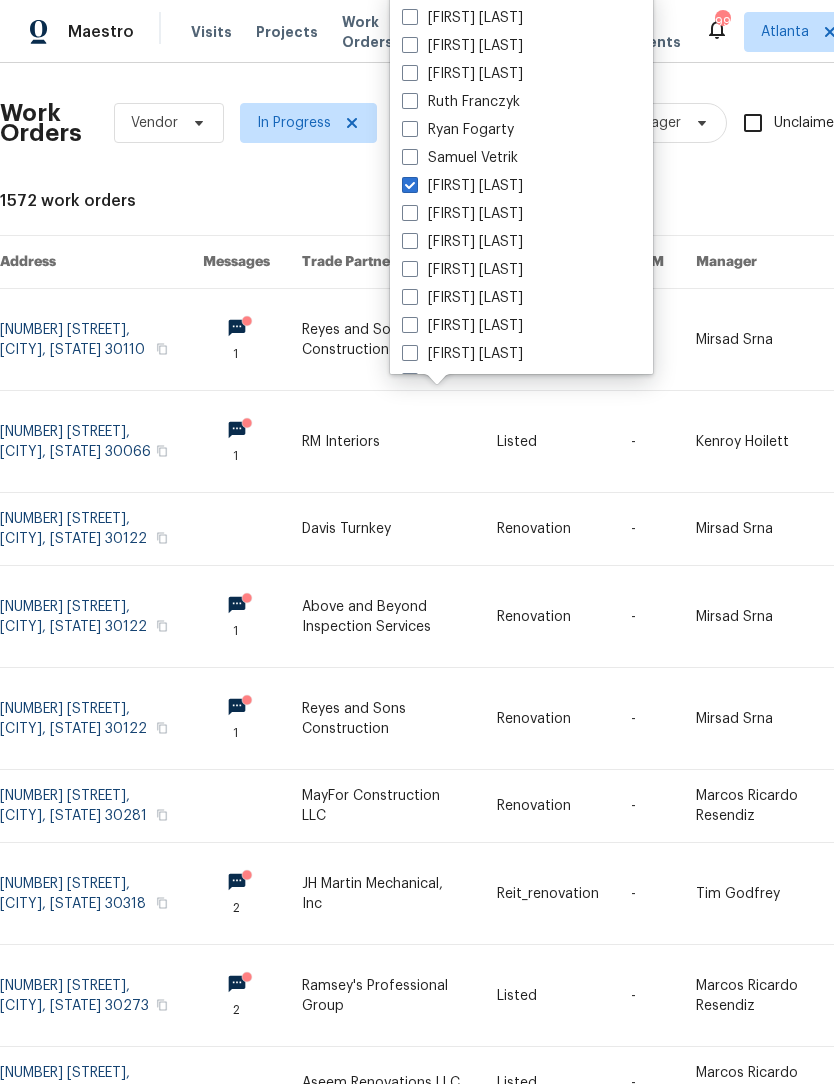 checkbox on "true" 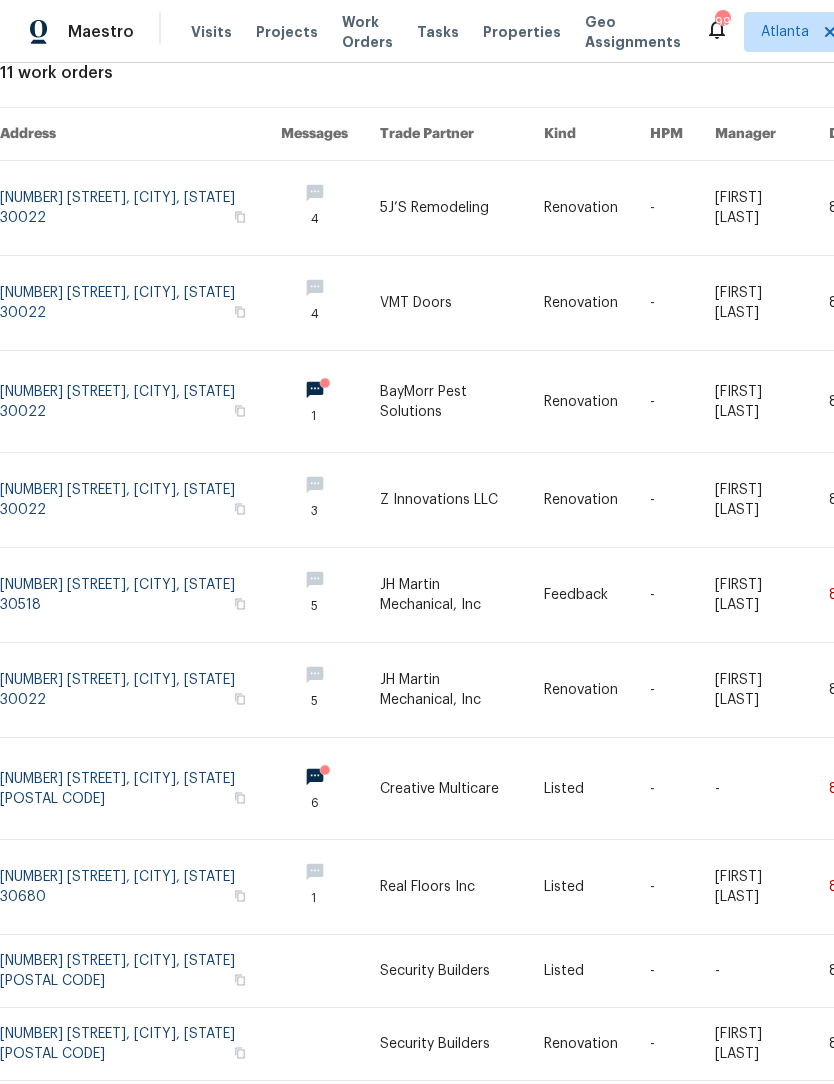 scroll, scrollTop: 127, scrollLeft: 0, axis: vertical 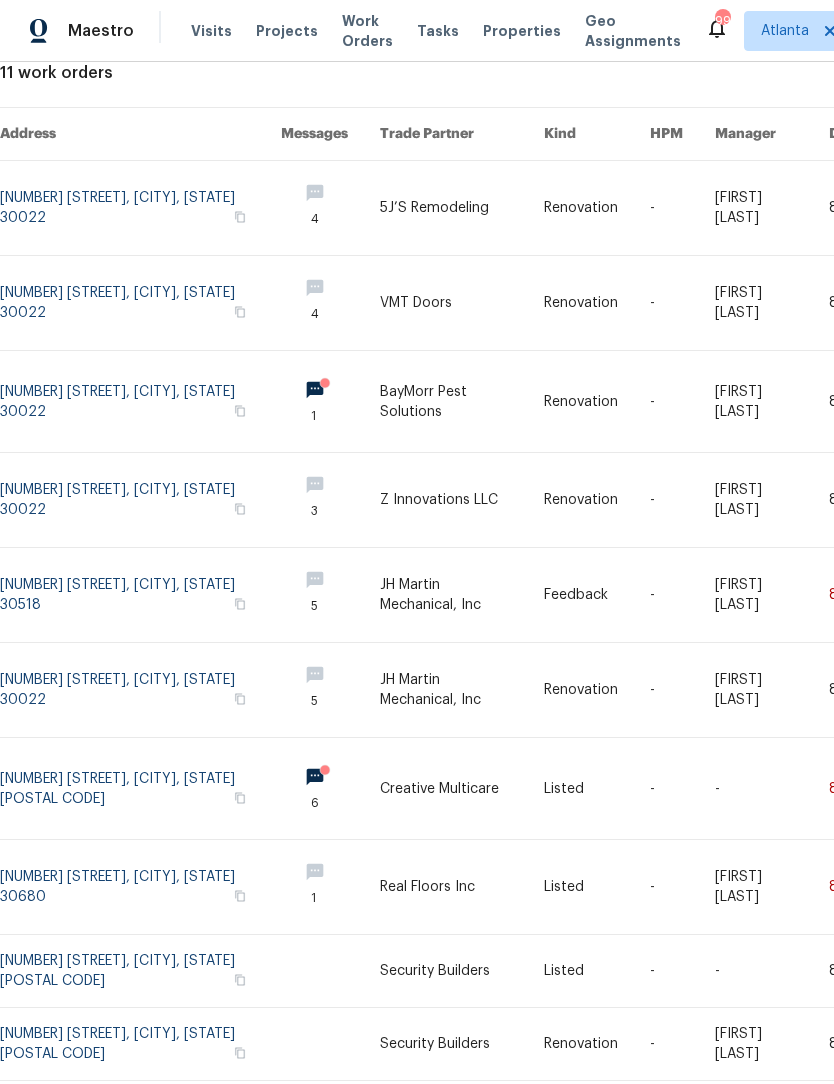 click at bounding box center (140, 789) 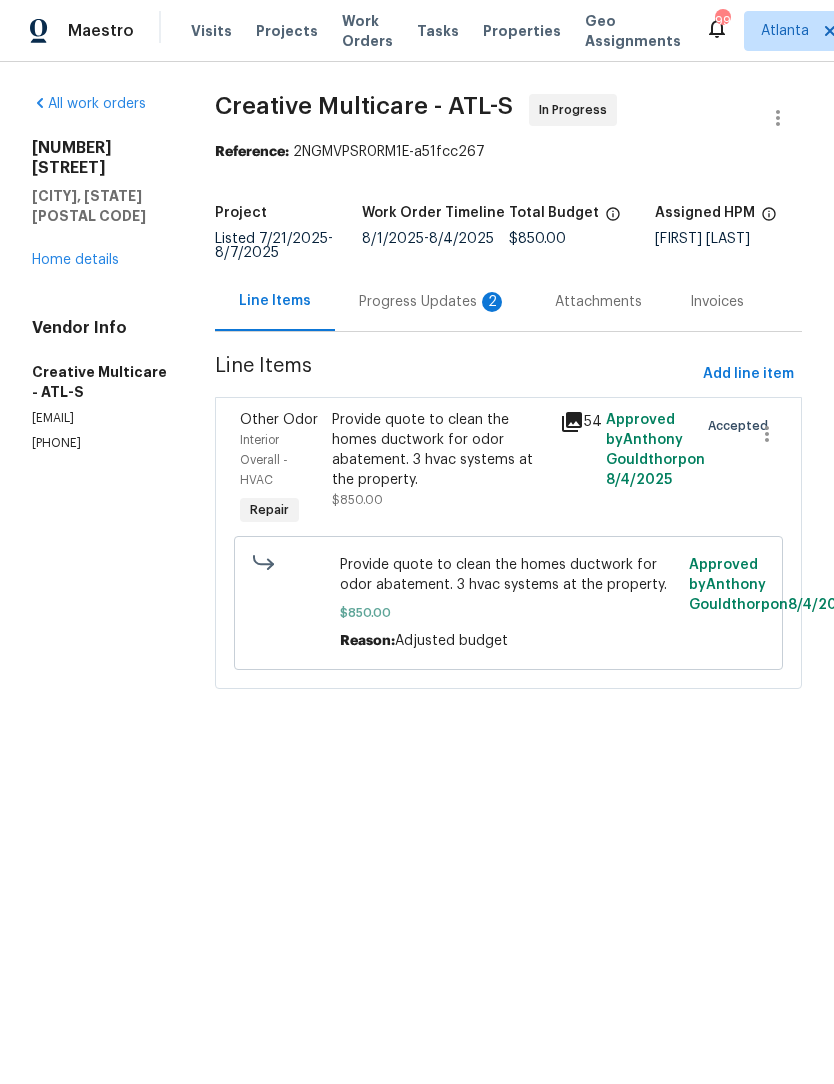 click on "Progress Updates 2" at bounding box center (433, 303) 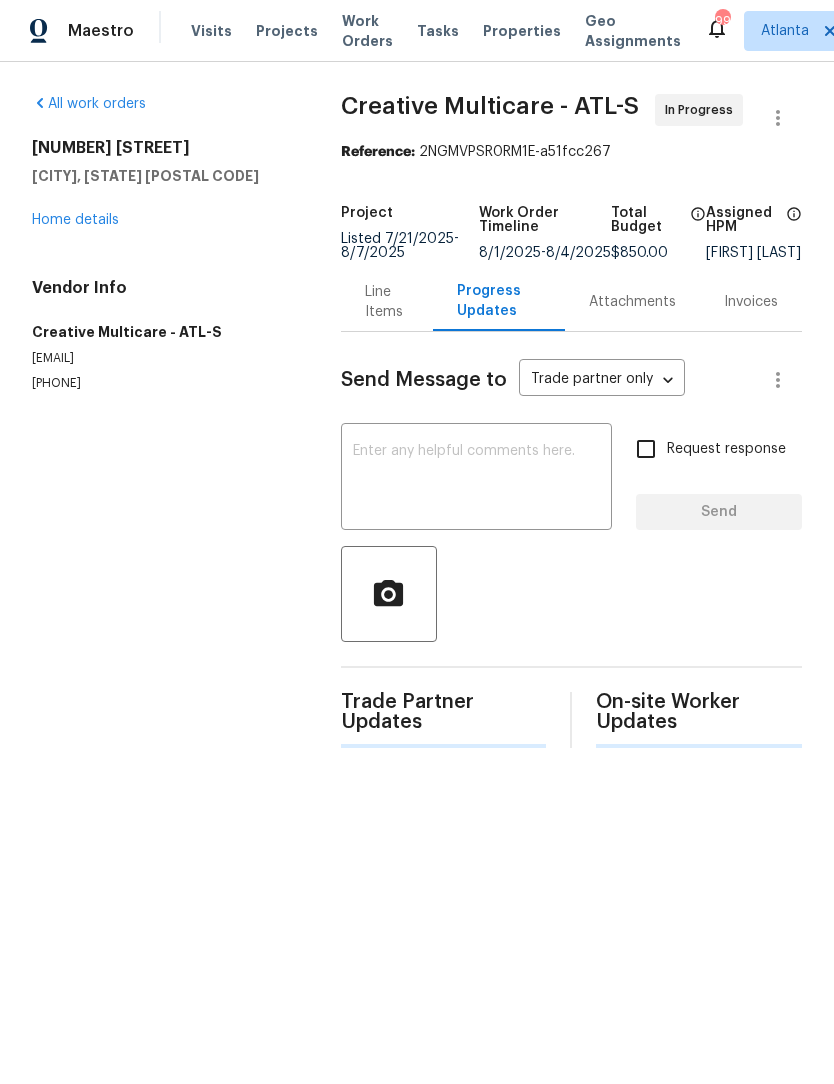 scroll, scrollTop: 1, scrollLeft: 0, axis: vertical 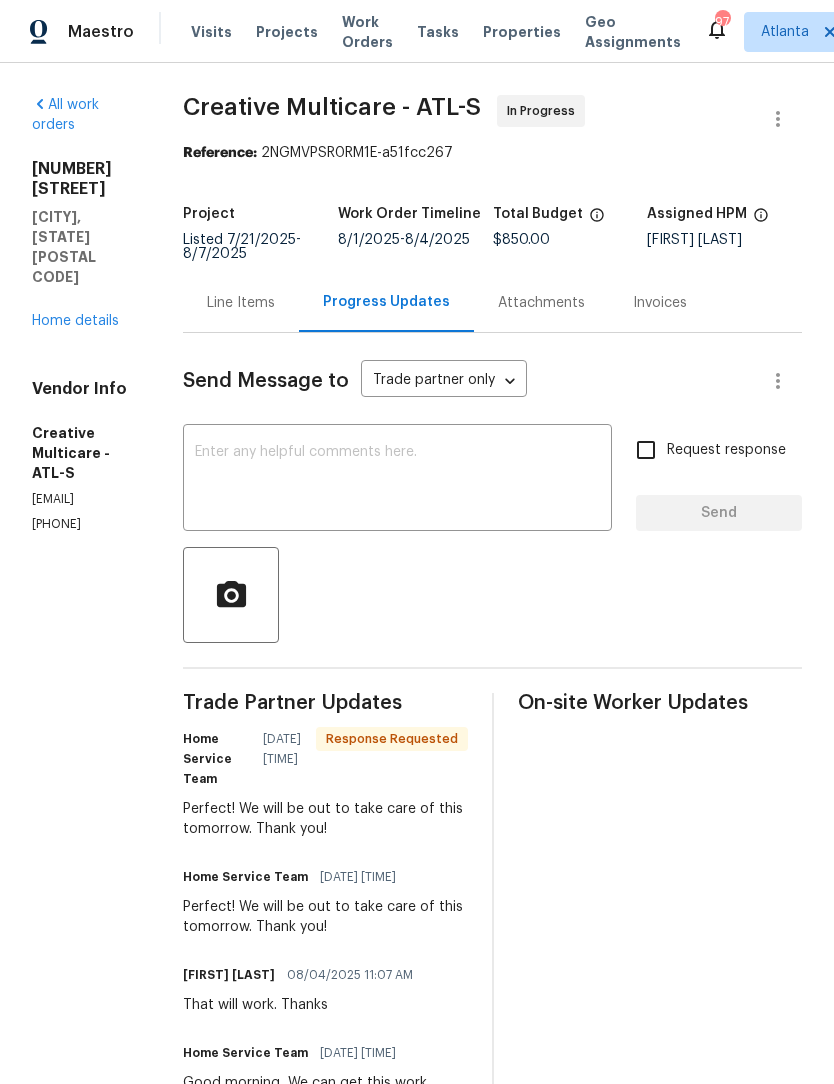 click at bounding box center (397, 480) 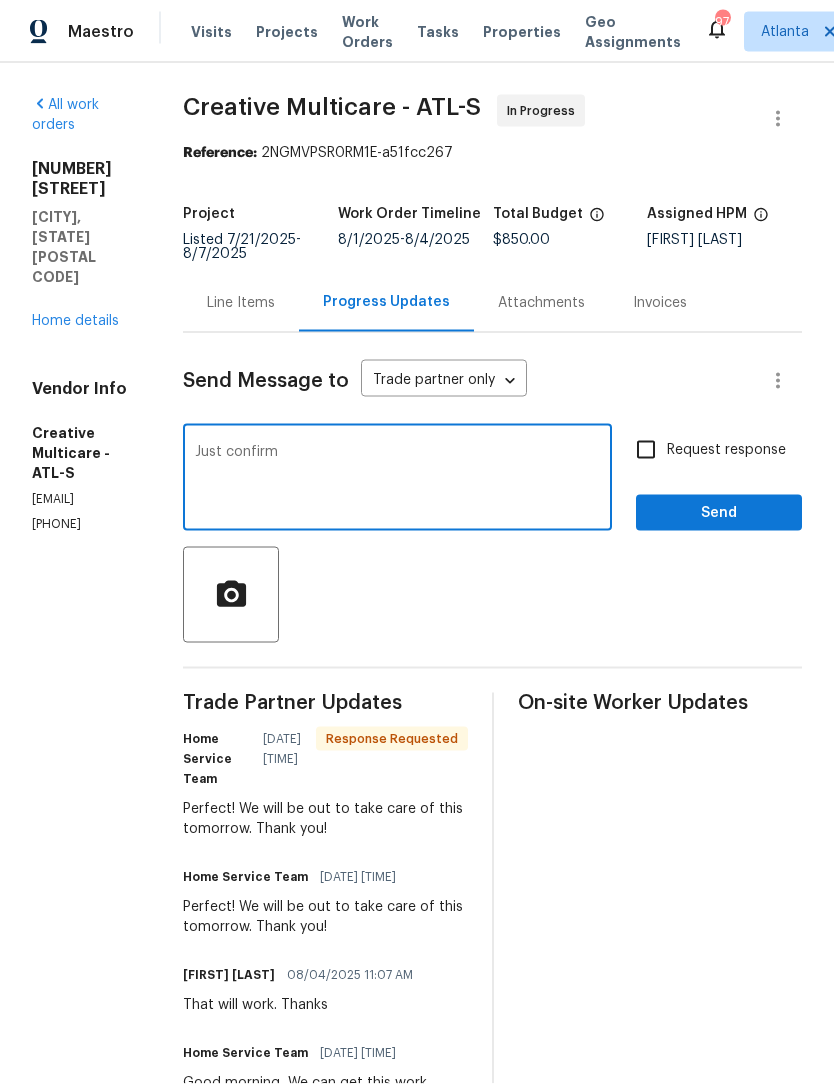 type on "Just" 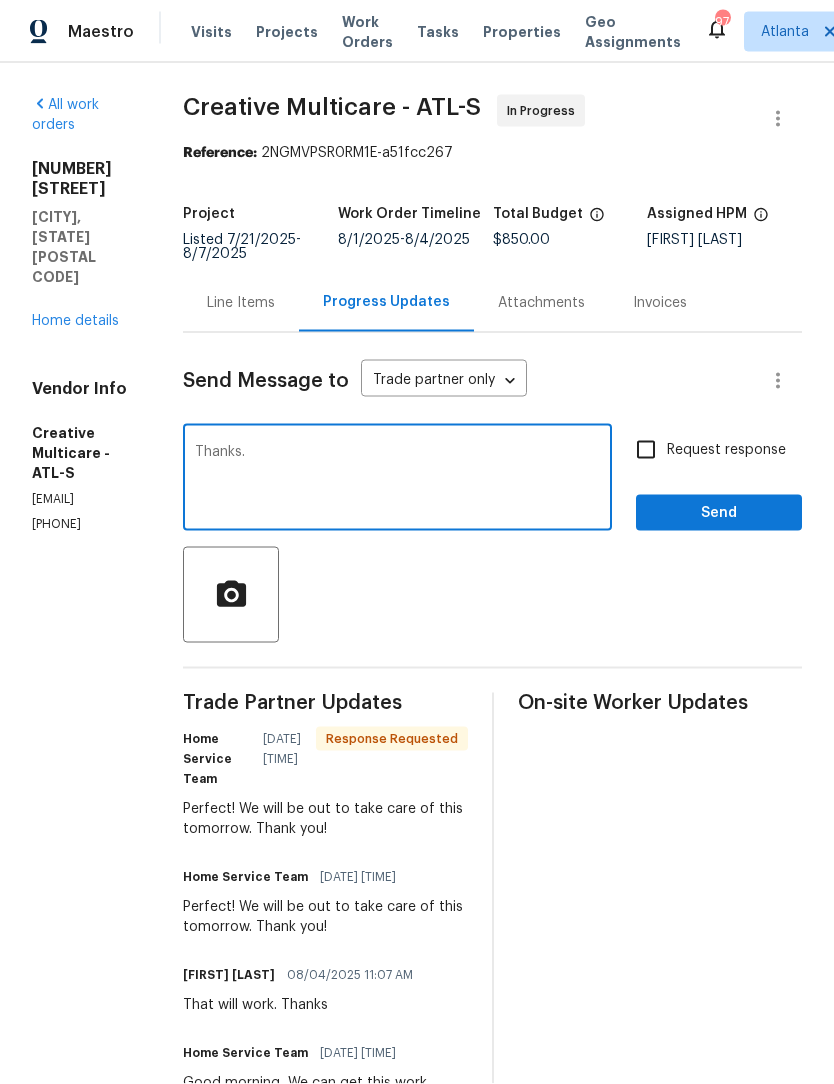 type on "Thanks." 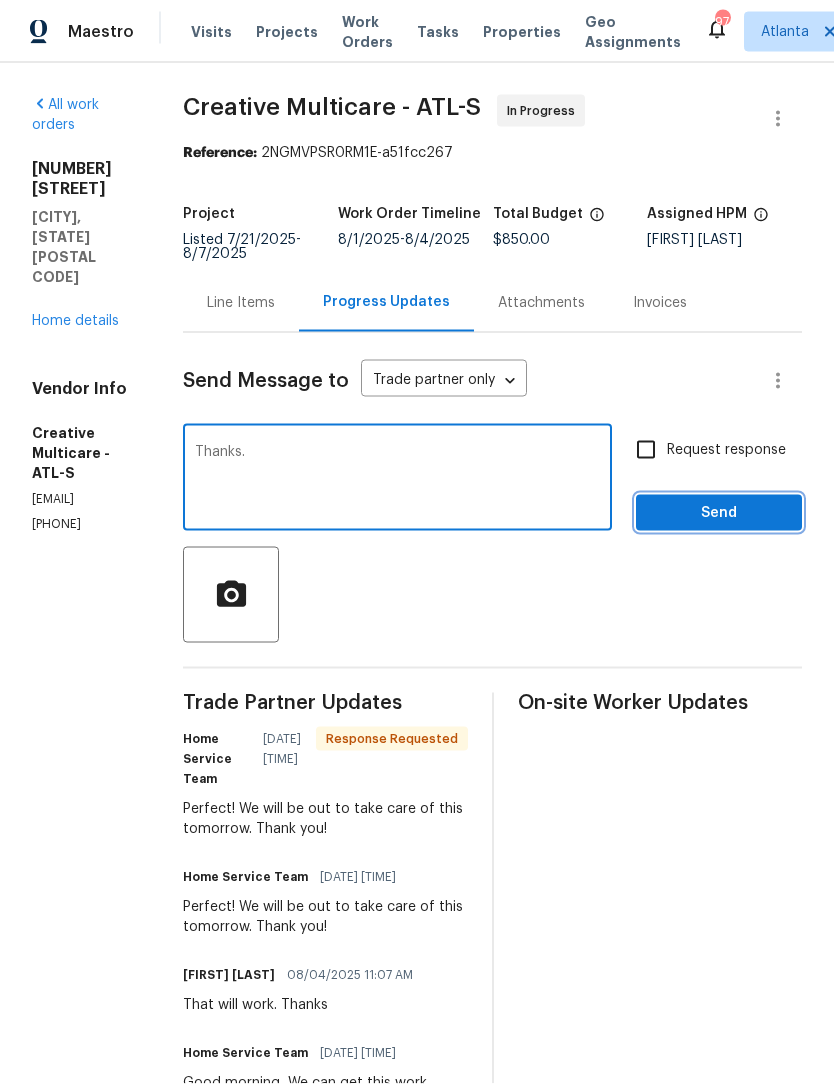 click on "Send" at bounding box center [719, 513] 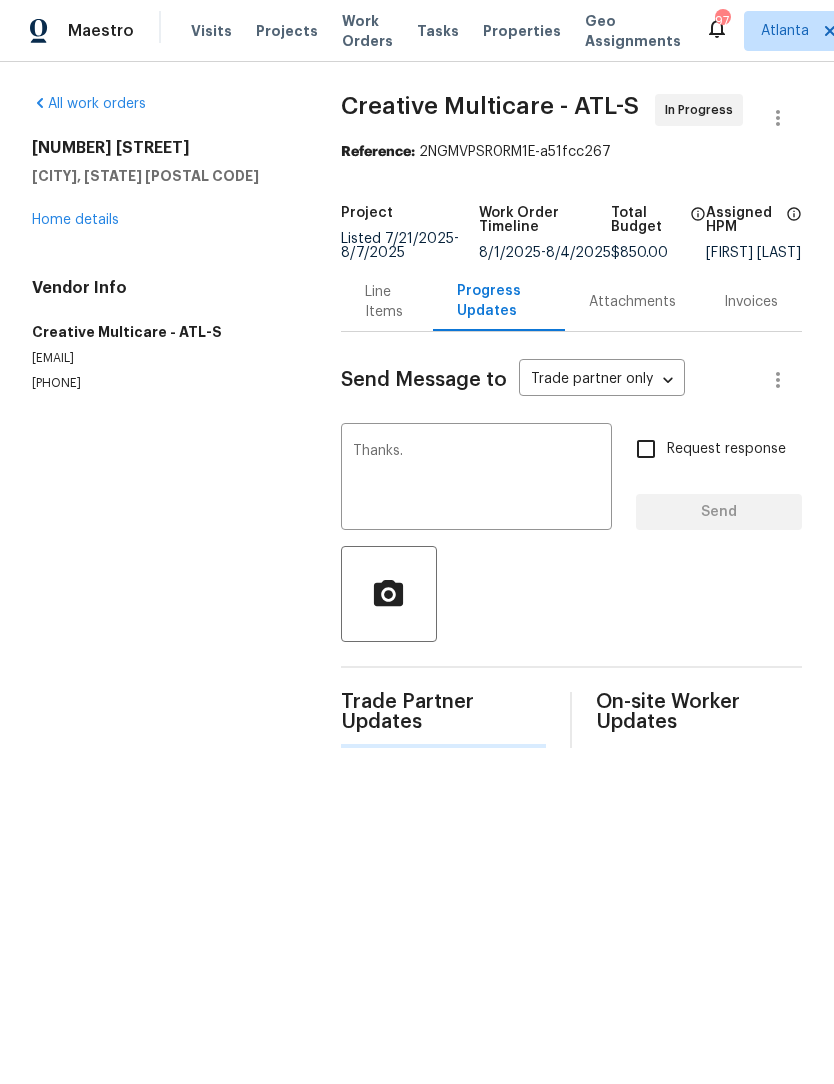 type 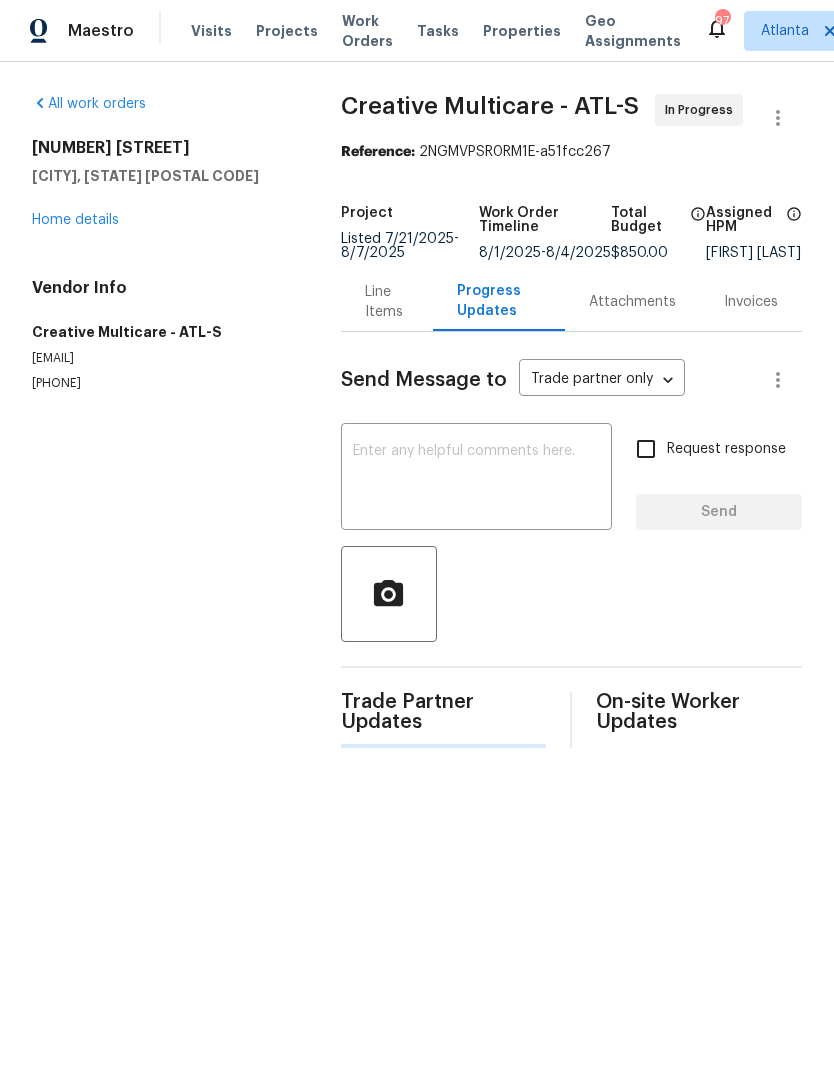 scroll, scrollTop: 1, scrollLeft: 0, axis: vertical 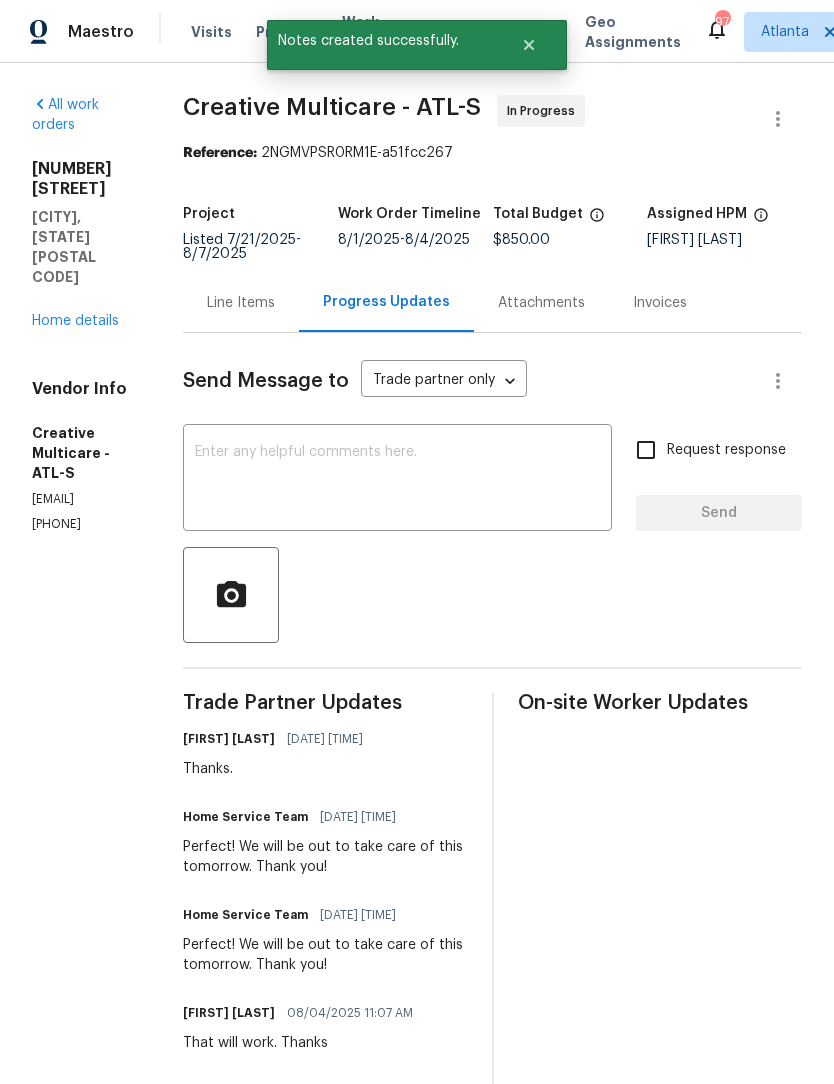 click on "Line Items" at bounding box center [241, 303] 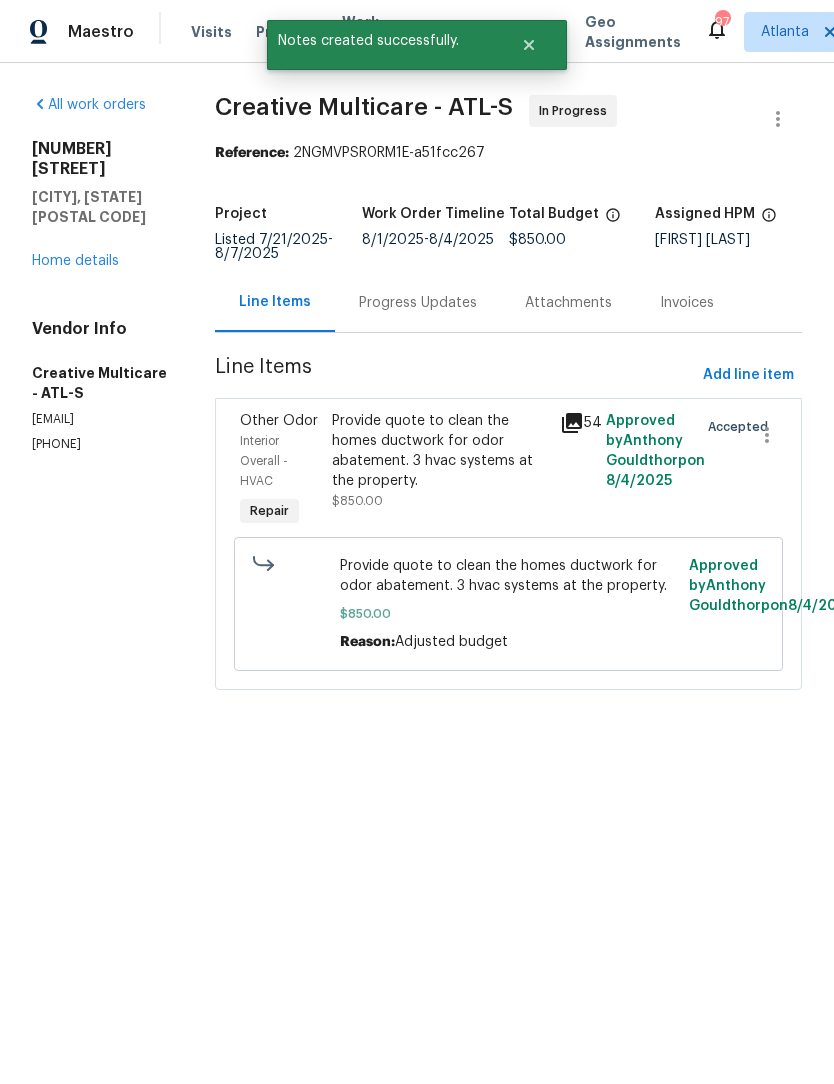 click on "Provide quote to clean the homes  ductwork for odor abatement.  3 hvac systems at the property." at bounding box center [440, 451] 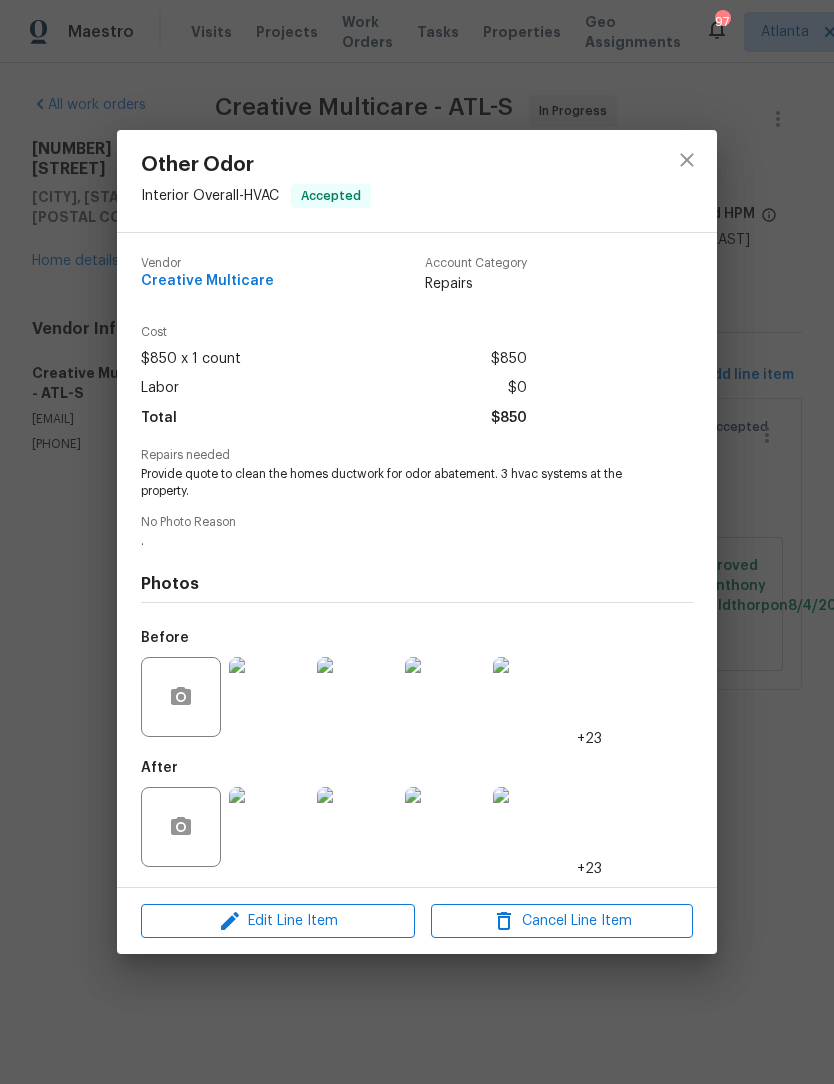 click at bounding box center [269, 827] 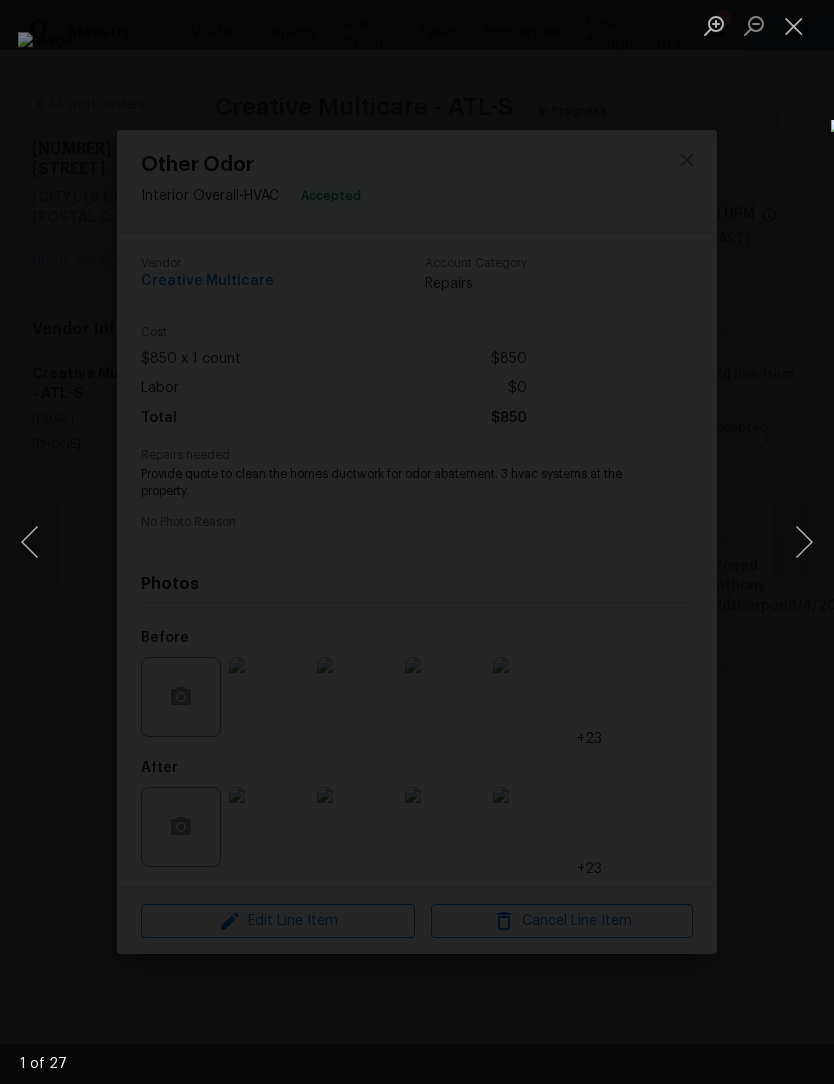 click at bounding box center (804, 542) 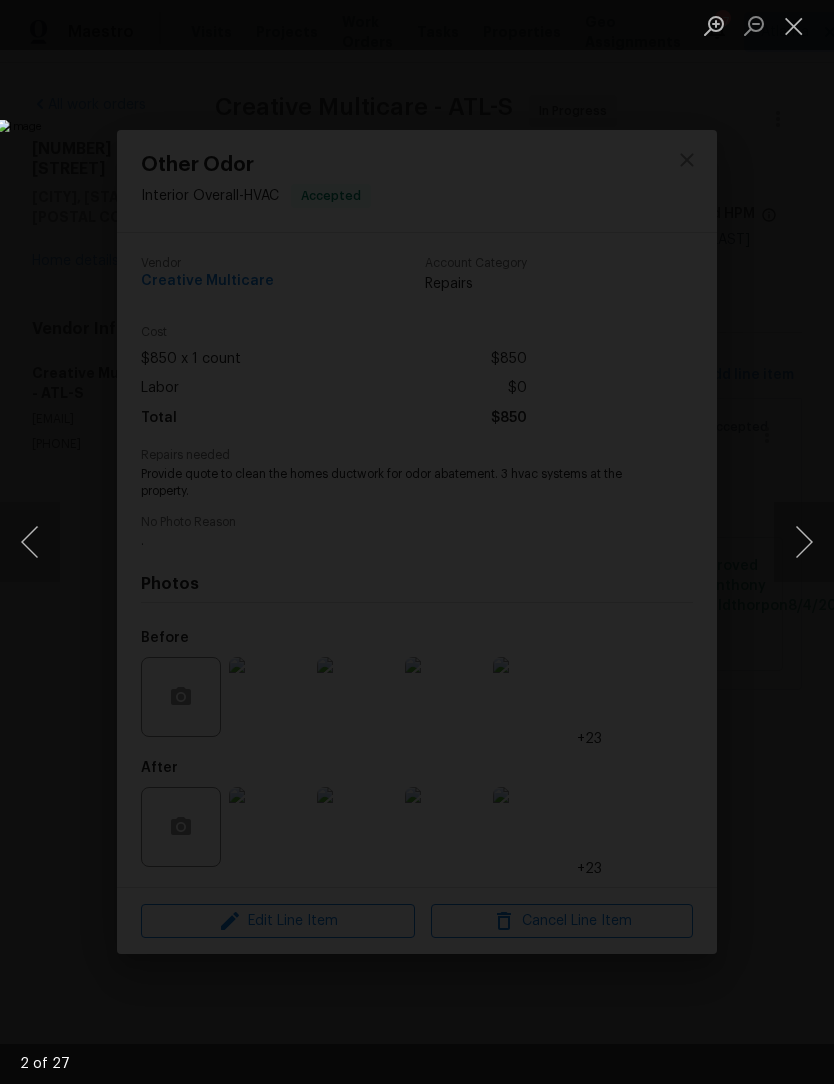 click at bounding box center [804, 542] 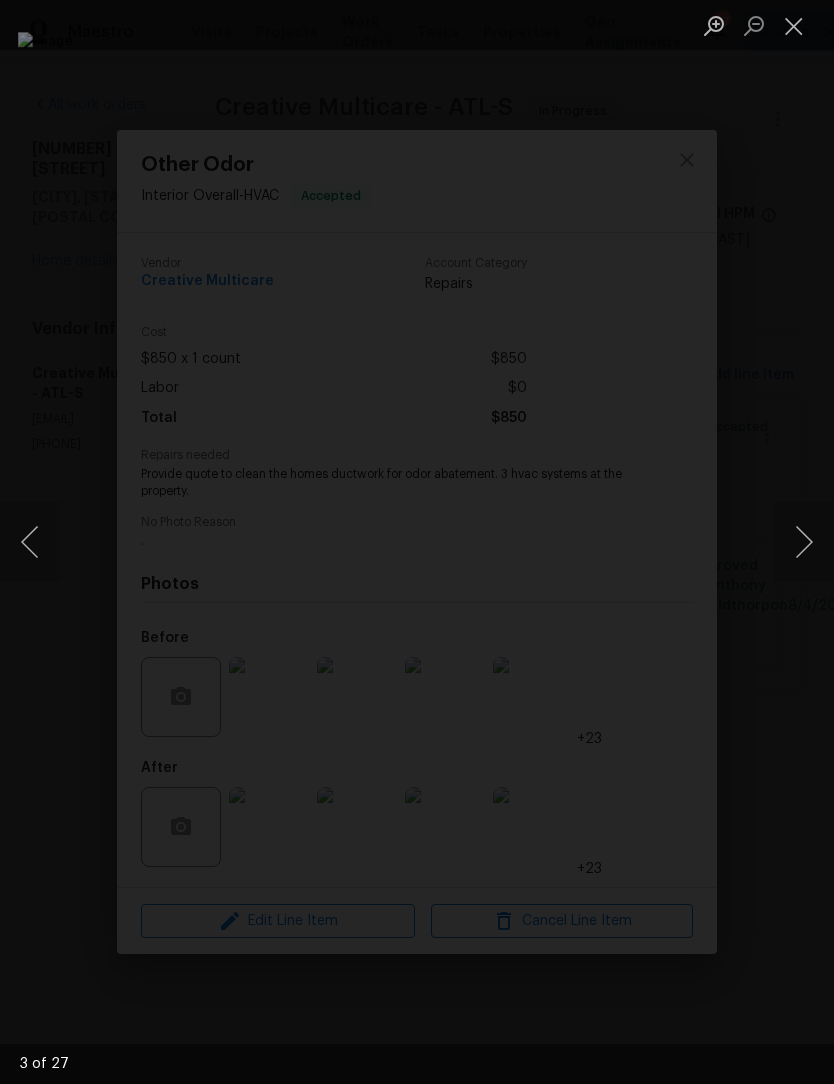 click at bounding box center (804, 542) 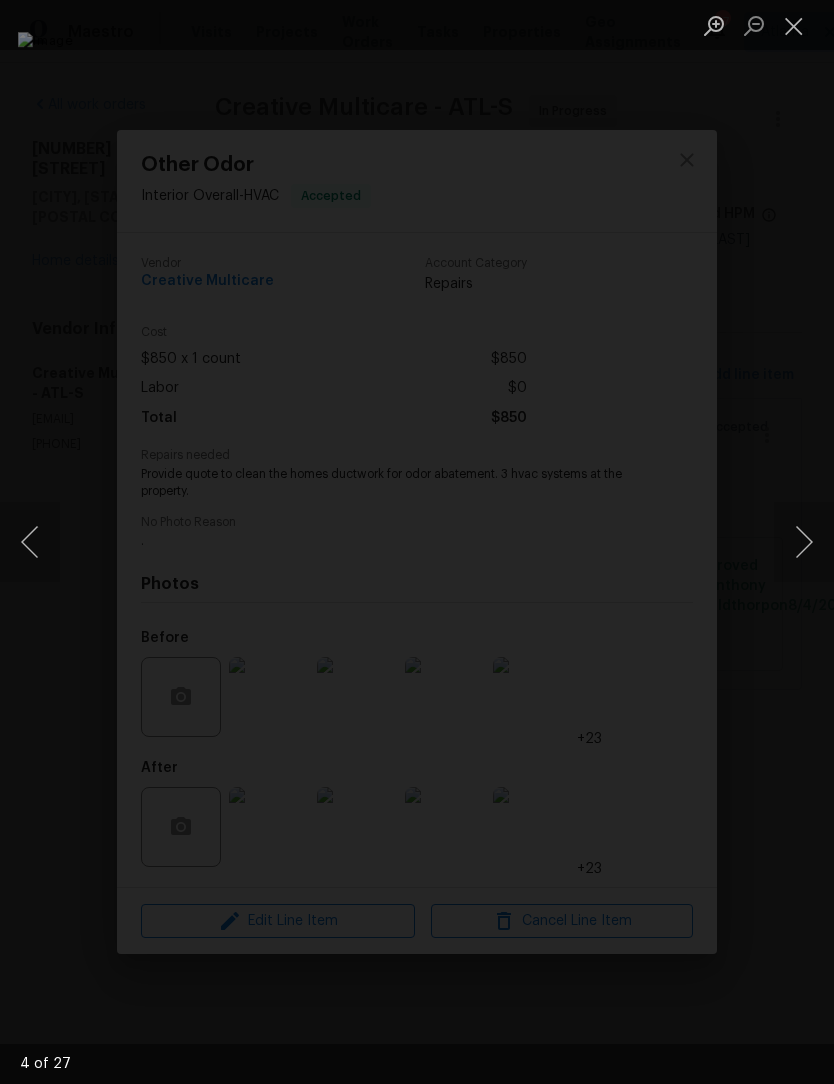 click at bounding box center [804, 542] 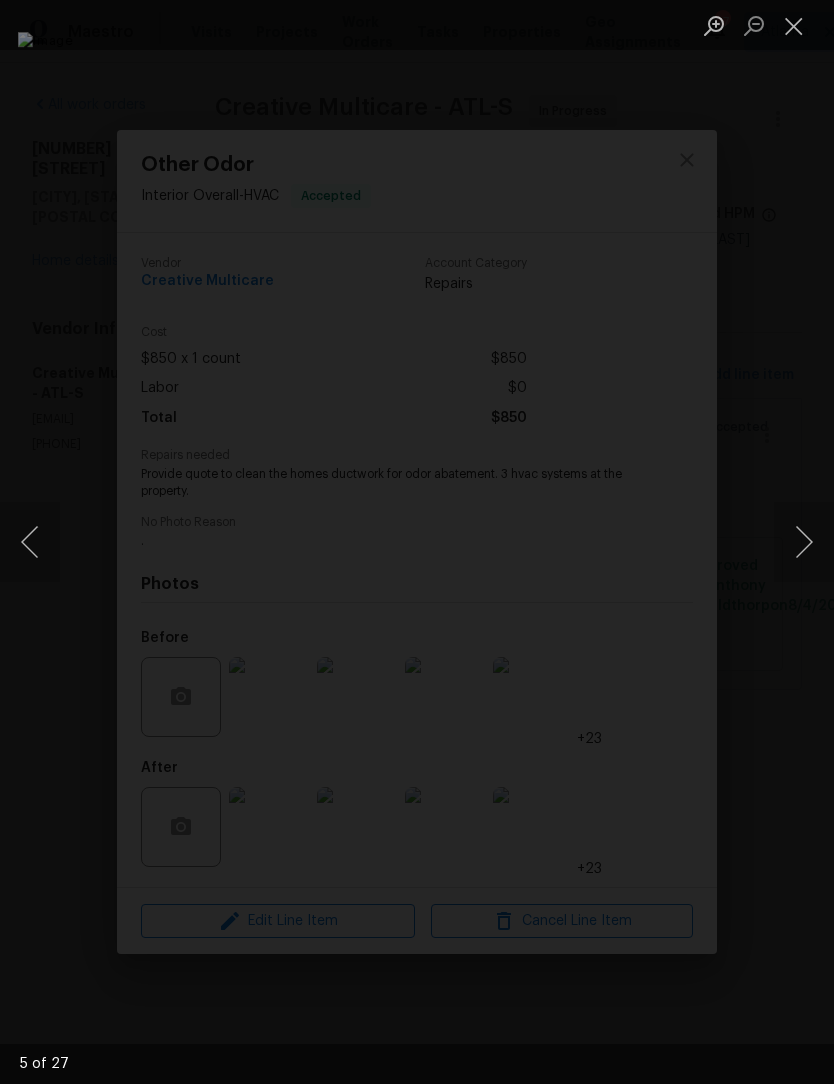 click at bounding box center (804, 542) 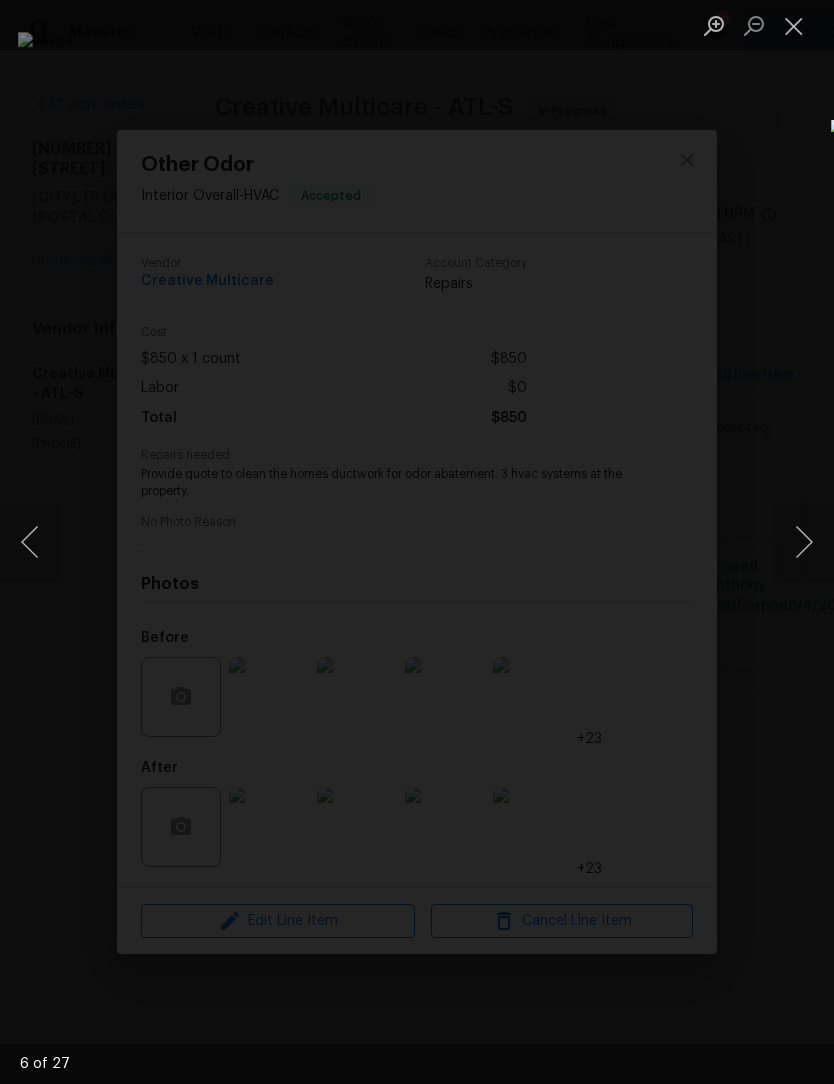 click at bounding box center (804, 542) 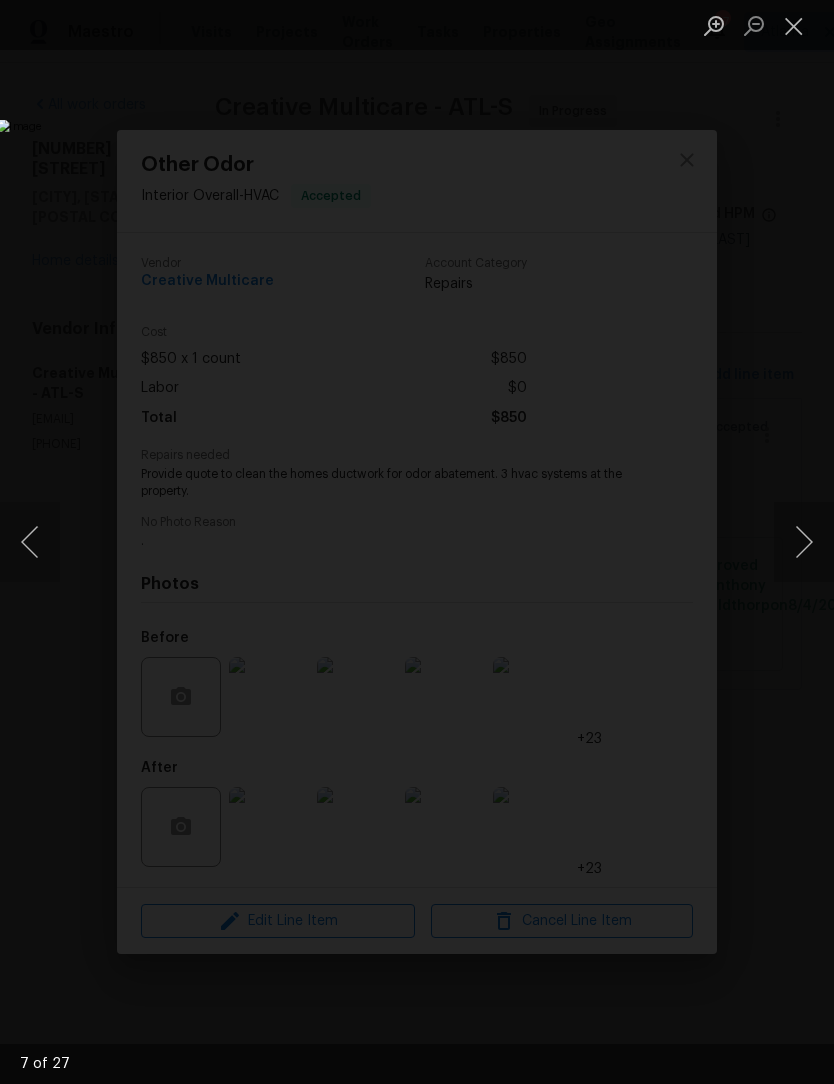 click at bounding box center (804, 542) 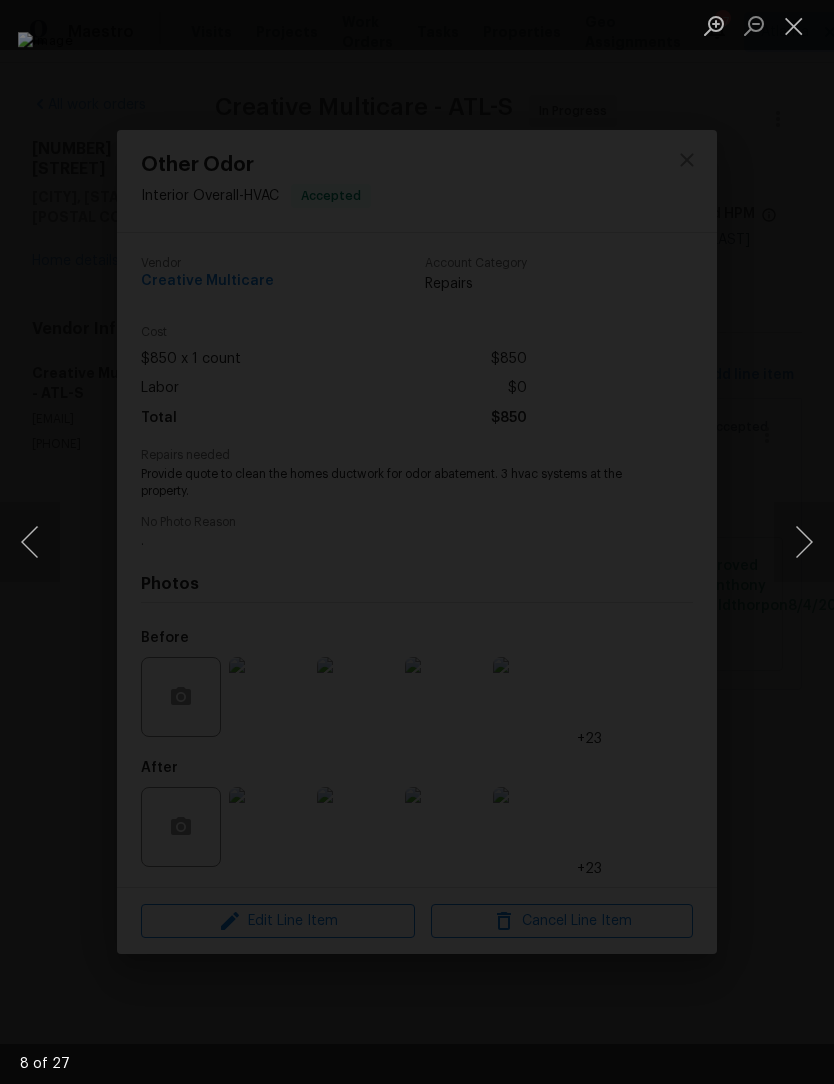 click at bounding box center [804, 542] 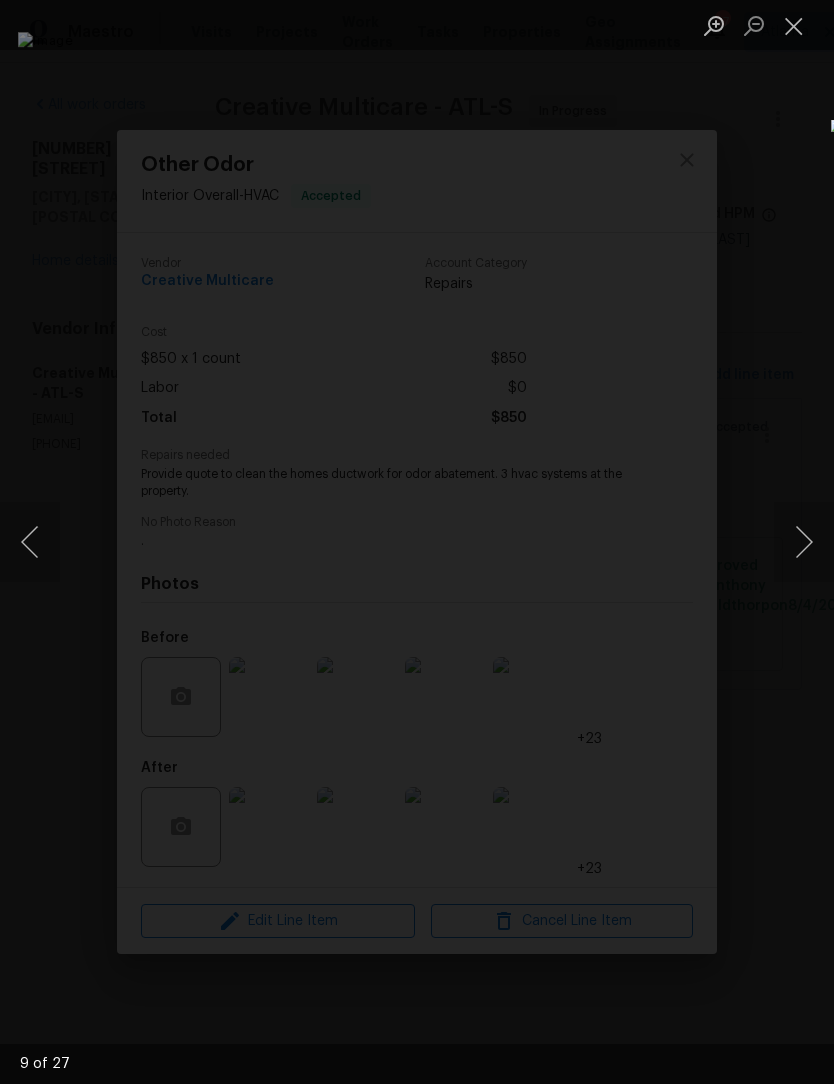 click at bounding box center [794, 25] 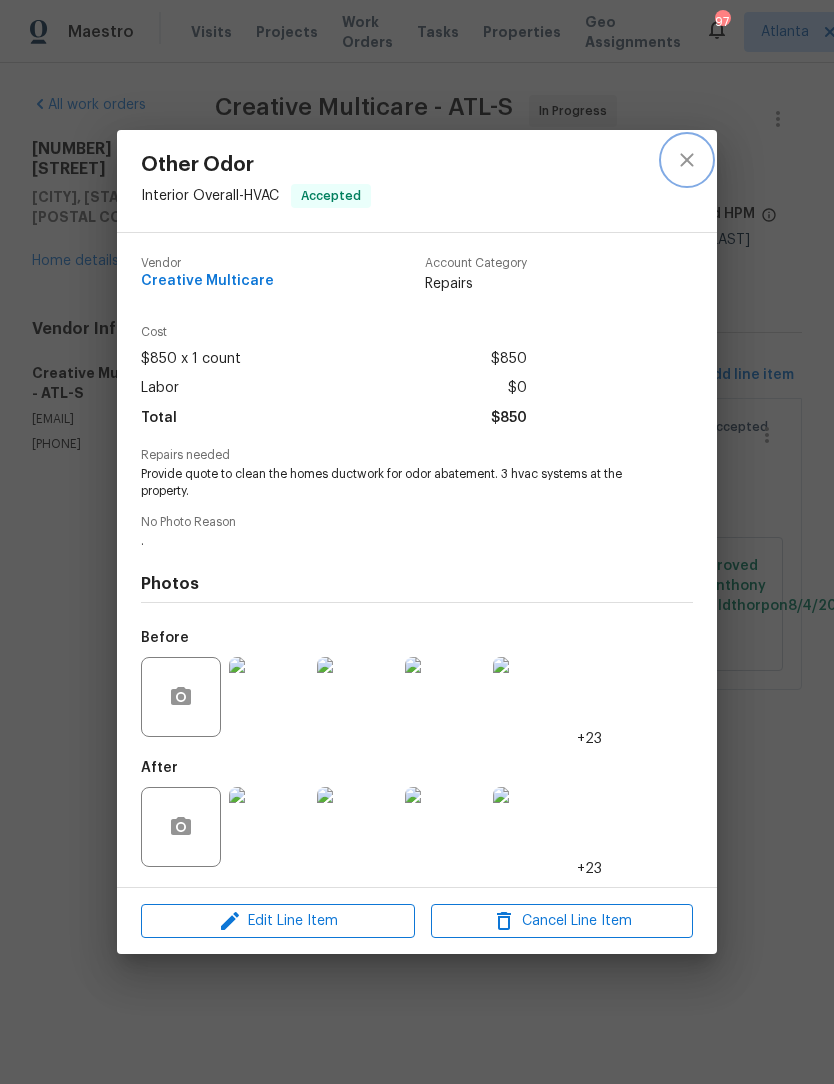 click 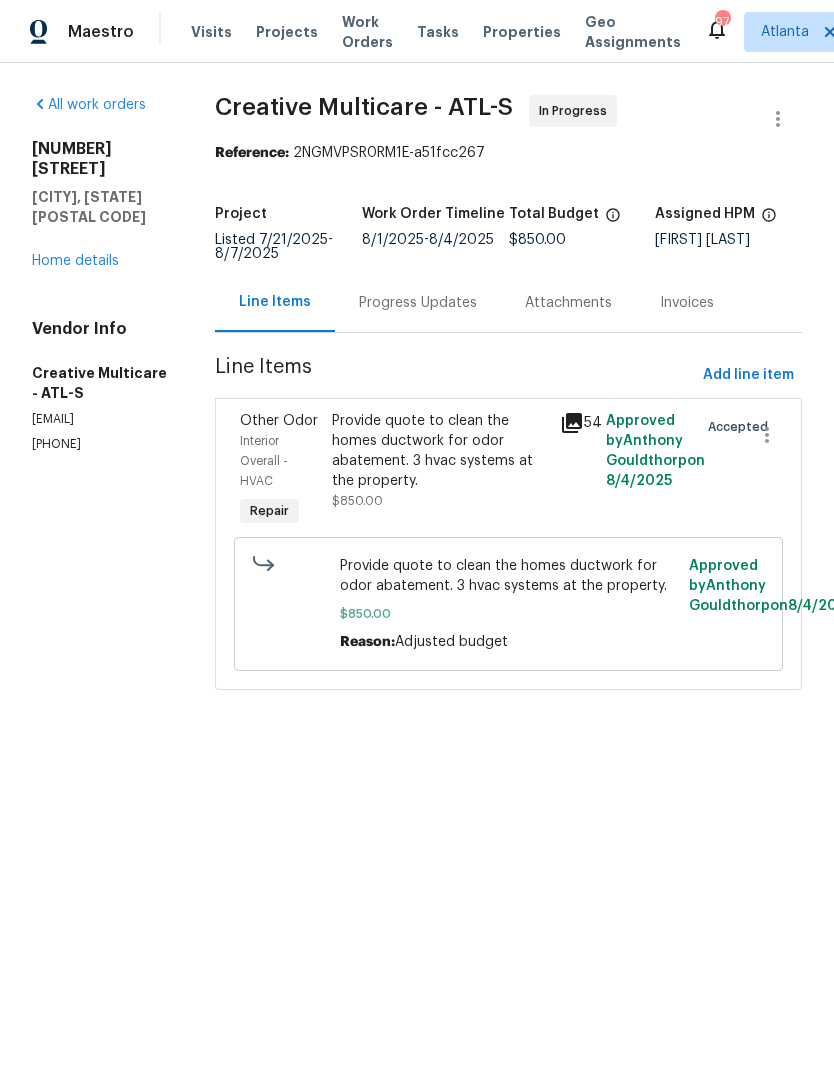 click on "Provide quote to clean the homes  ductwork for odor abatement.  3 hvac systems at the property." at bounding box center [440, 451] 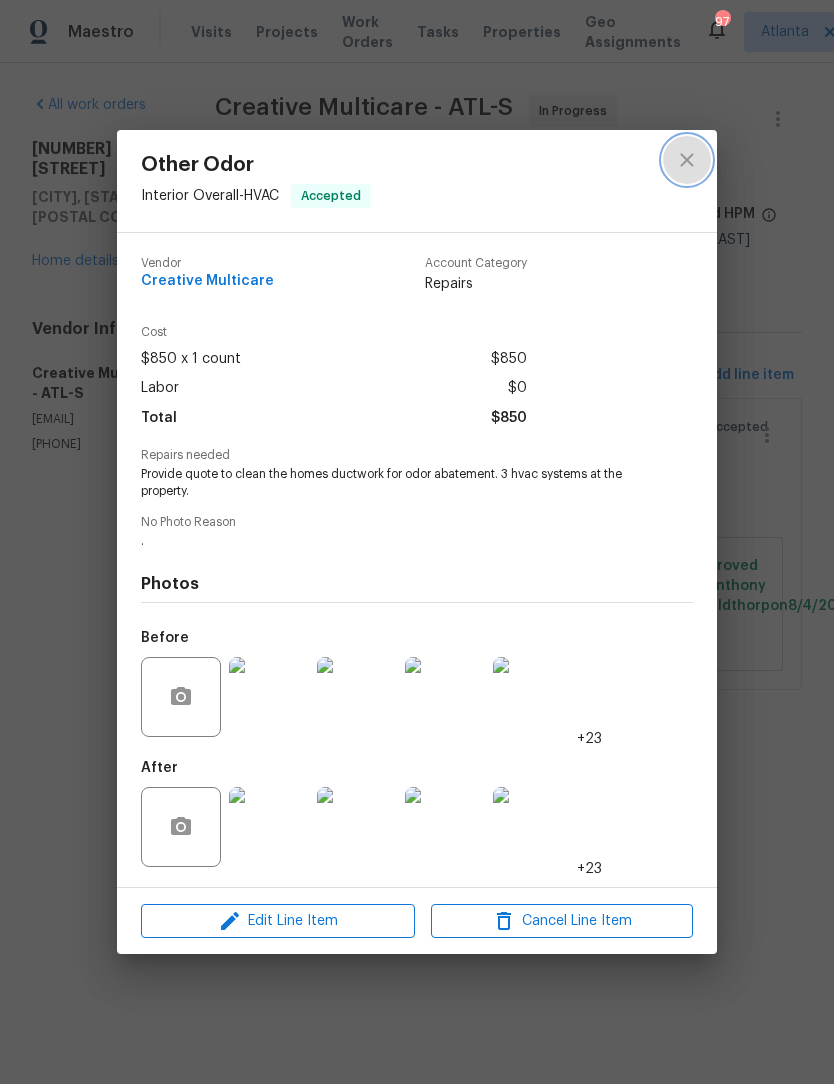 click 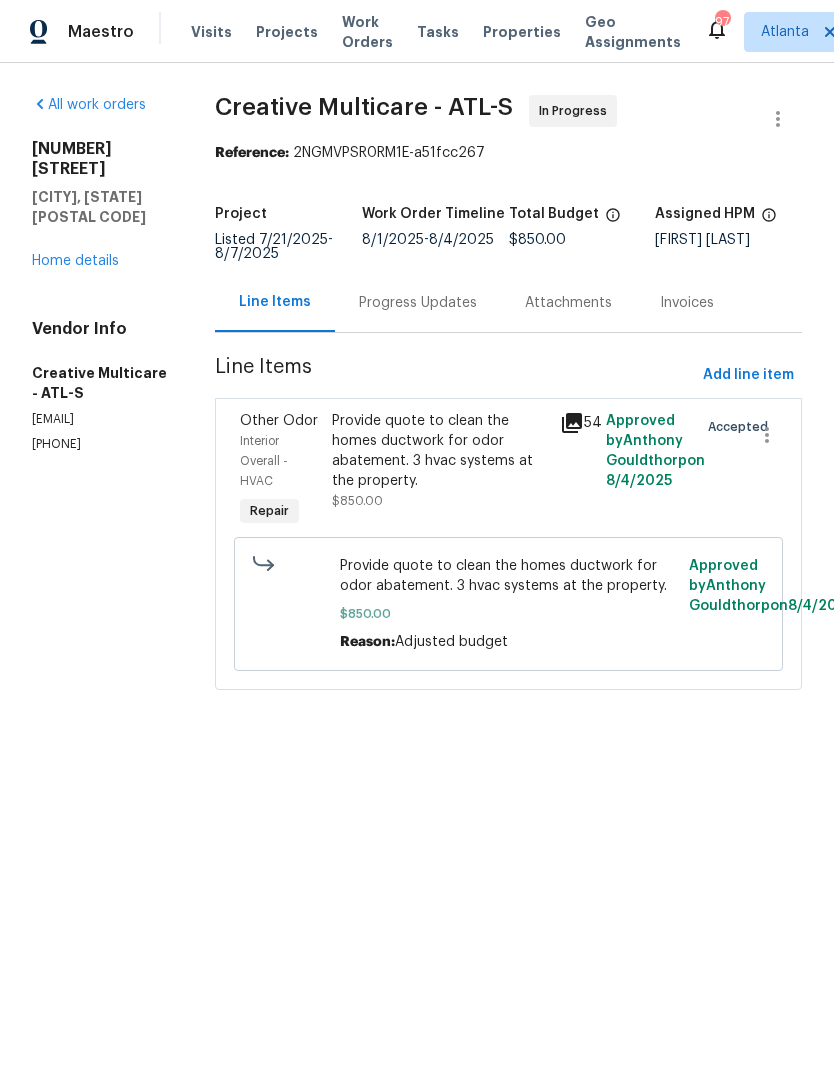 click on "Progress Updates" at bounding box center (418, 303) 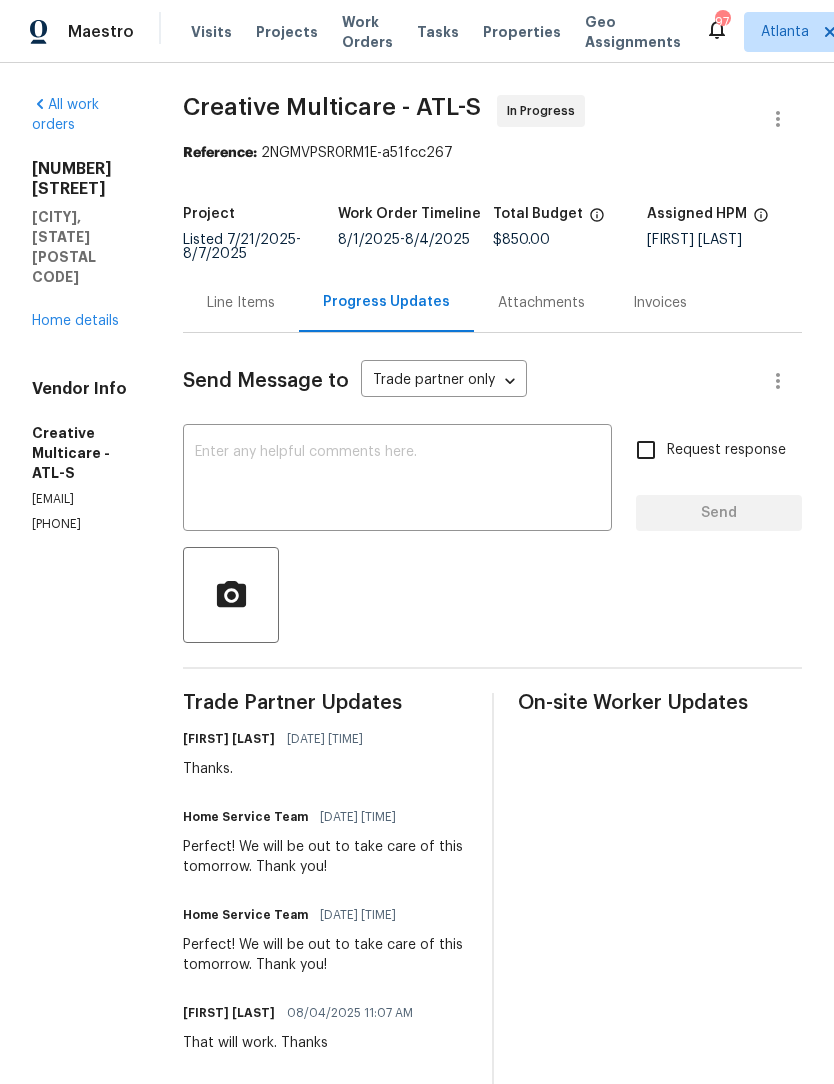 click on "Line Items" at bounding box center [241, 303] 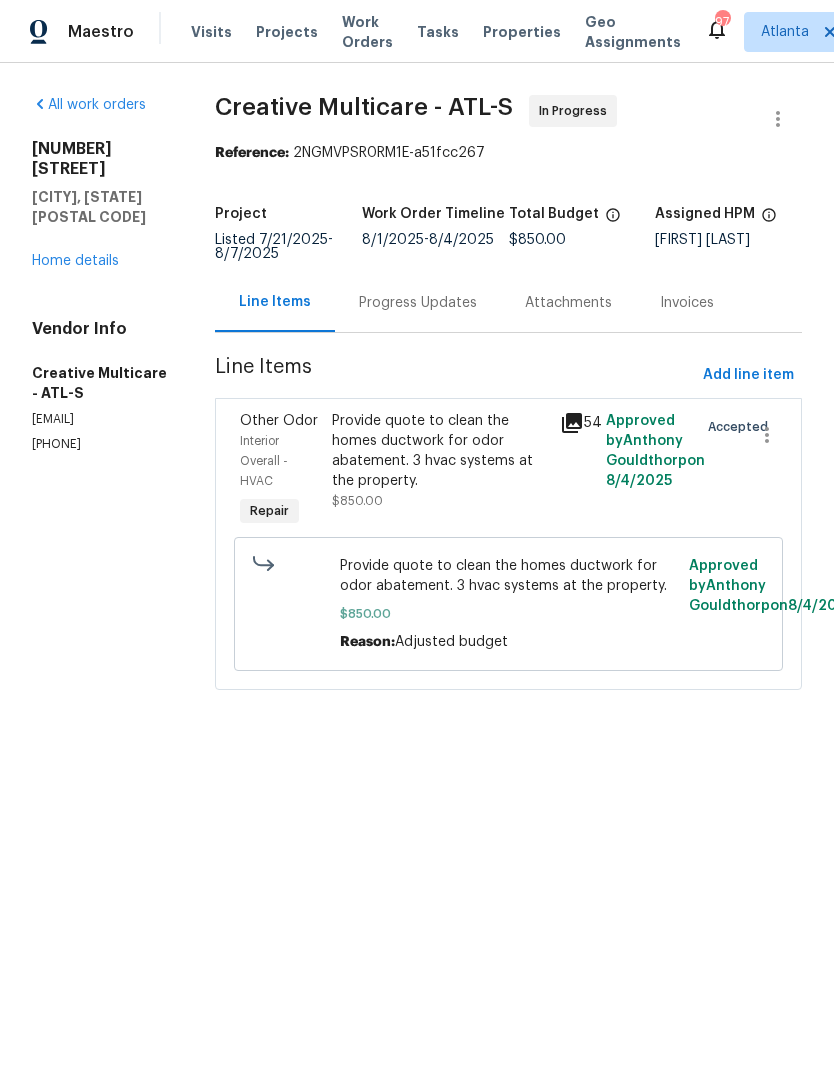 click on "Provide quote to clean the homes  ductwork for odor abatement.  3 hvac systems at the property." at bounding box center [440, 451] 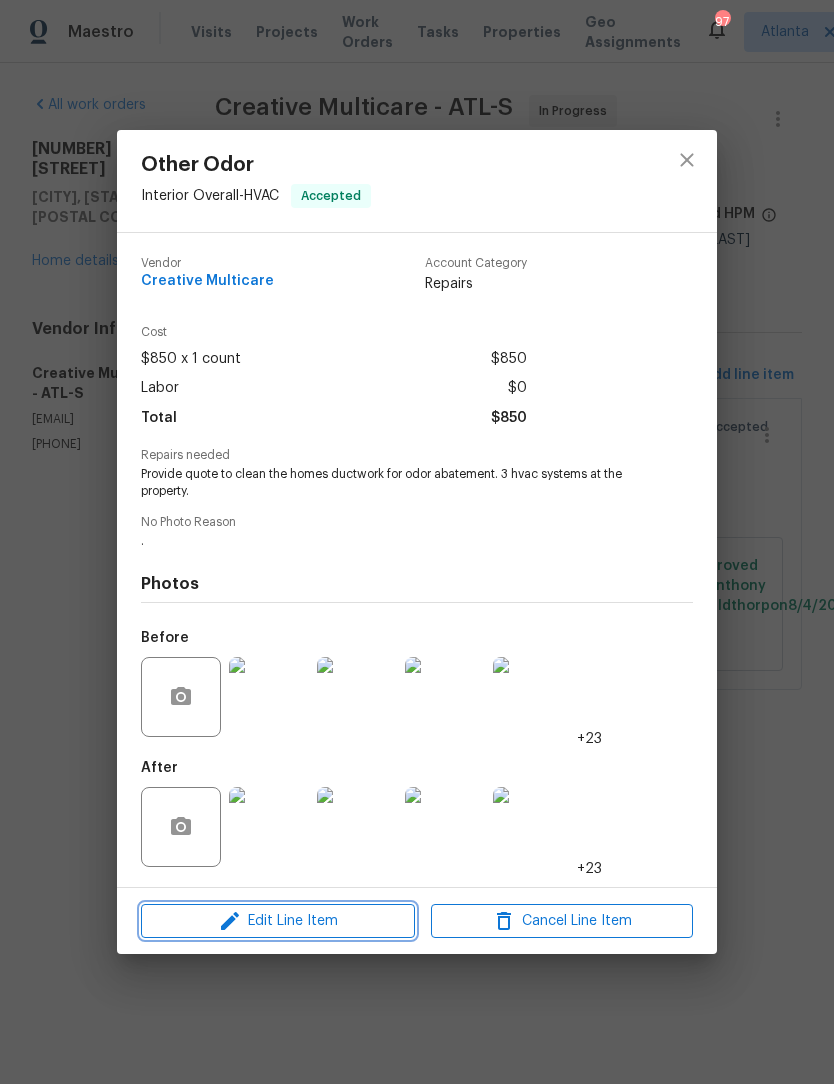 click on "Edit Line Item" at bounding box center (278, 921) 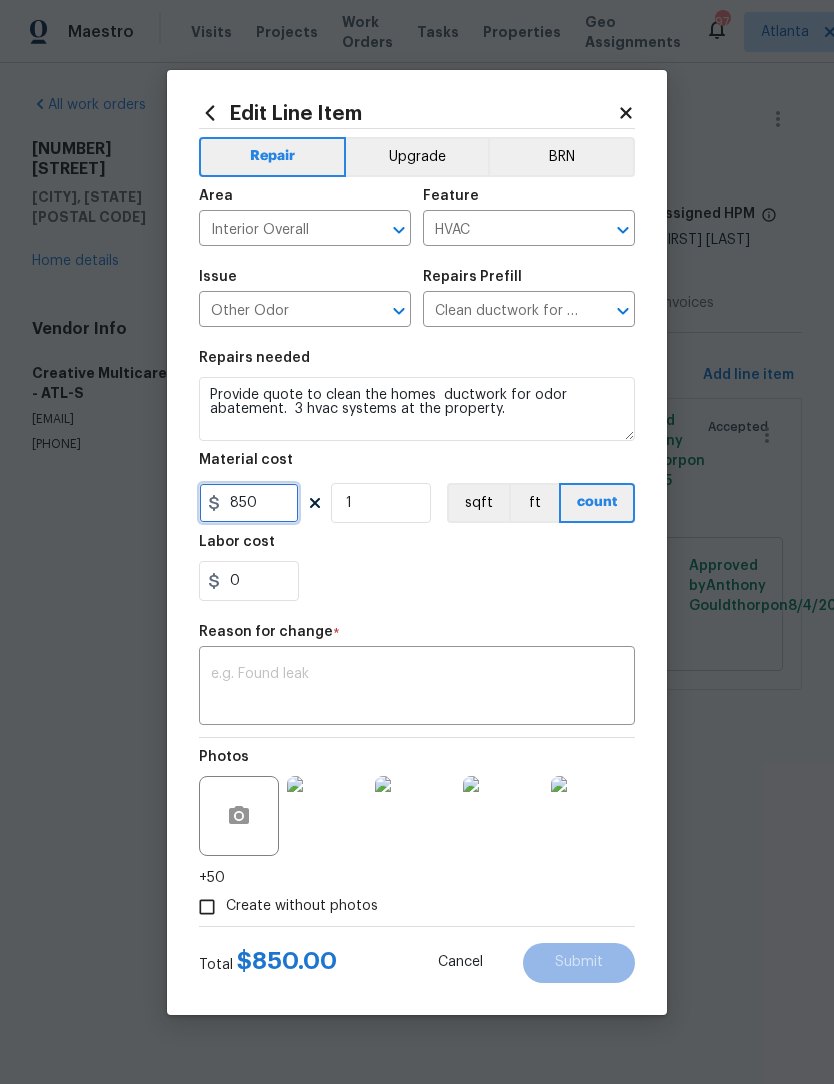 click on "850" at bounding box center [249, 503] 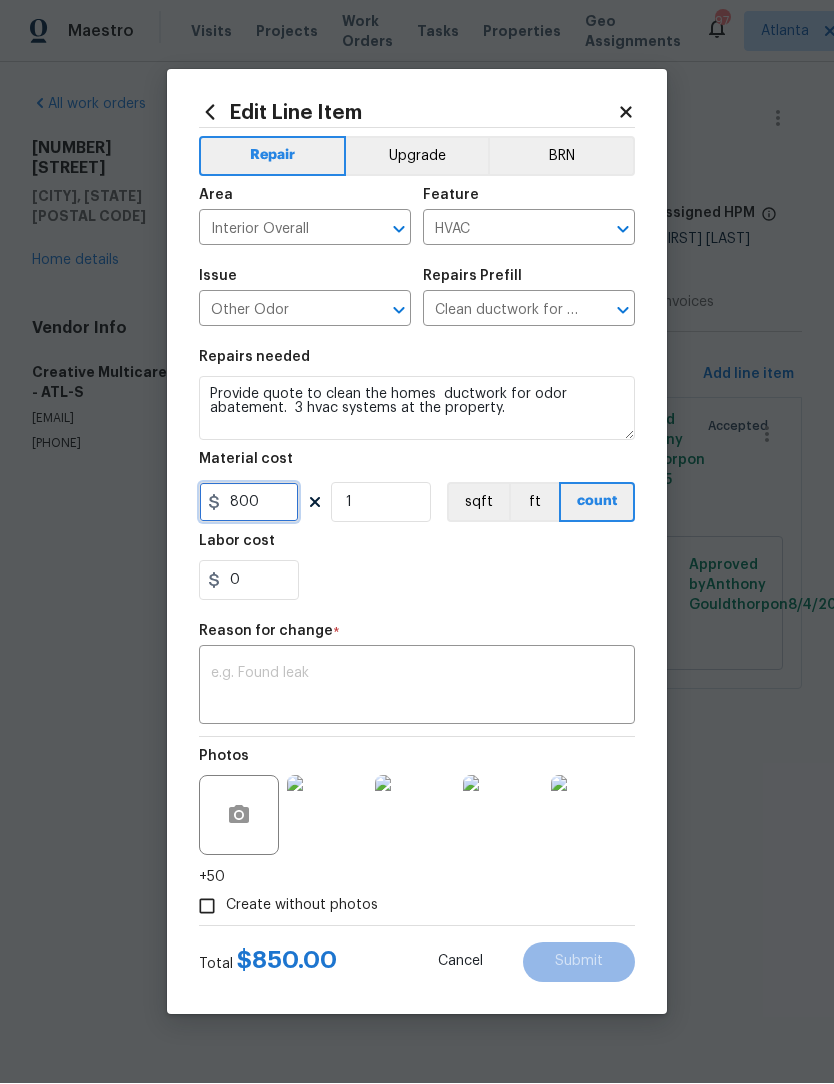 type on "800" 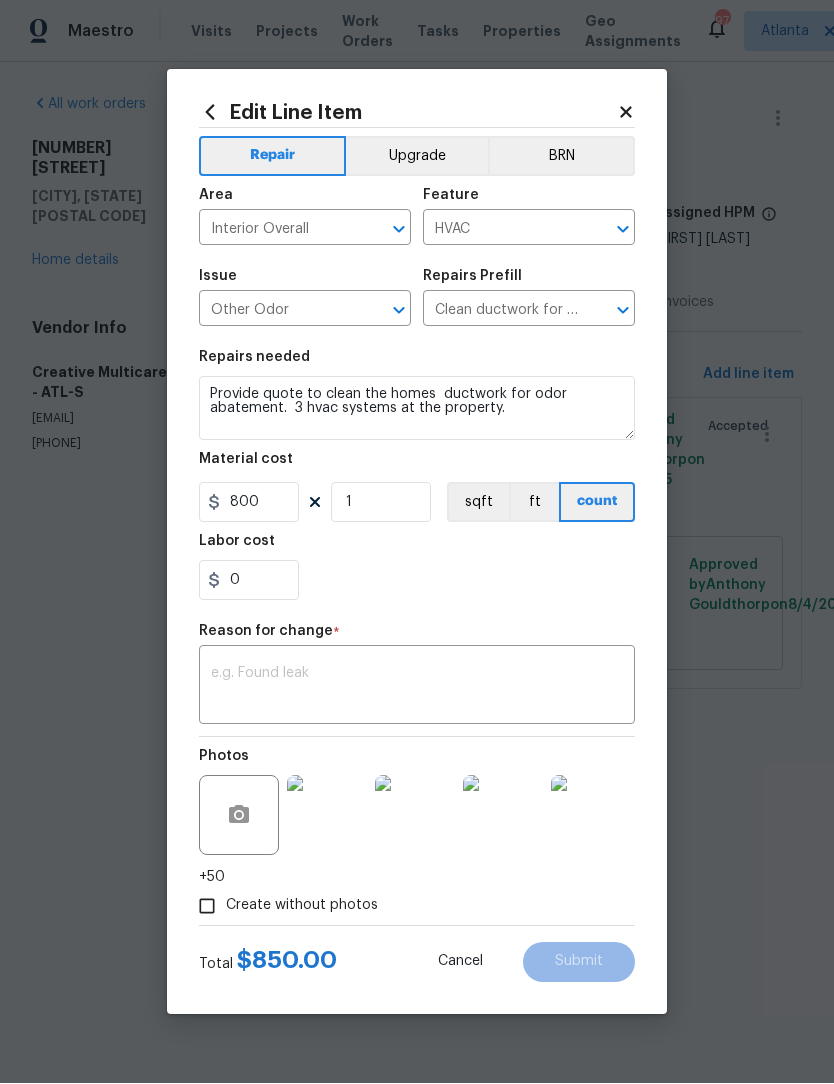 click at bounding box center [417, 688] 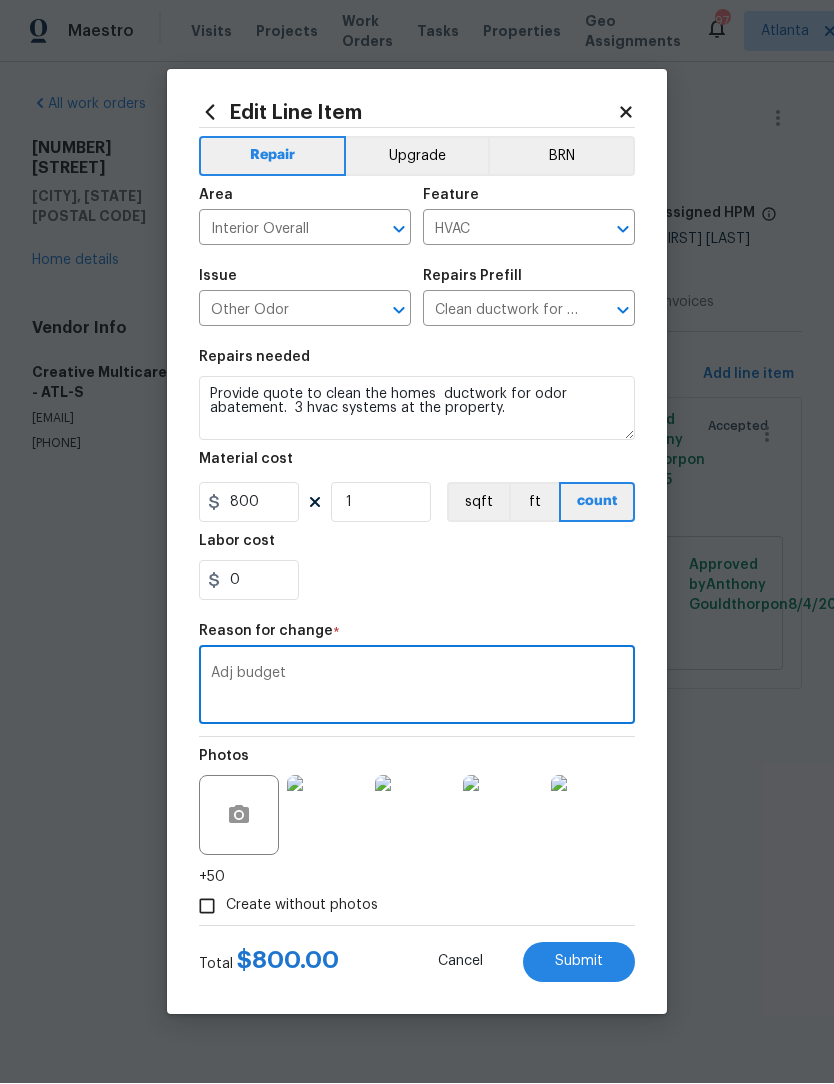 type on "Adj budget" 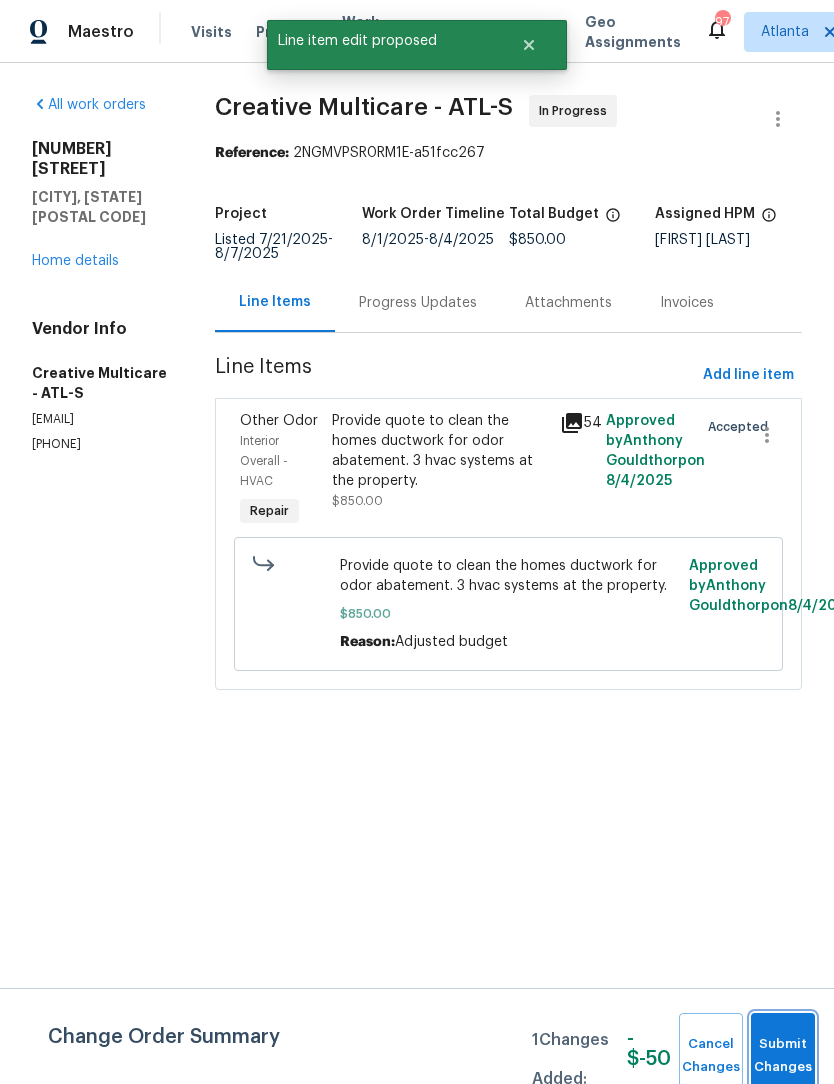 click on "Submit Changes" at bounding box center (783, 1056) 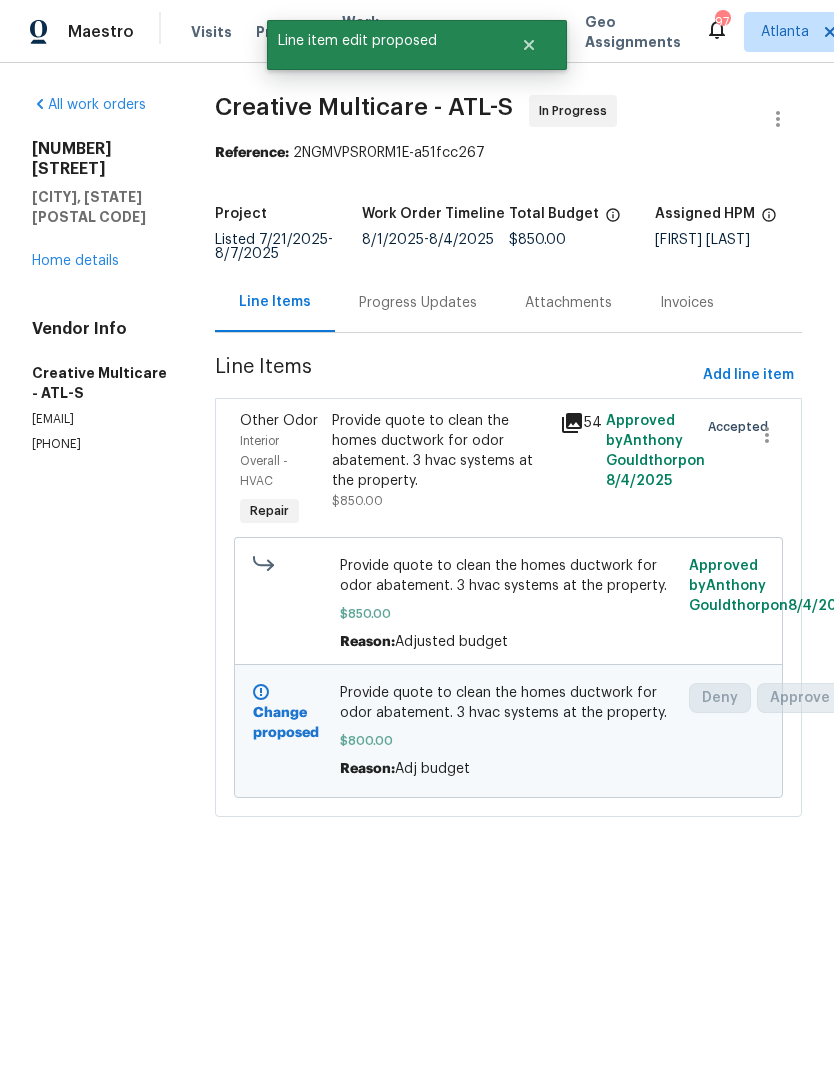 click on "Provide quote to clean the homes  ductwork for odor abatement.  3 hvac systems at the property." at bounding box center (440, 451) 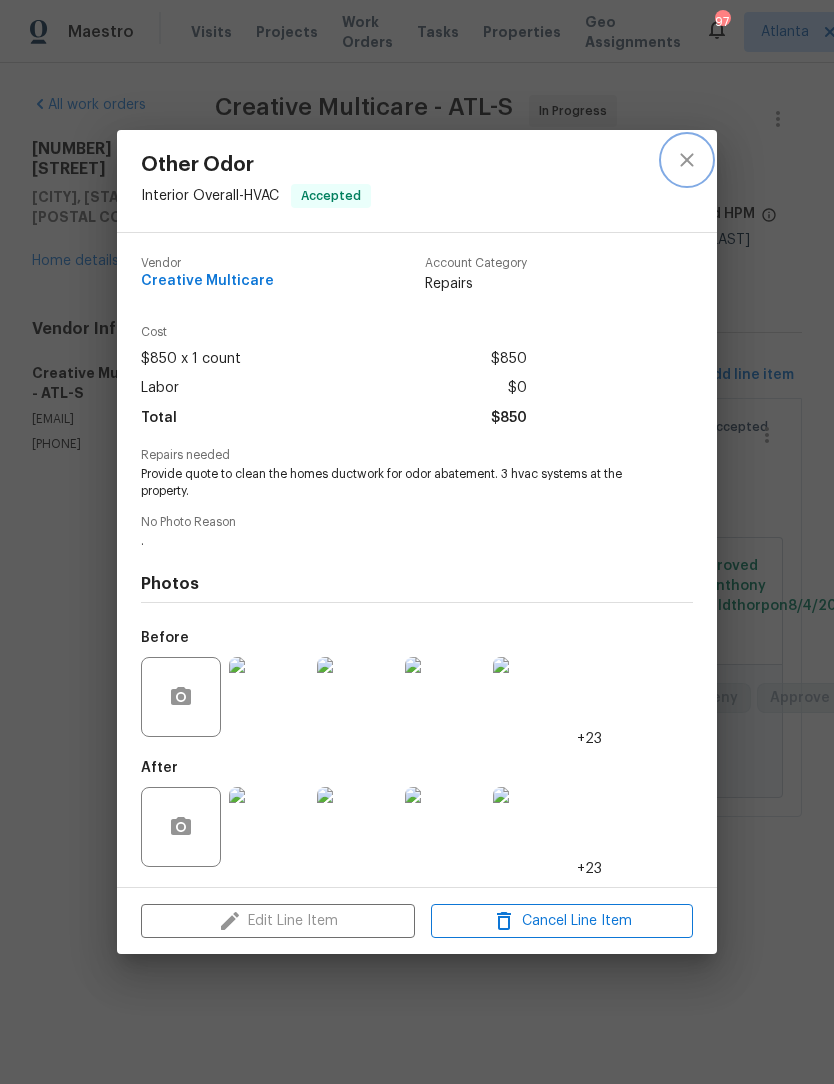 click at bounding box center (687, 160) 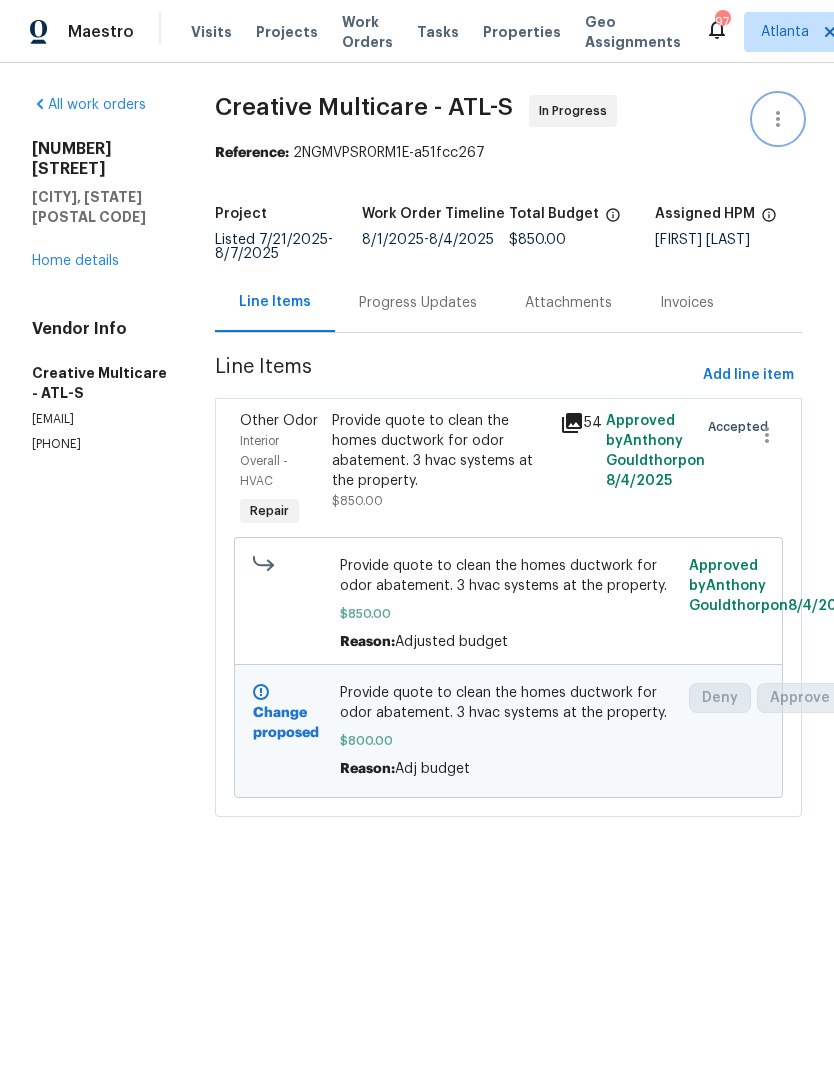 click 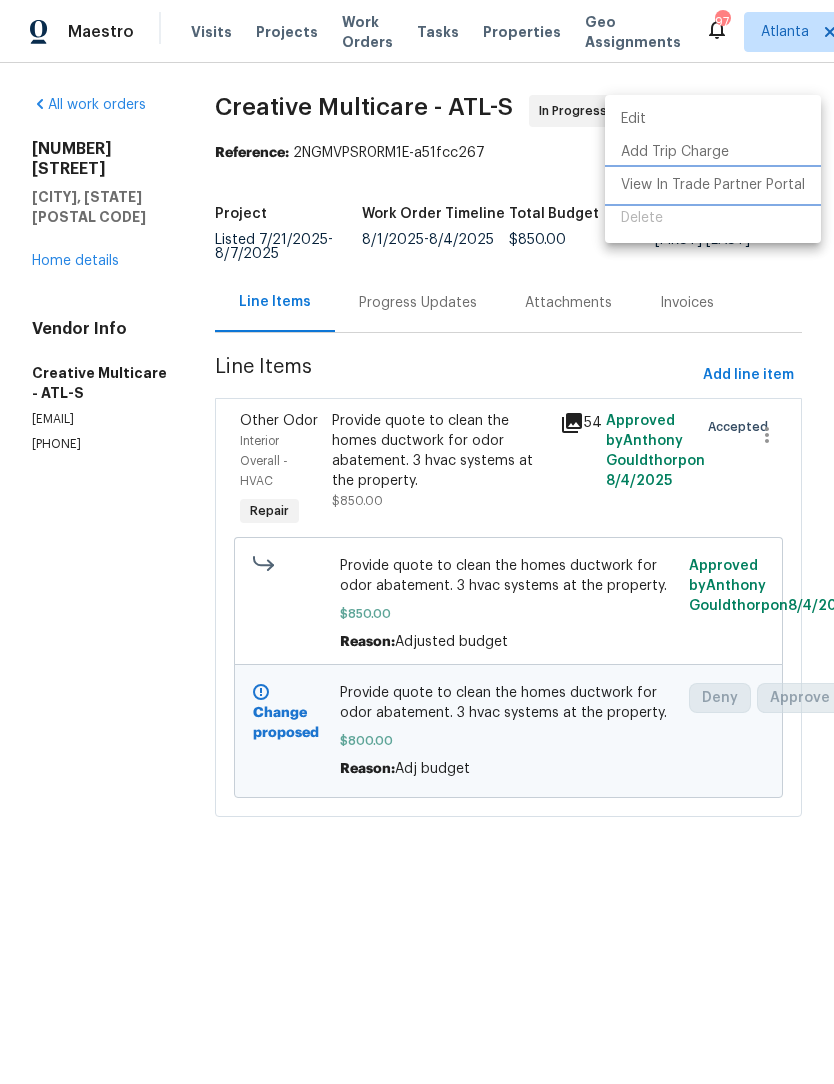 click on "View In Trade Partner Portal" at bounding box center [713, 185] 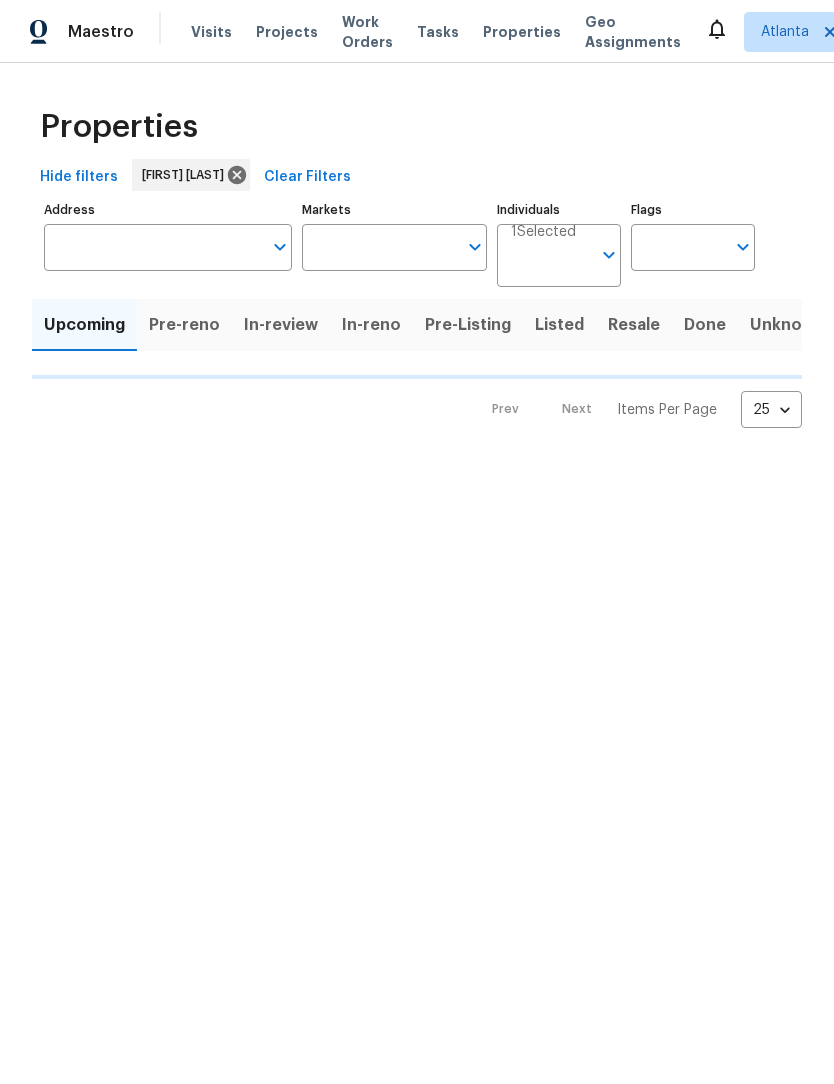 scroll, scrollTop: 0, scrollLeft: 0, axis: both 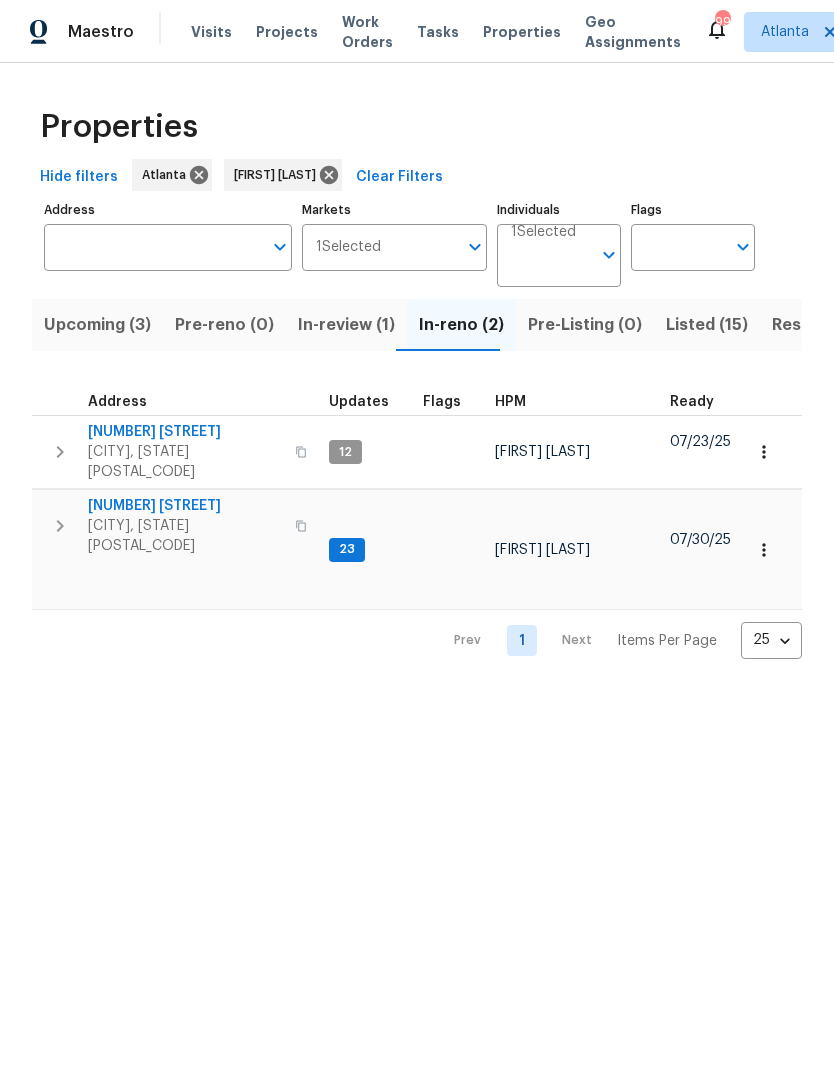 click on "Work Orders" at bounding box center (367, 32) 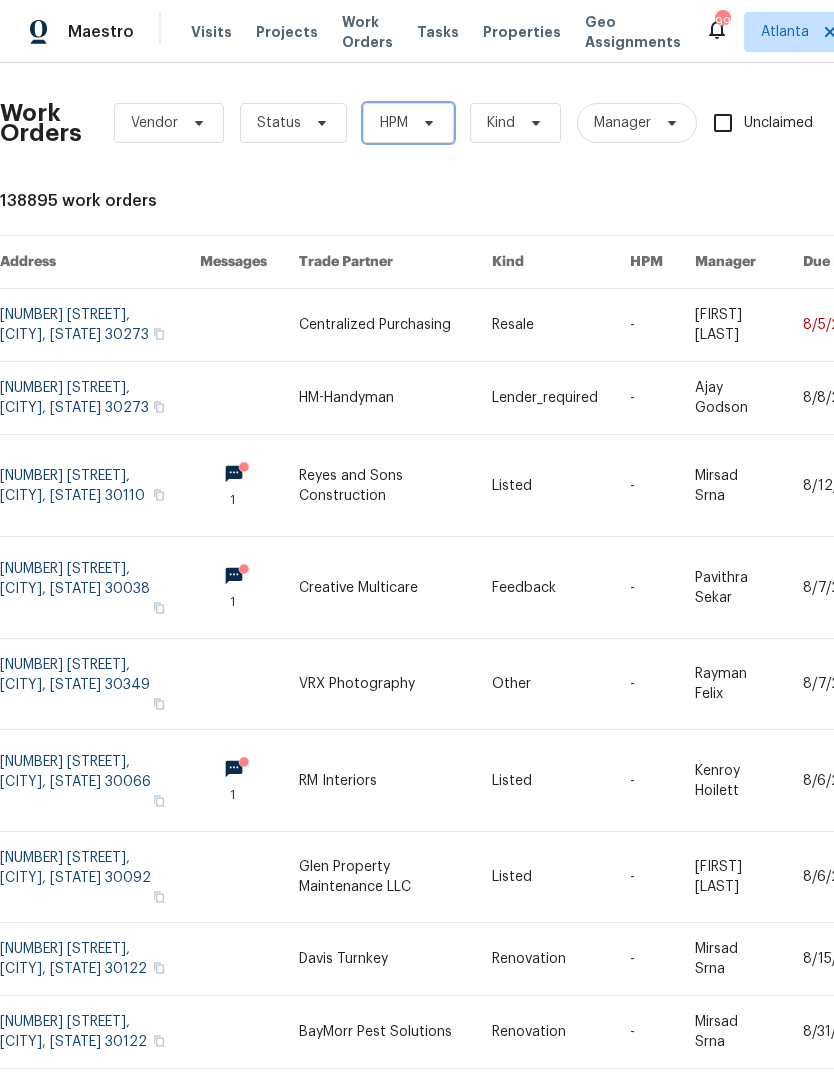 click 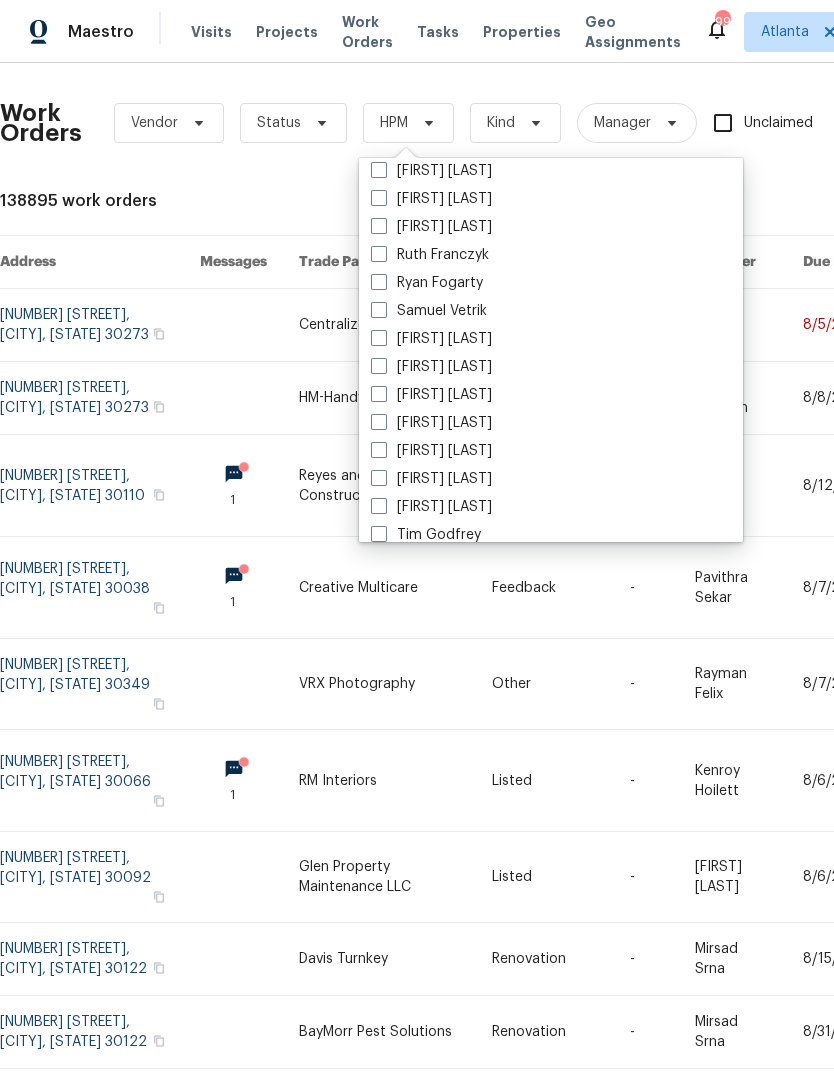 scroll, scrollTop: 1388, scrollLeft: 0, axis: vertical 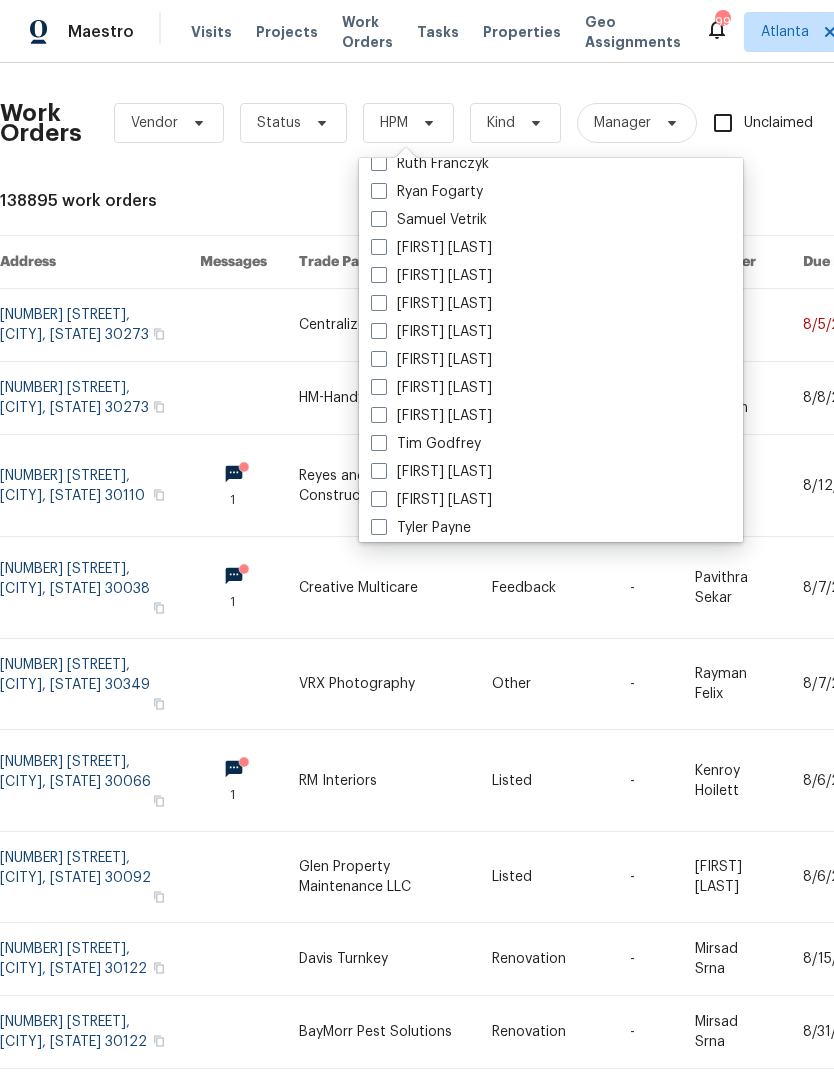 click on "[FIRST] [LAST]" at bounding box center [431, 248] 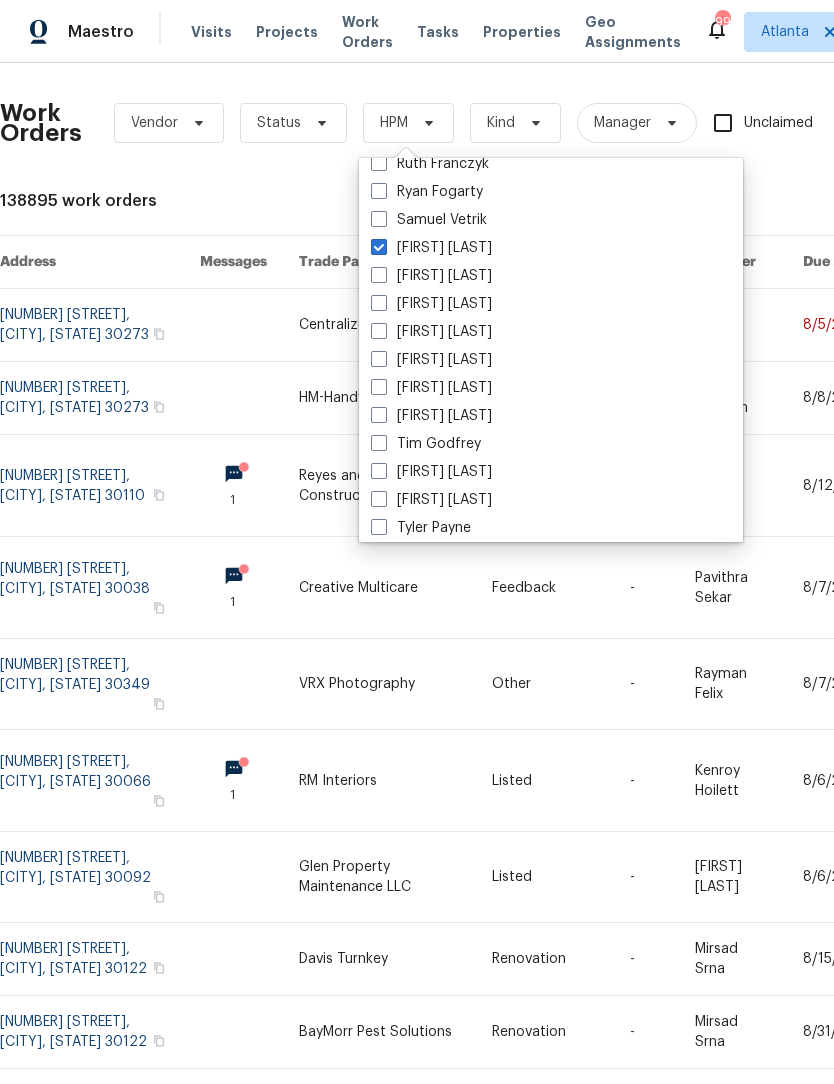 checkbox on "true" 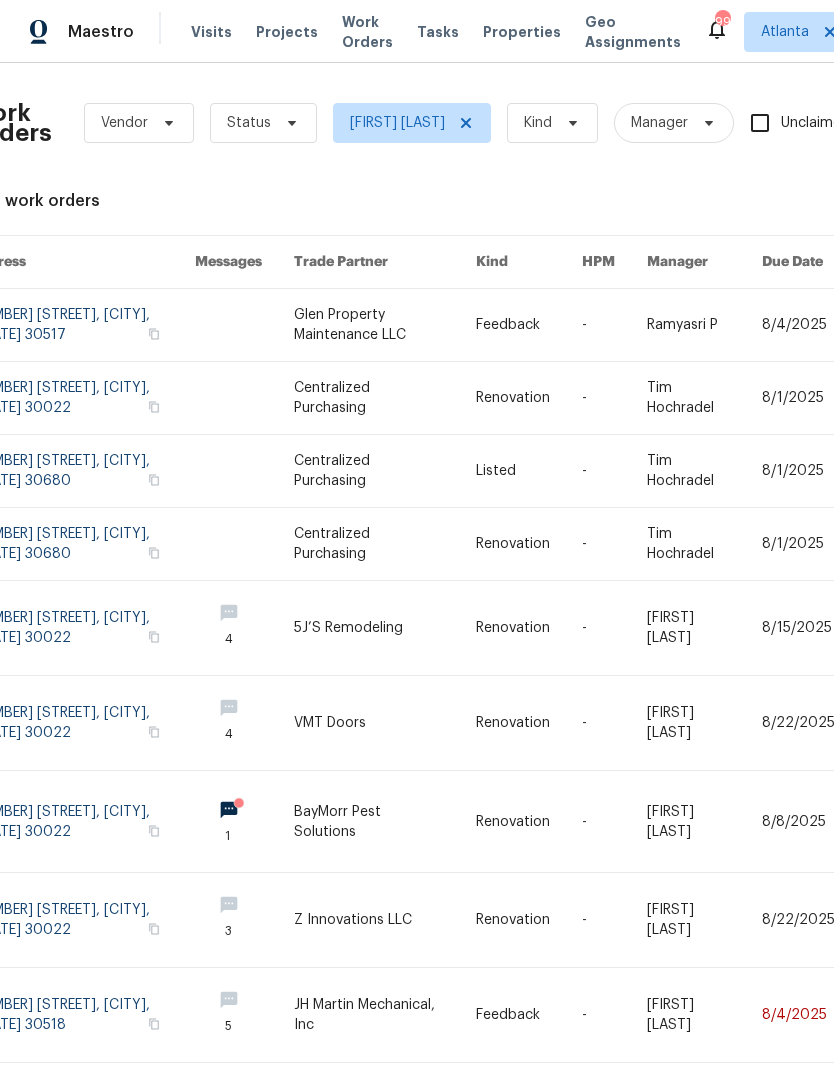 scroll, scrollTop: 0, scrollLeft: 29, axis: horizontal 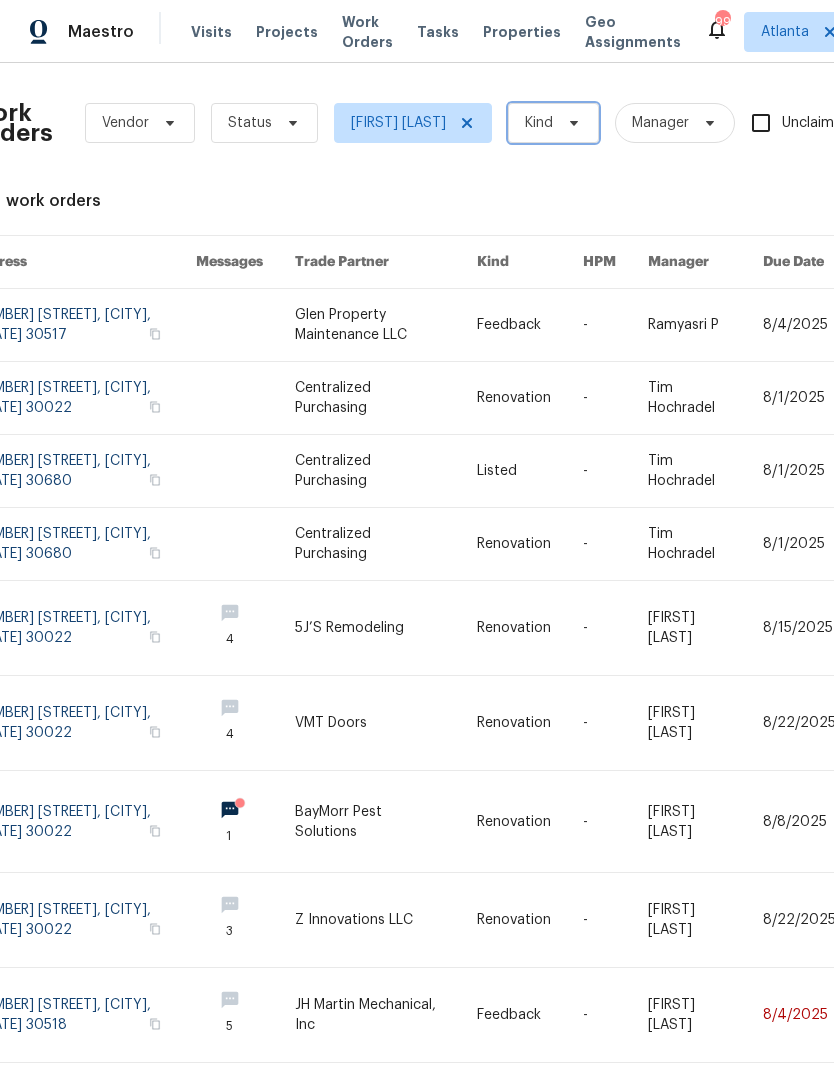 click 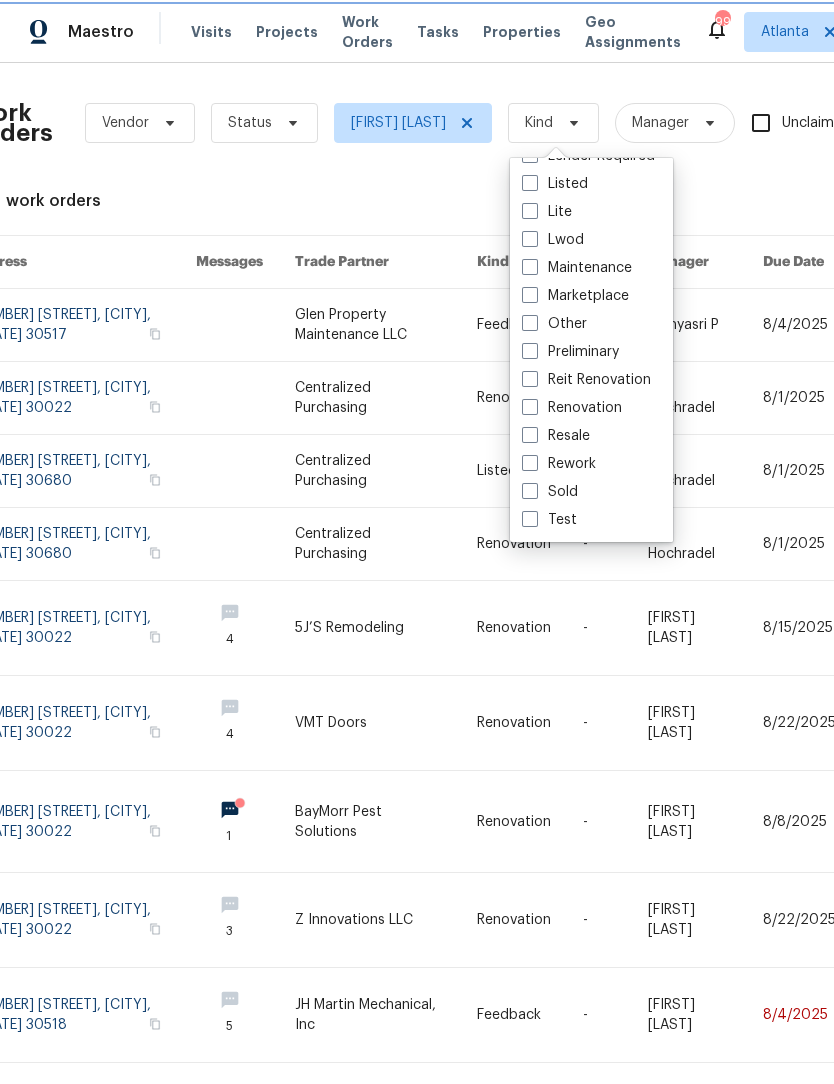 scroll, scrollTop: 104, scrollLeft: 0, axis: vertical 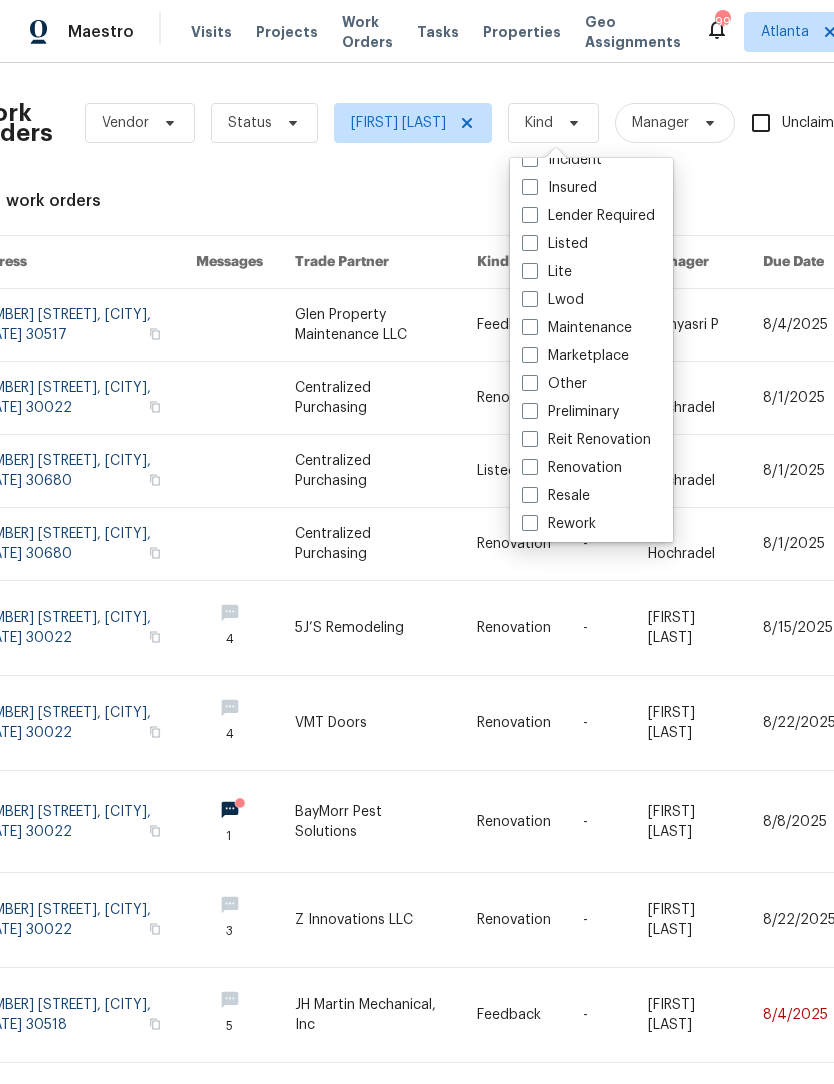 click on "Listed" at bounding box center [555, 244] 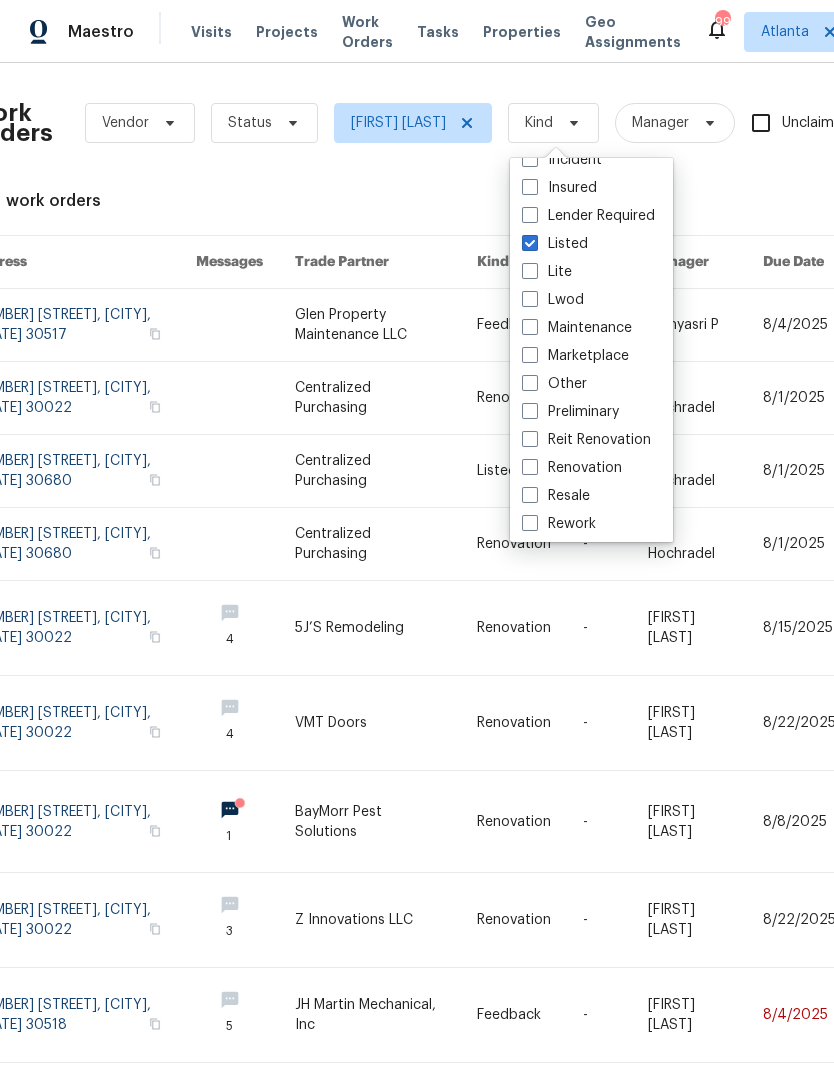 checkbox on "true" 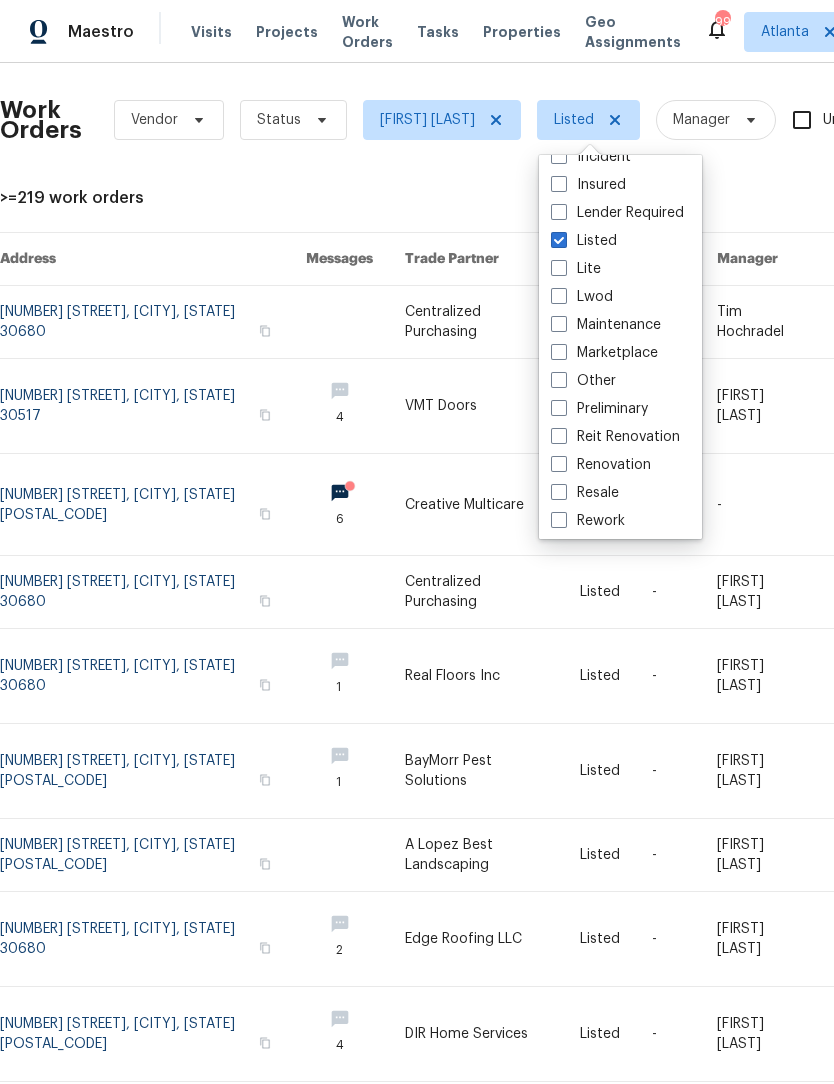 scroll, scrollTop: 3, scrollLeft: 0, axis: vertical 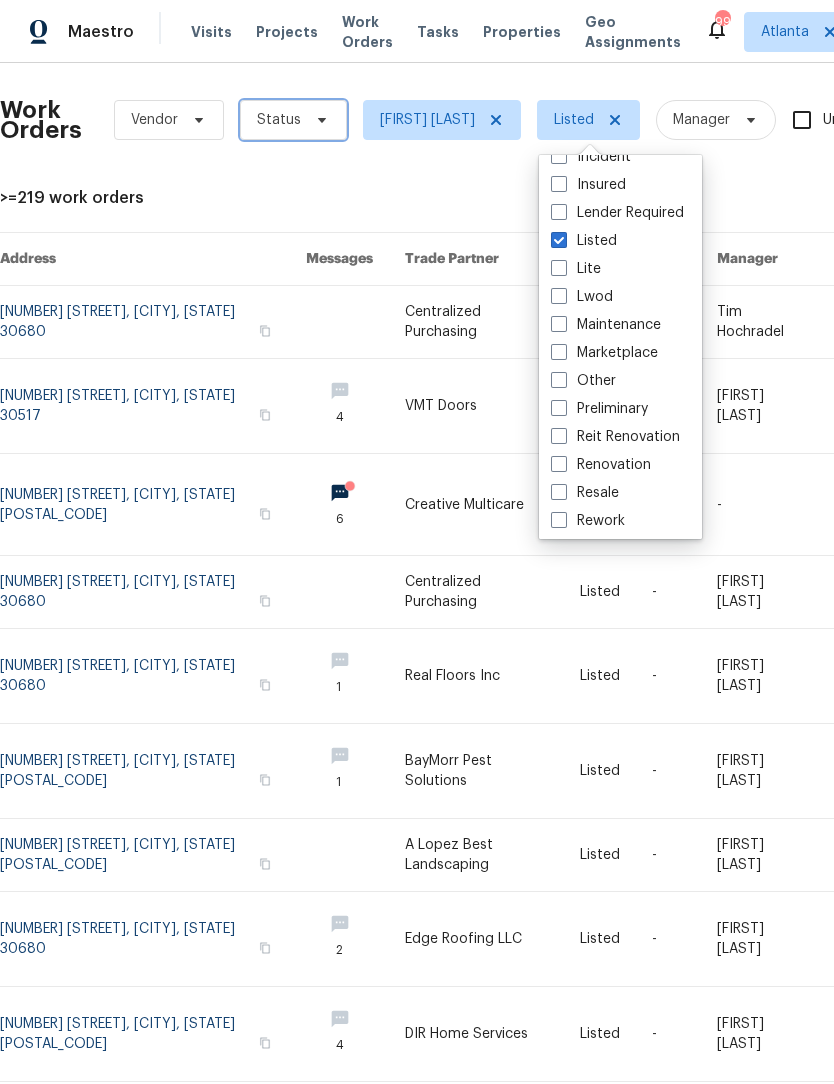 click 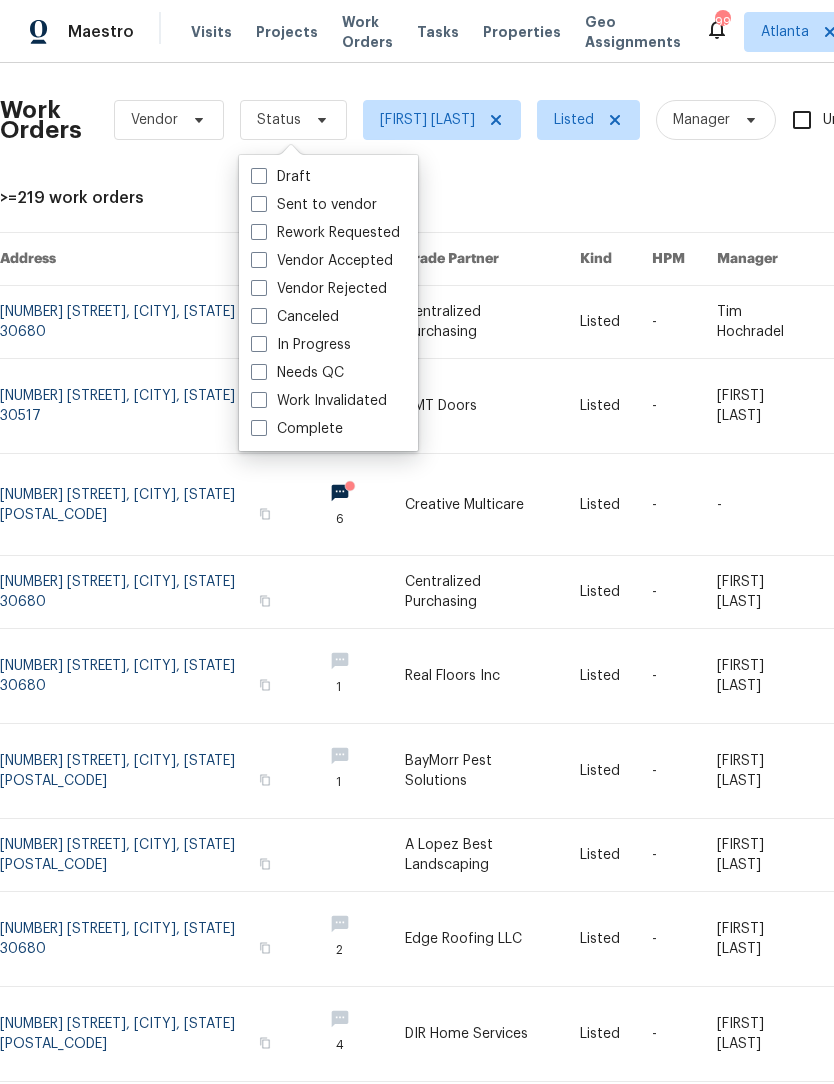 click at bounding box center [259, 204] 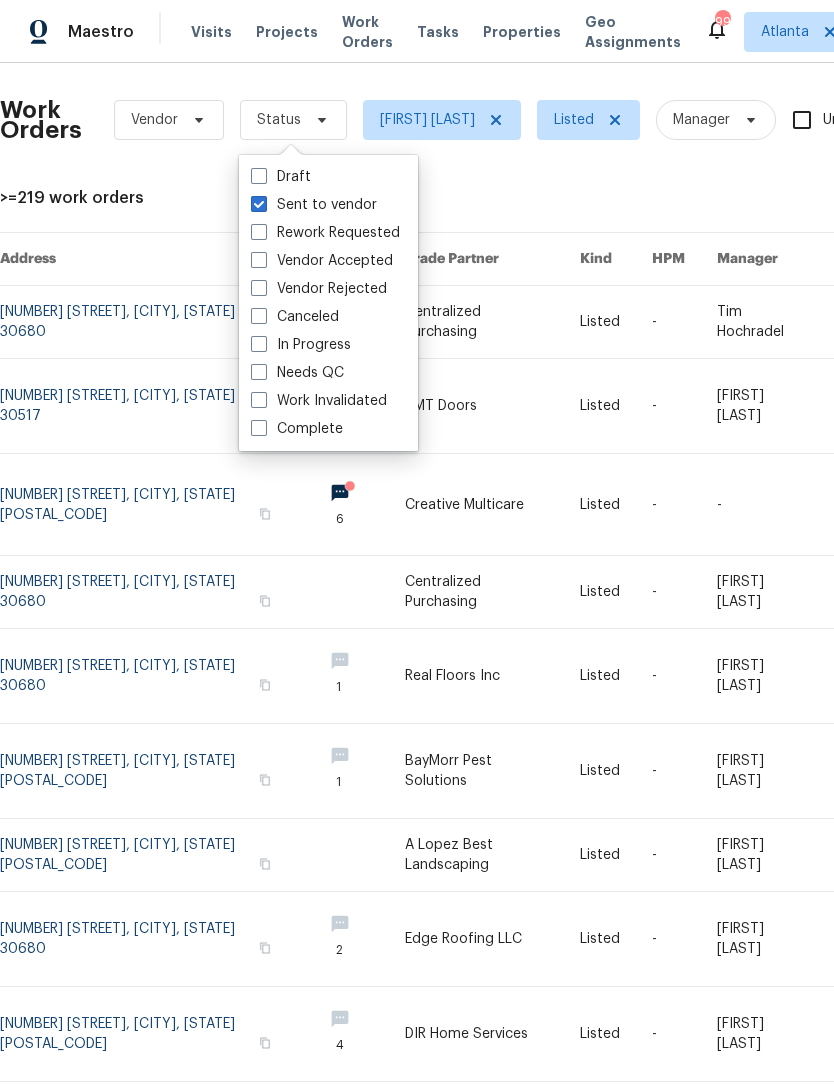 checkbox on "true" 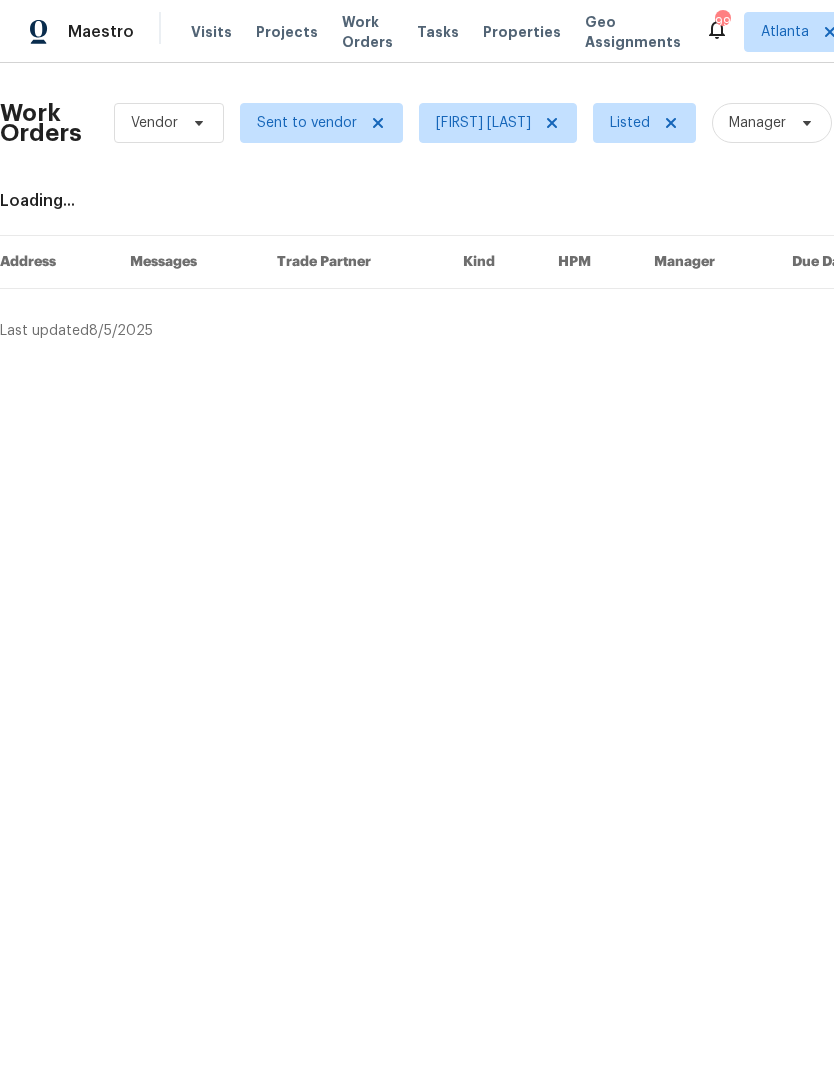 scroll, scrollTop: 0, scrollLeft: 0, axis: both 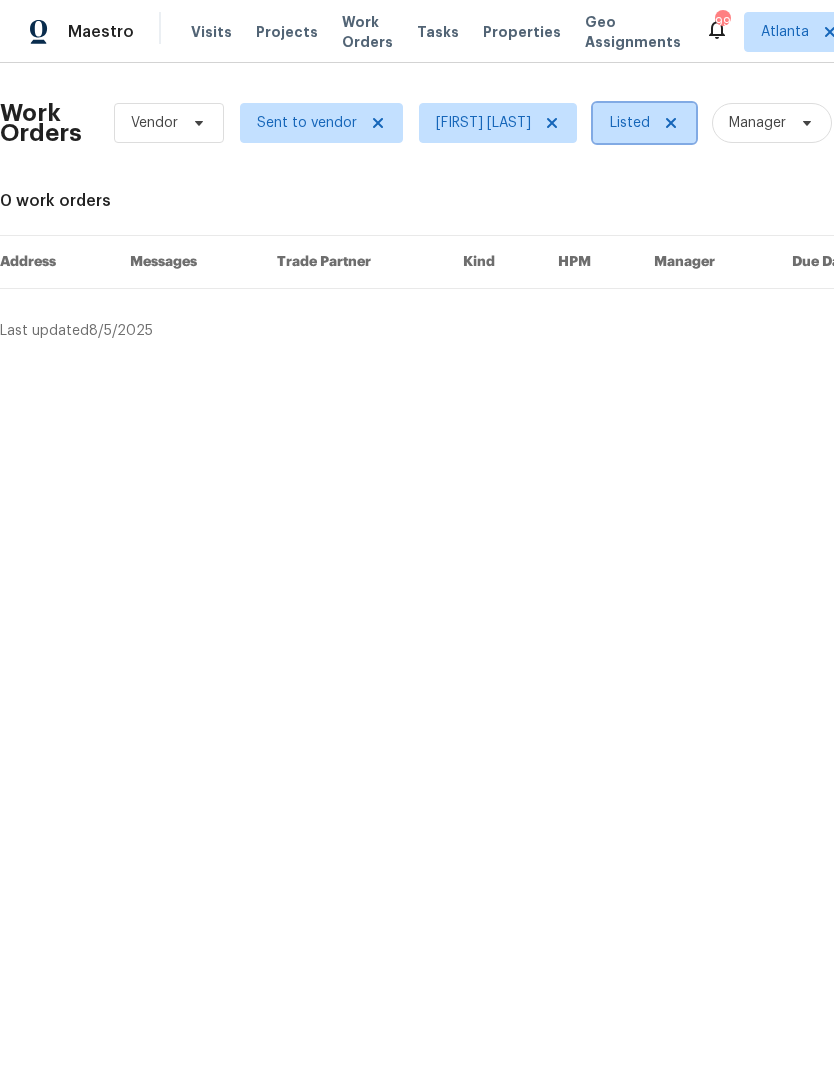 click 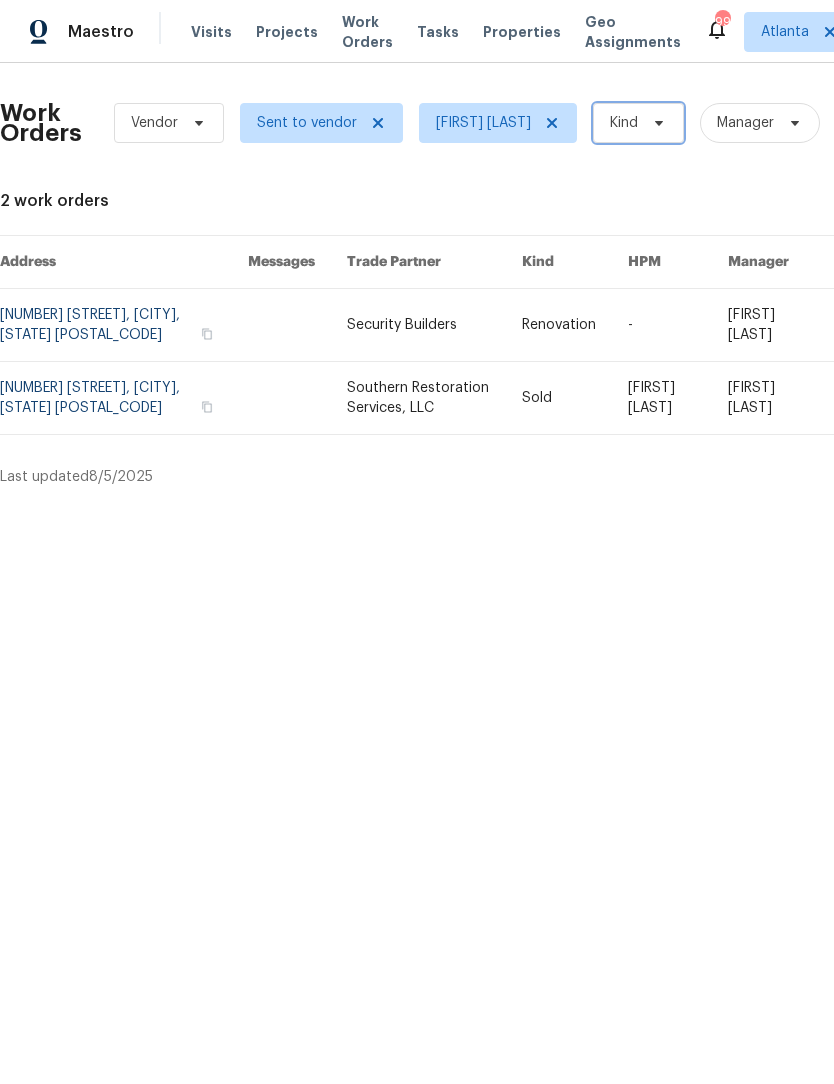 scroll, scrollTop: 0, scrollLeft: 0, axis: both 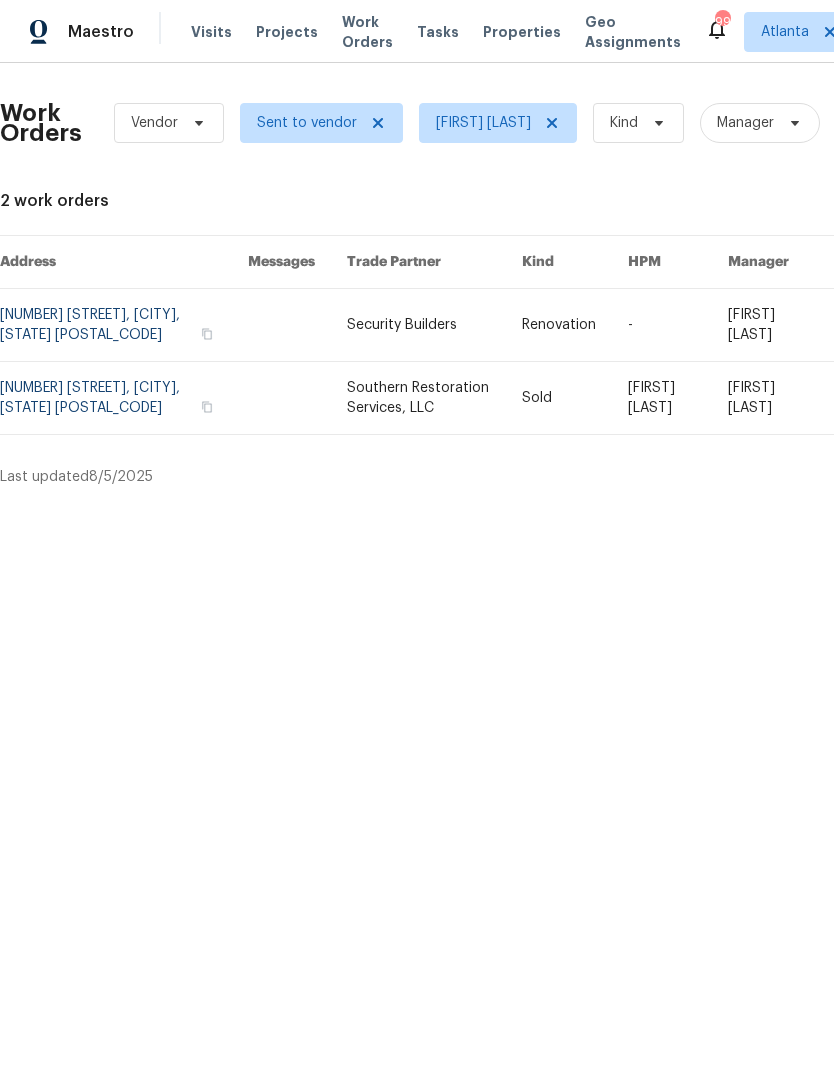 click at bounding box center (124, 398) 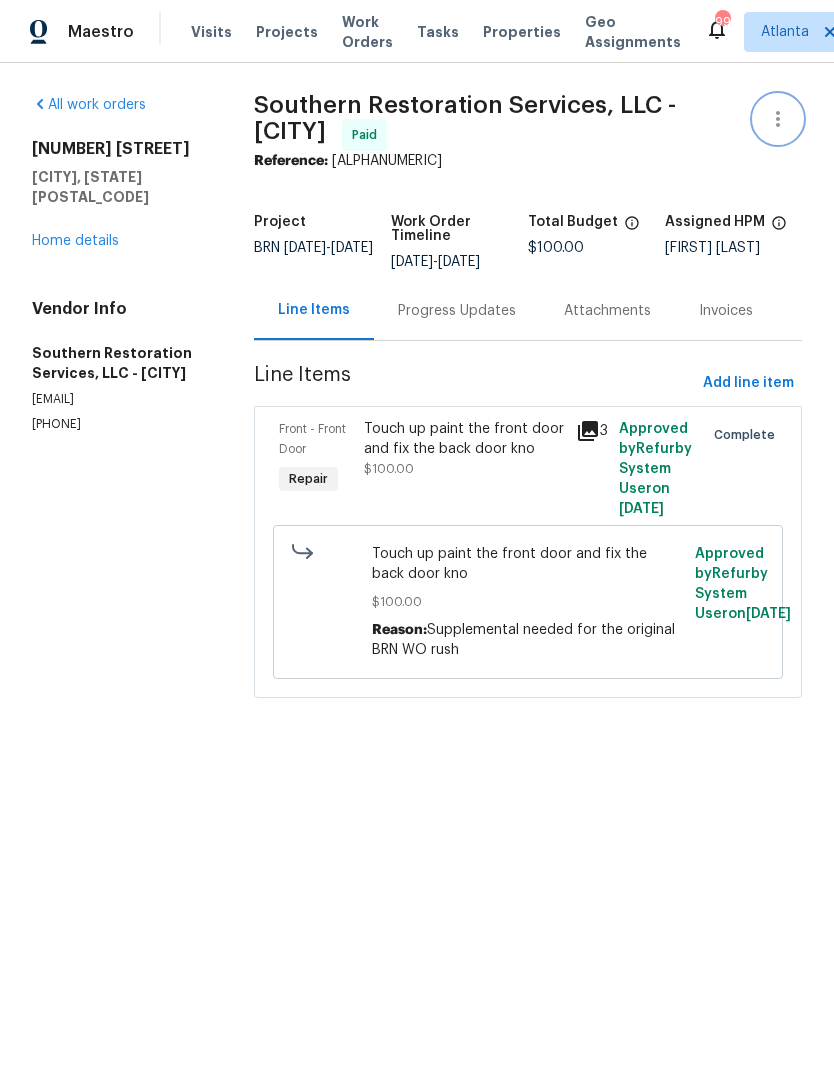 click 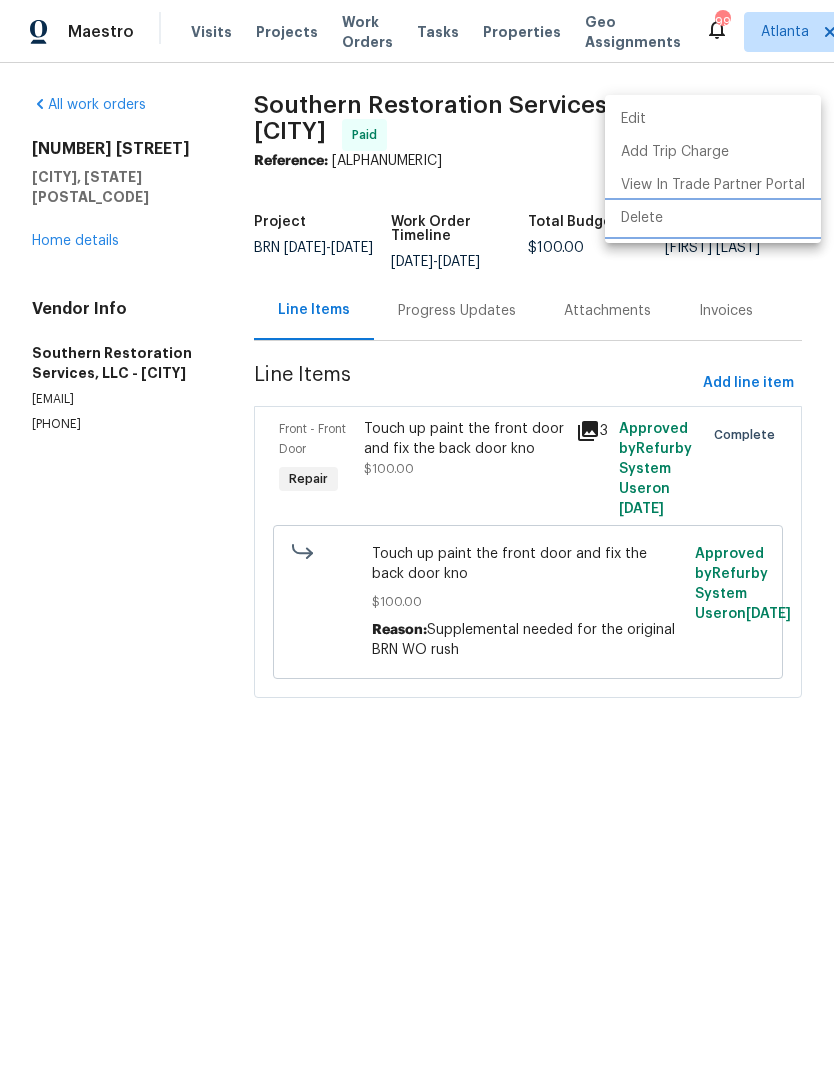 click on "Delete" at bounding box center (713, 218) 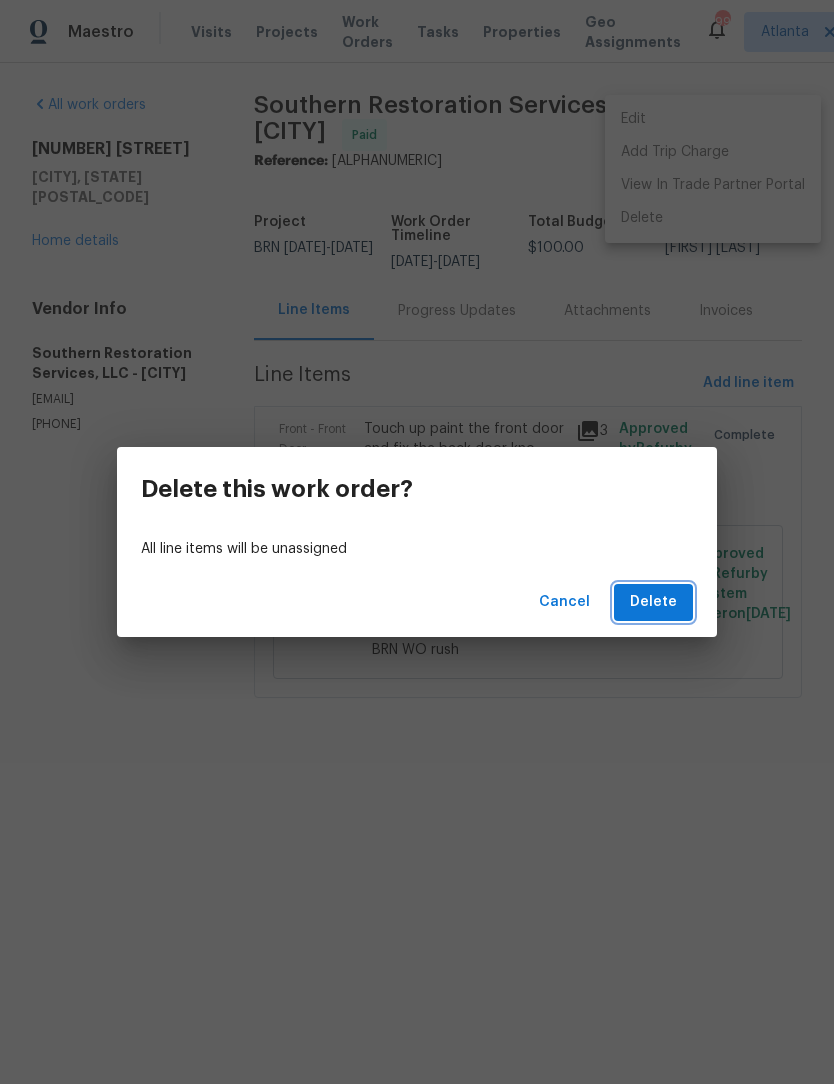 click on "Delete" at bounding box center [653, 602] 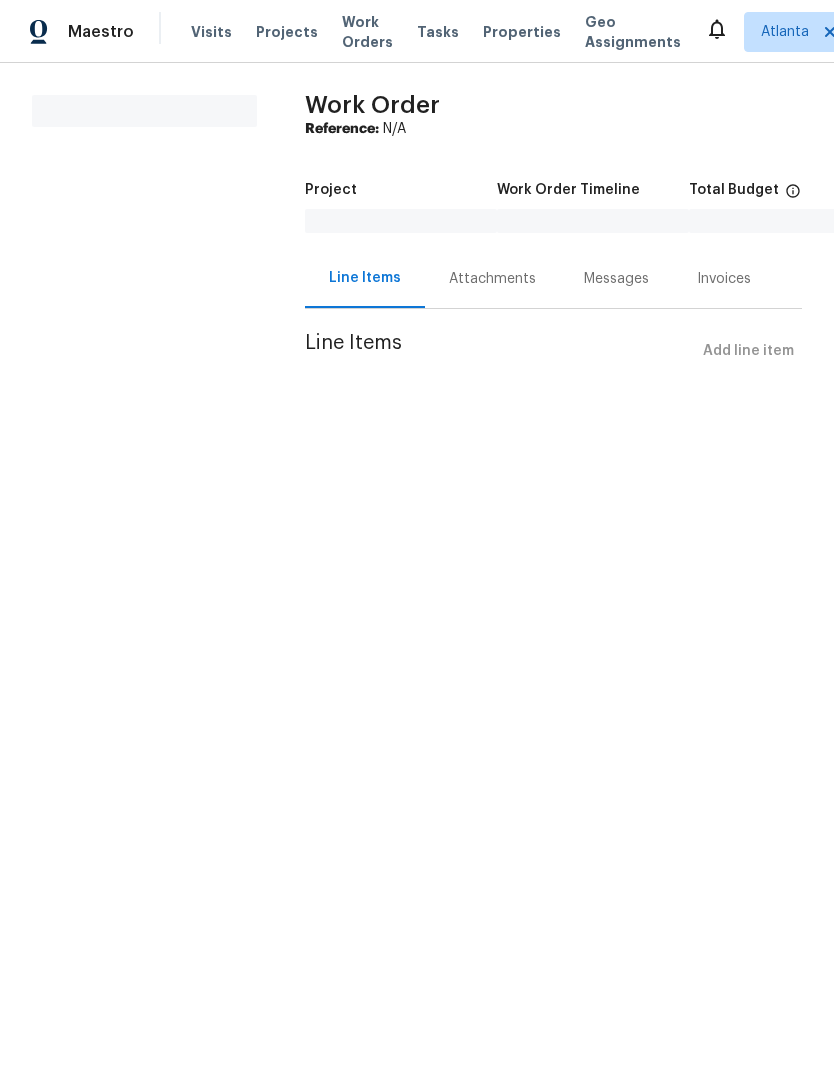 scroll, scrollTop: 0, scrollLeft: 0, axis: both 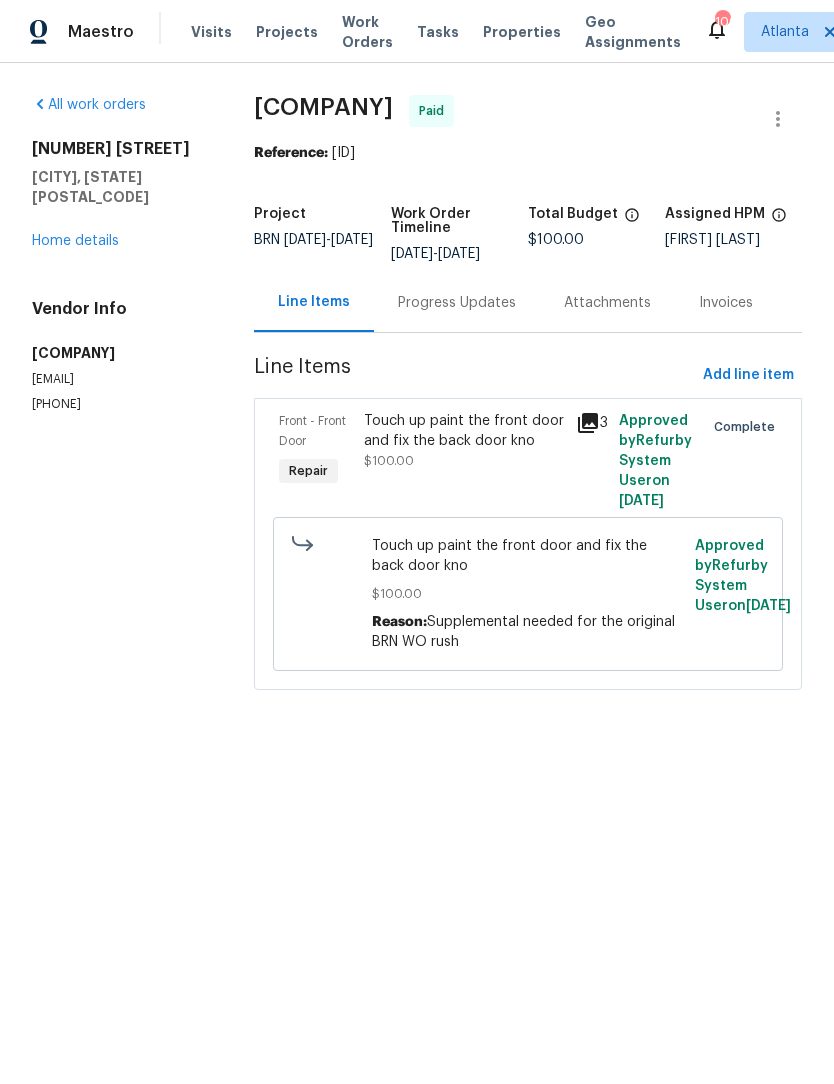 click on "Work Orders" at bounding box center (367, 32) 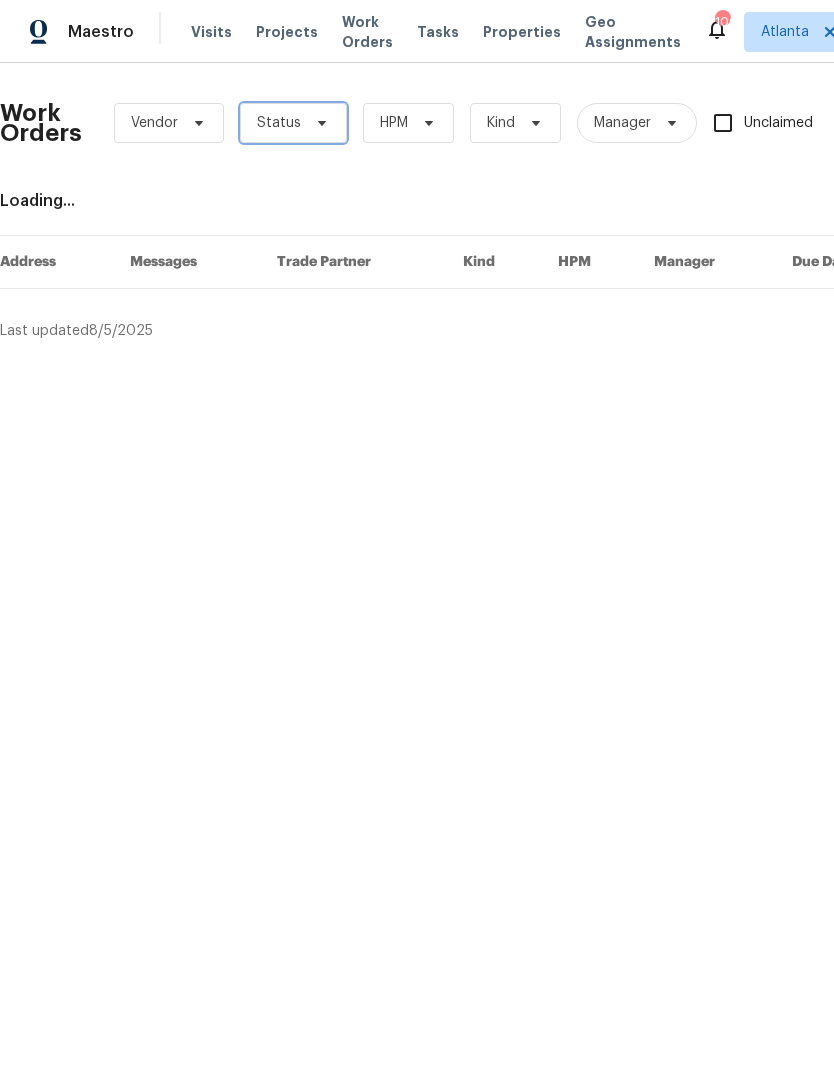 click 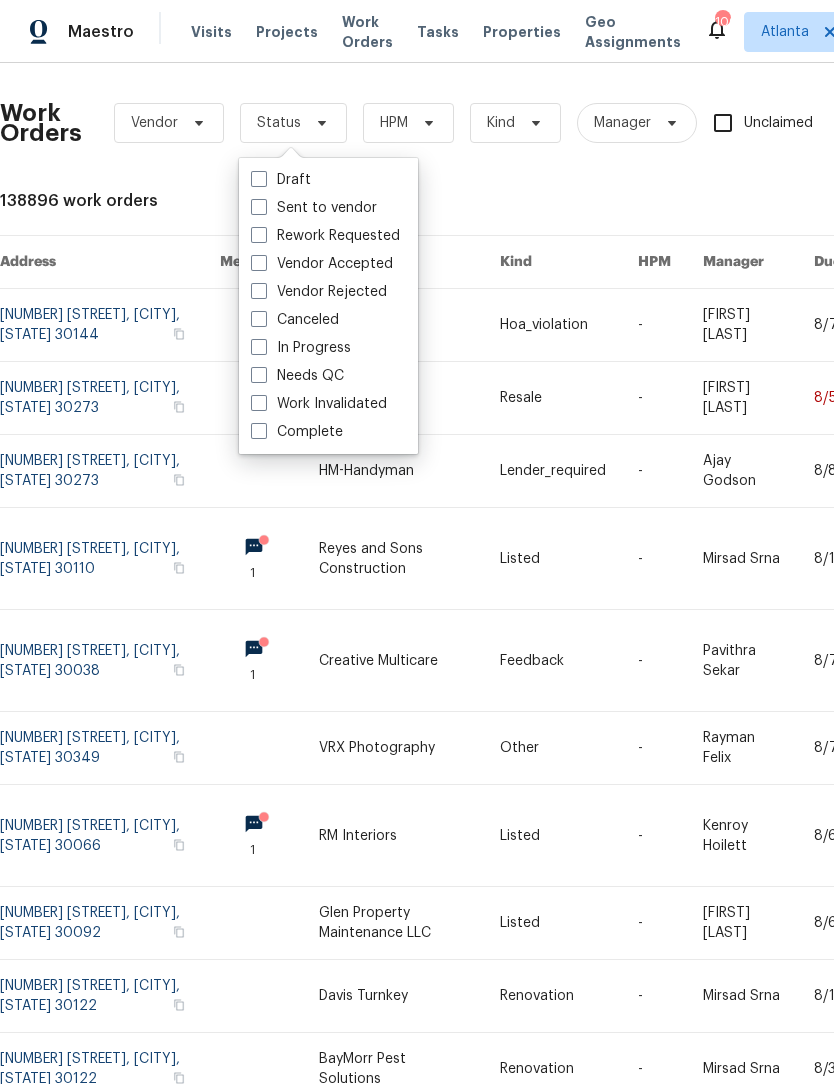 click on "In Progress" at bounding box center [301, 348] 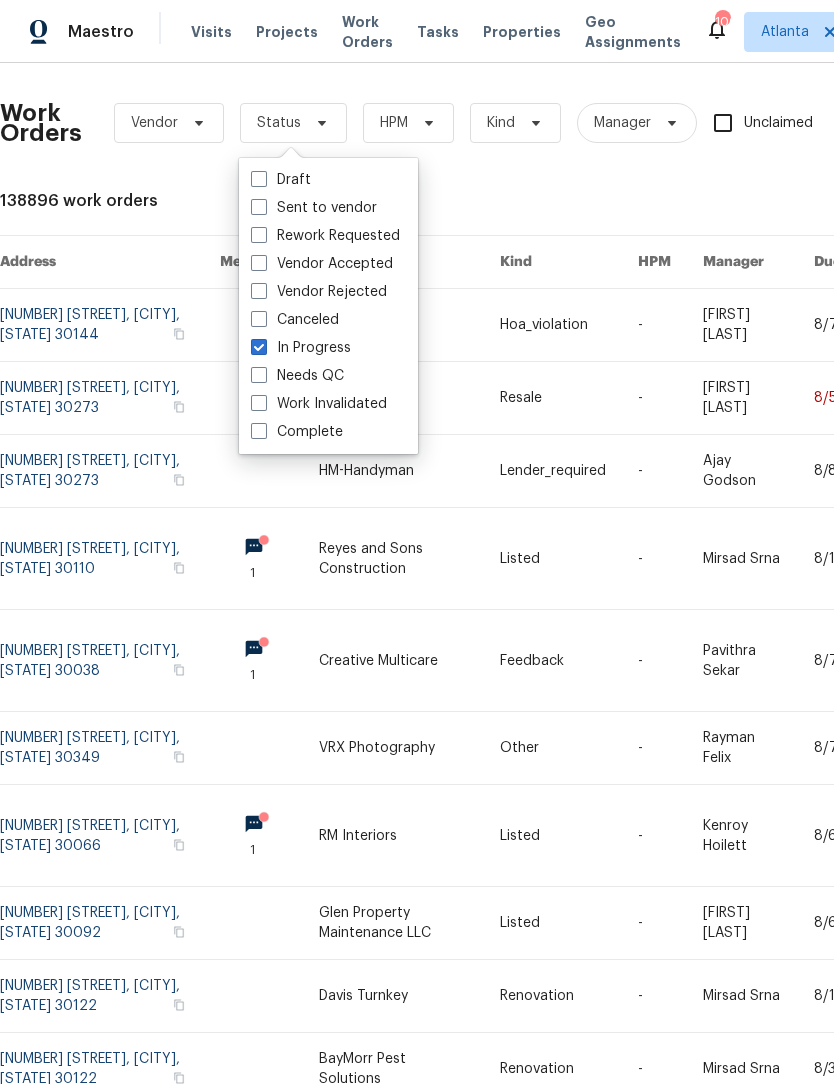 checkbox on "true" 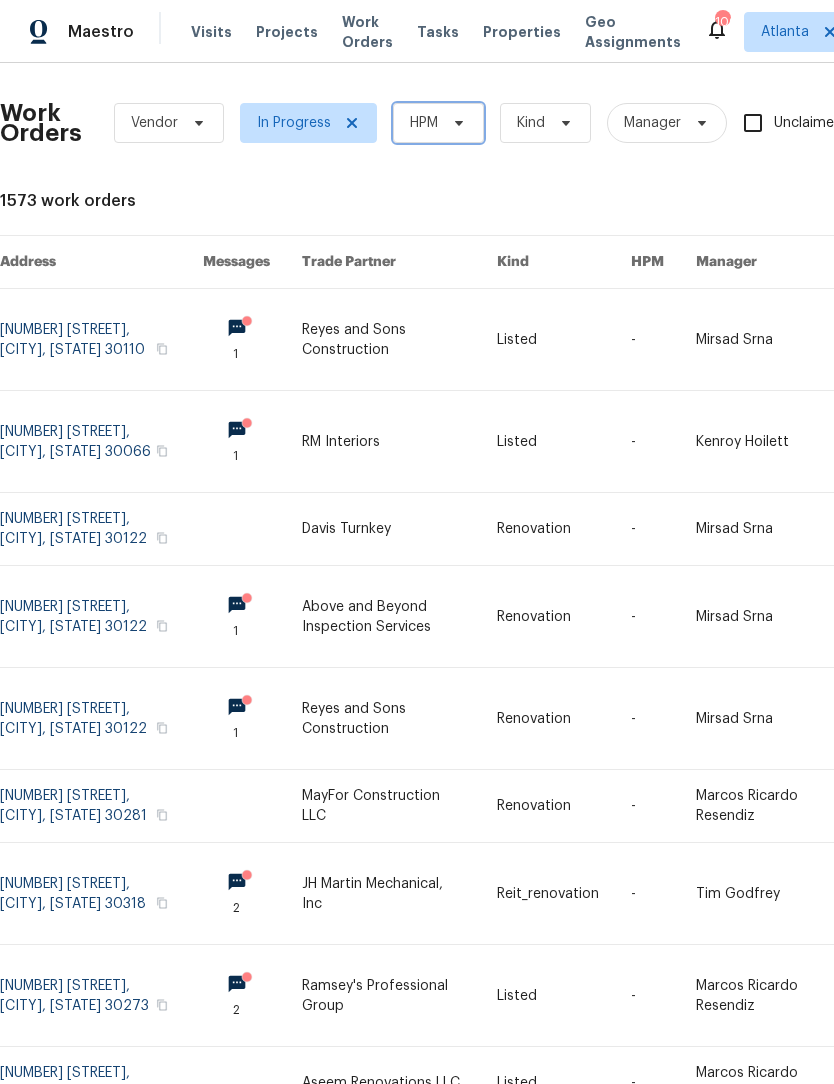 click 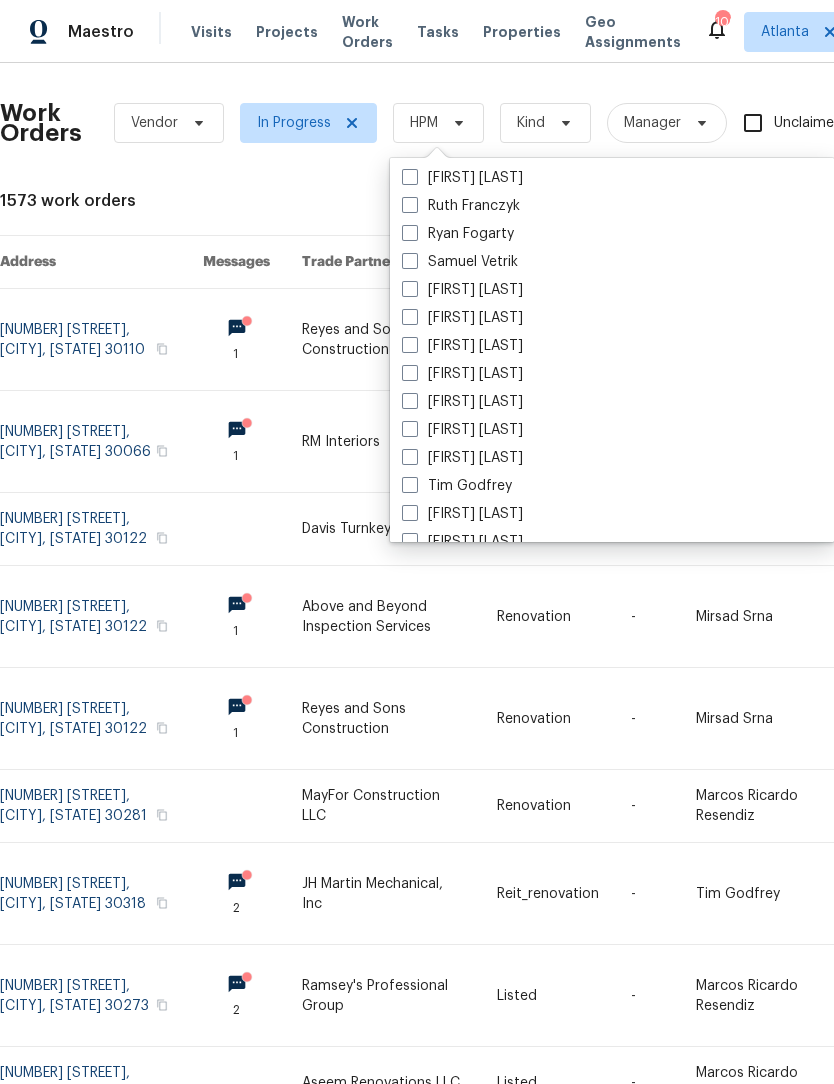 scroll, scrollTop: 1343, scrollLeft: 0, axis: vertical 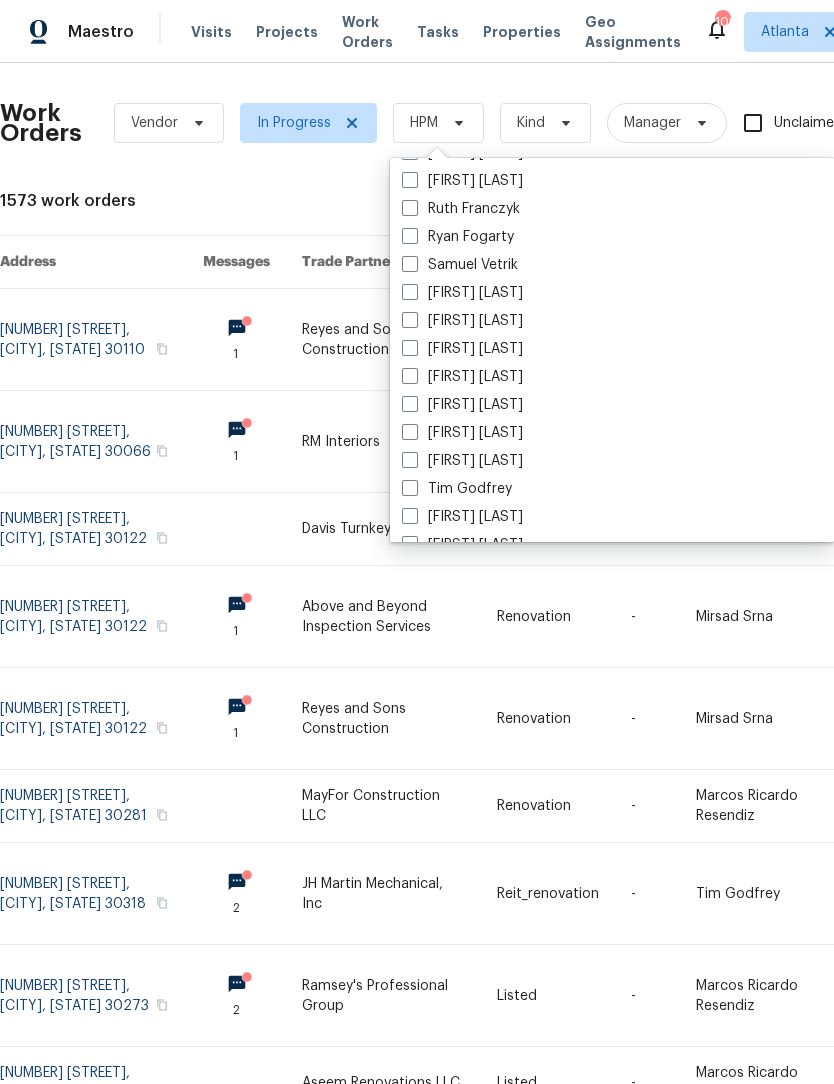 click at bounding box center [410, 292] 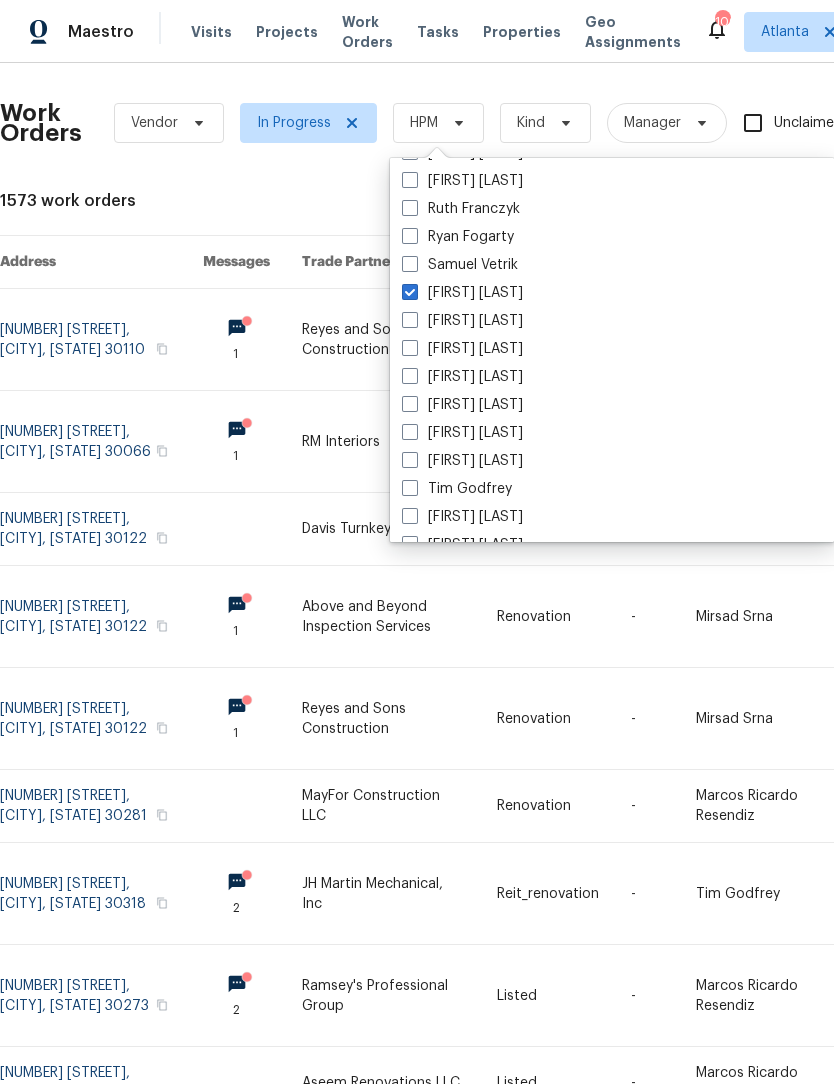checkbox on "true" 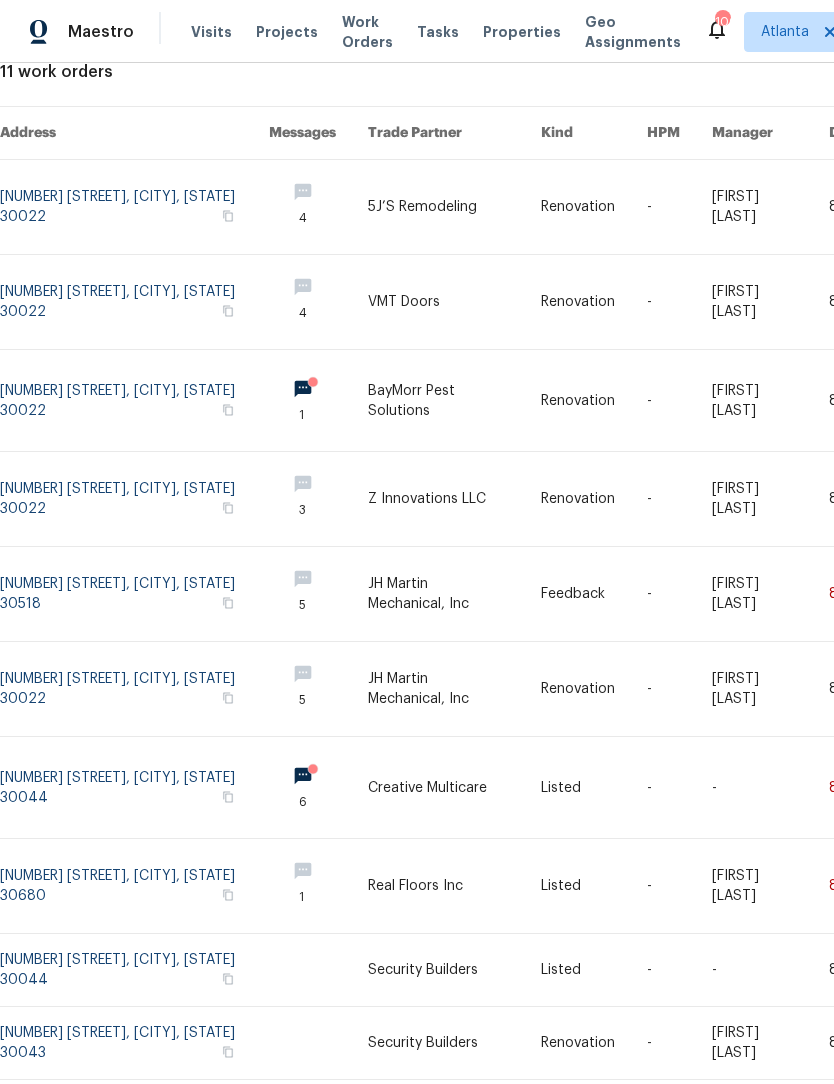 scroll, scrollTop: 127, scrollLeft: 0, axis: vertical 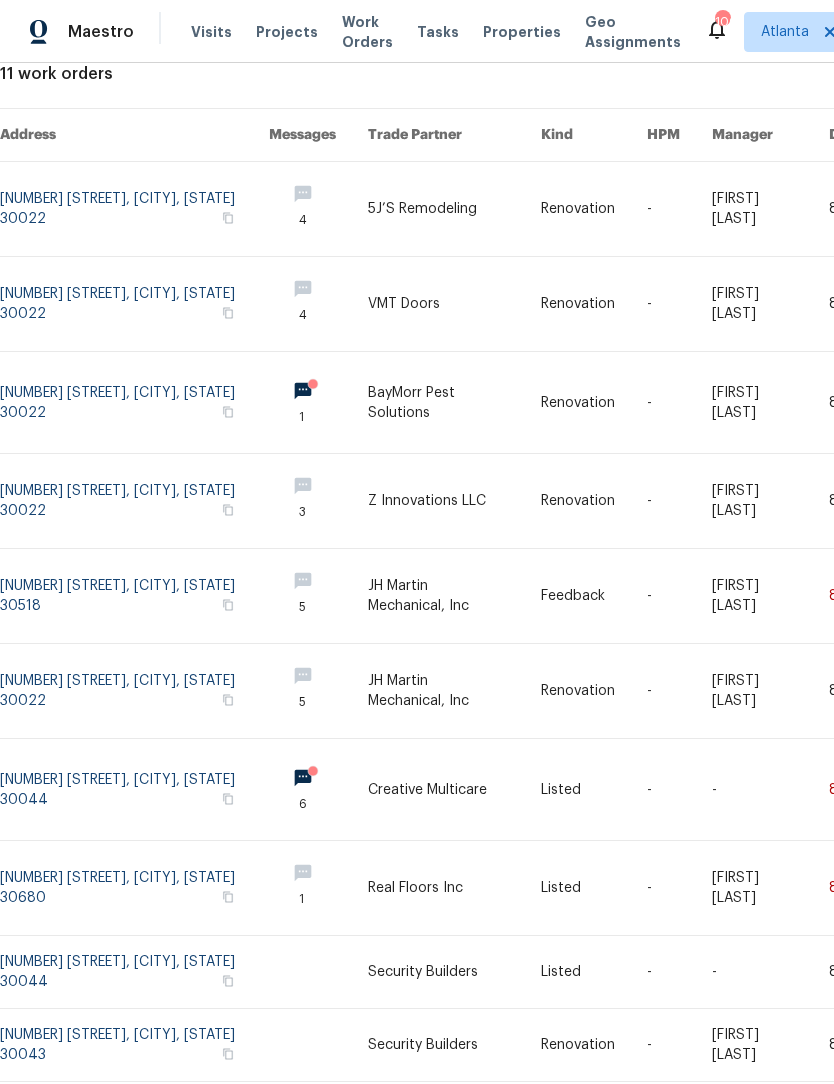 click at bounding box center (134, 501) 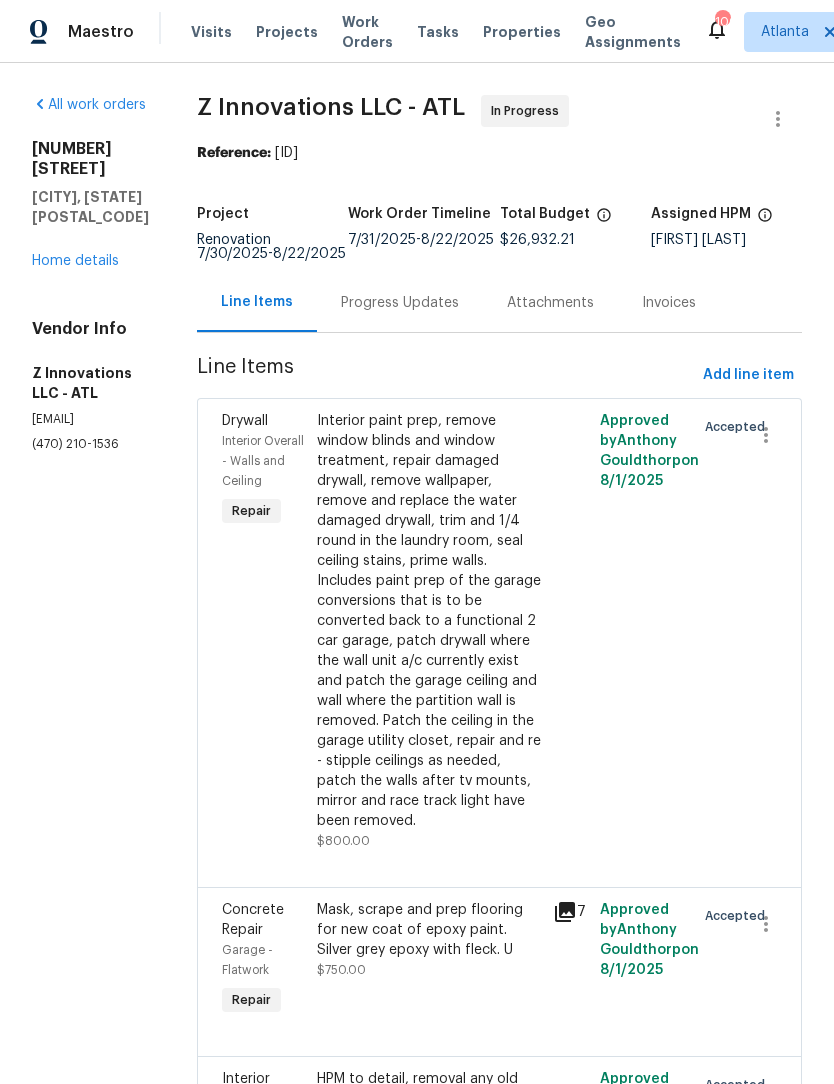 click on "Progress Updates" at bounding box center [400, 303] 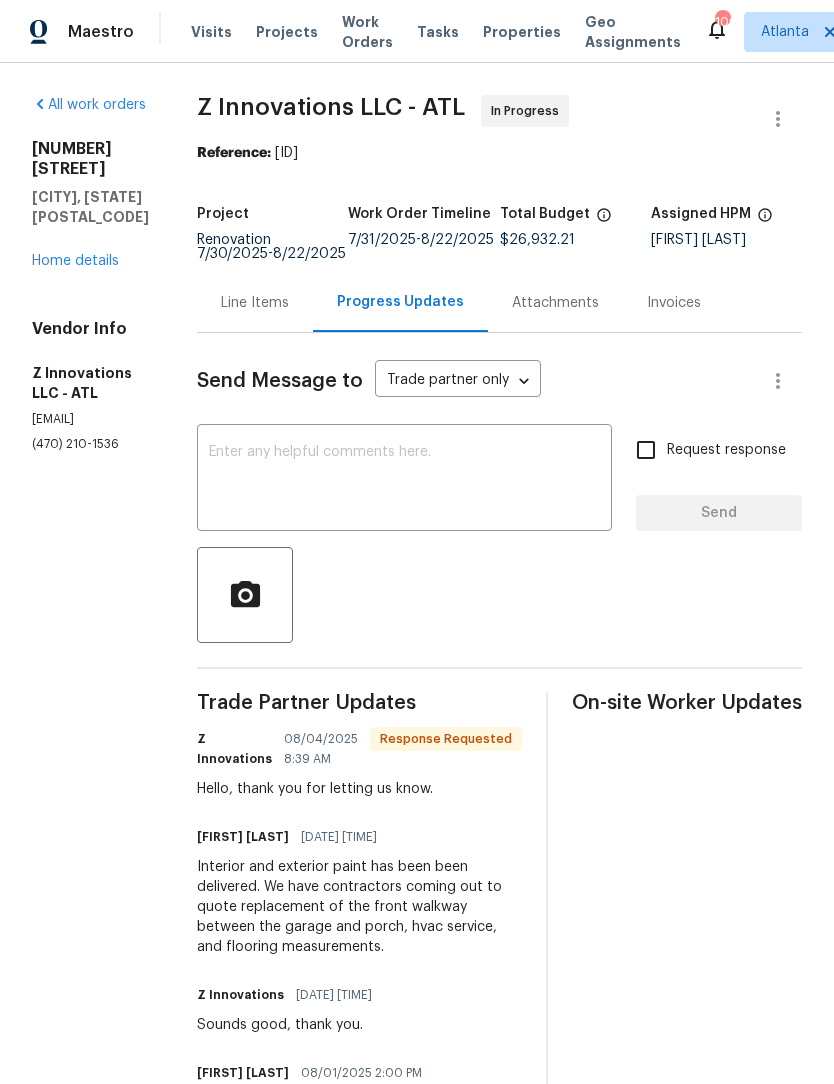 click at bounding box center (404, 480) 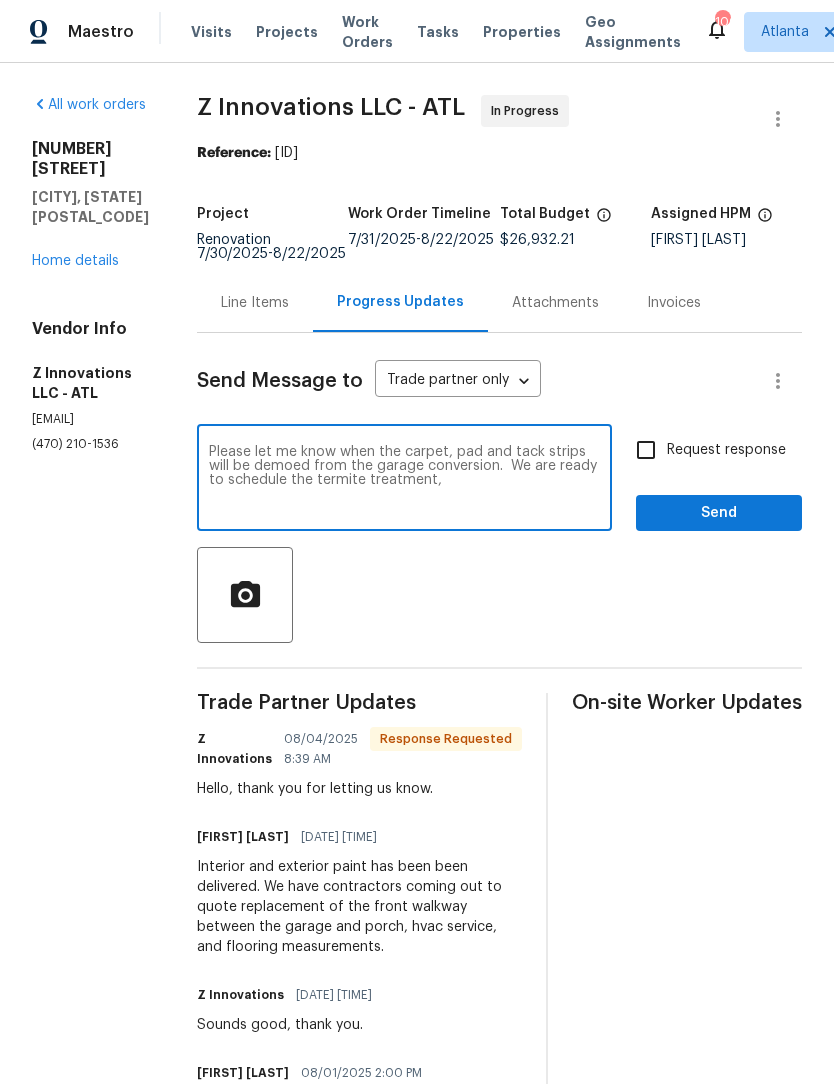 type on "Please let me know when the carpet, pad and tack strips will be demoed from the garage conversion.  We are ready to schedule the termite treatment," 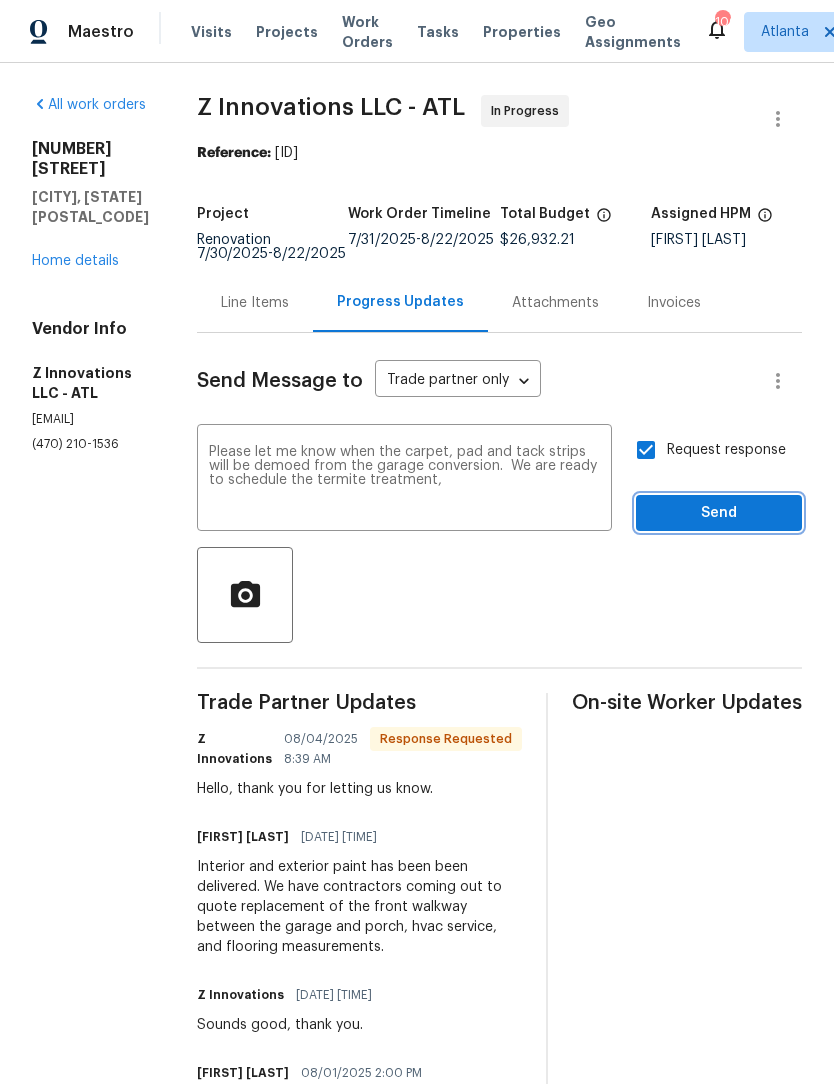 click on "Send" at bounding box center [719, 513] 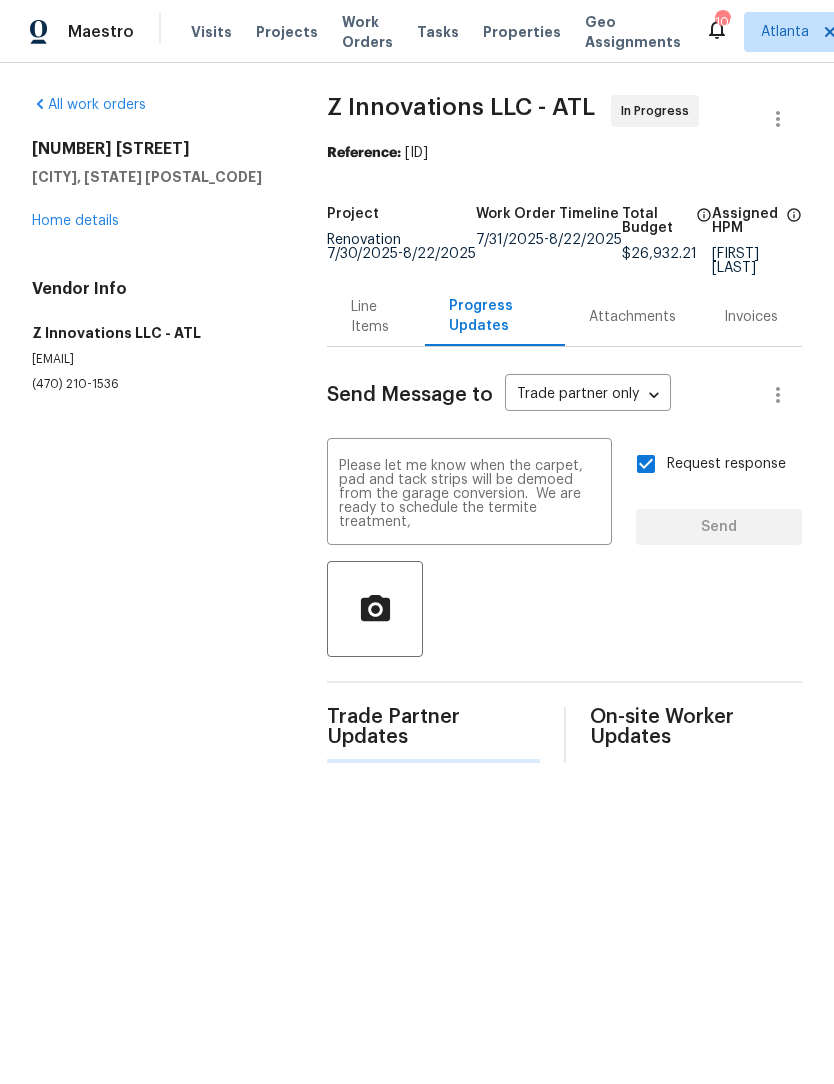 type 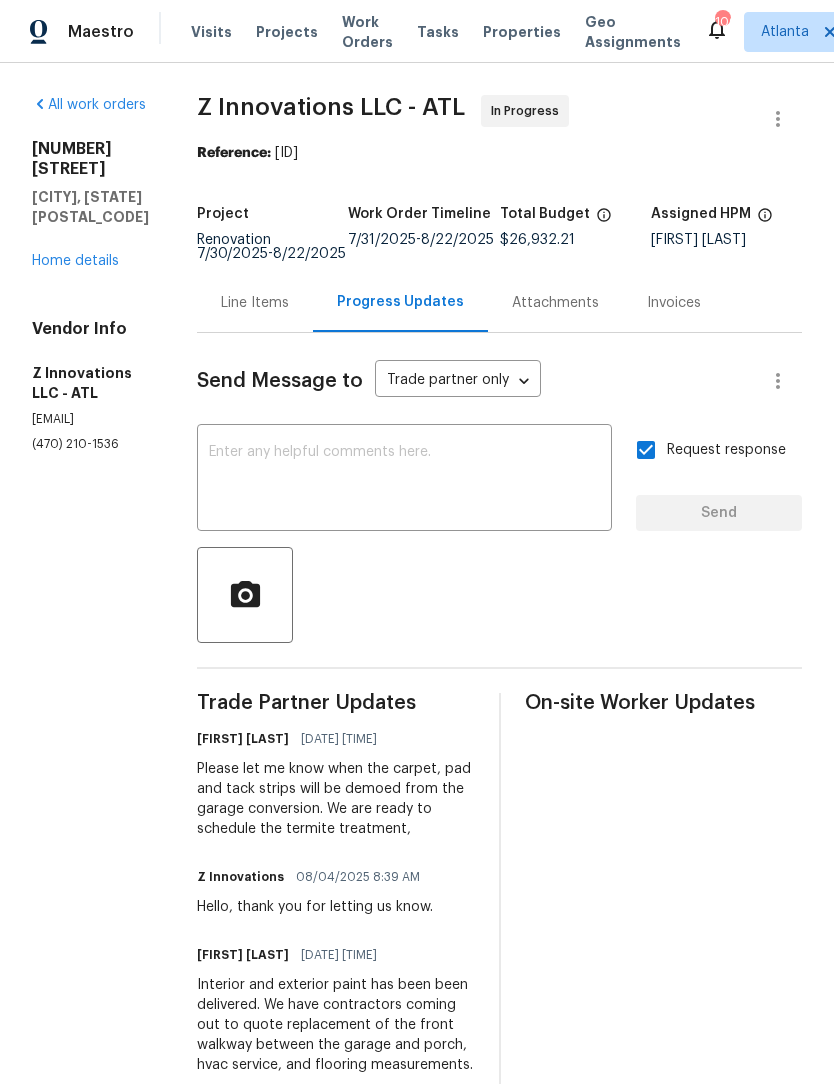 click on "Home details" at bounding box center (75, 261) 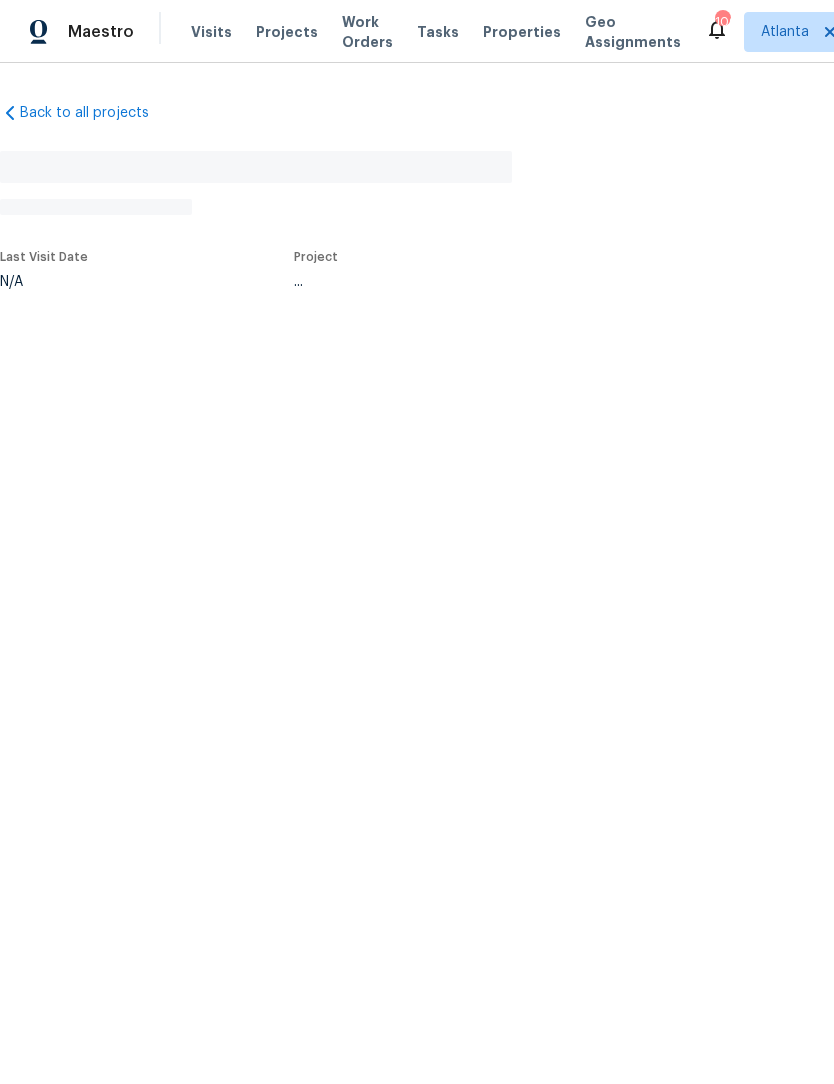 click on "Last Visit Date N/A Project ..." at bounding box center [339, 270] 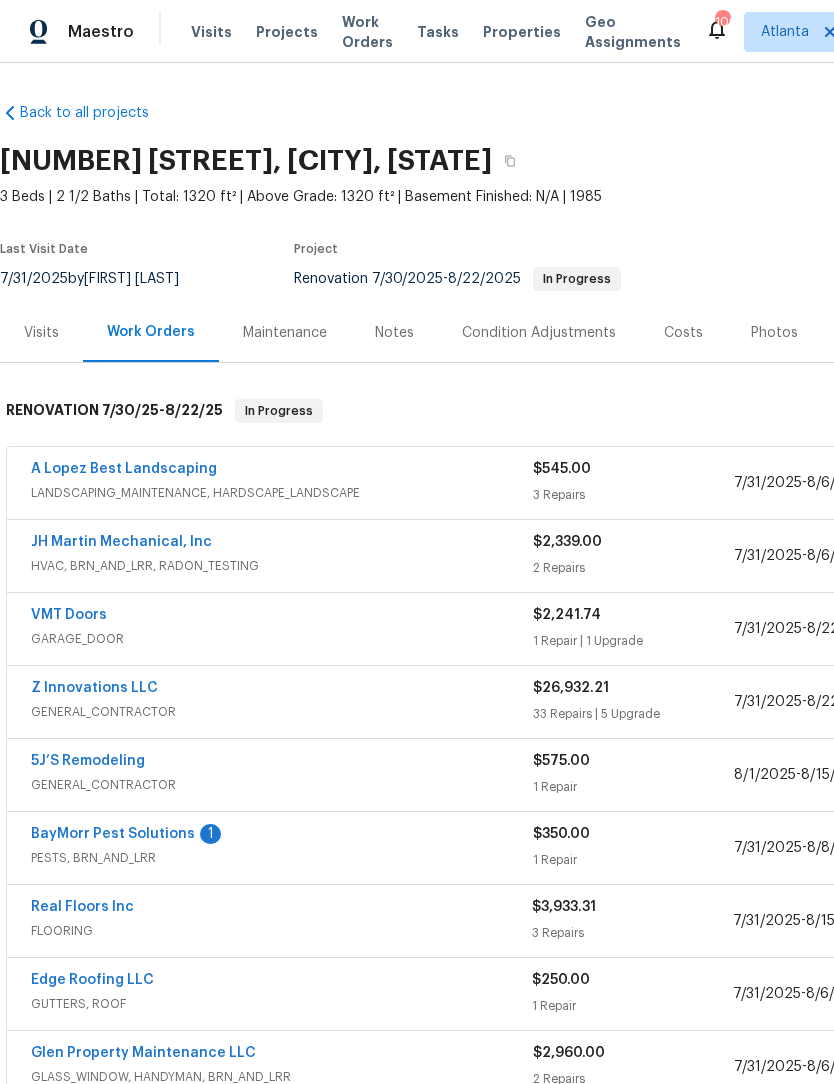 scroll, scrollTop: 0, scrollLeft: 0, axis: both 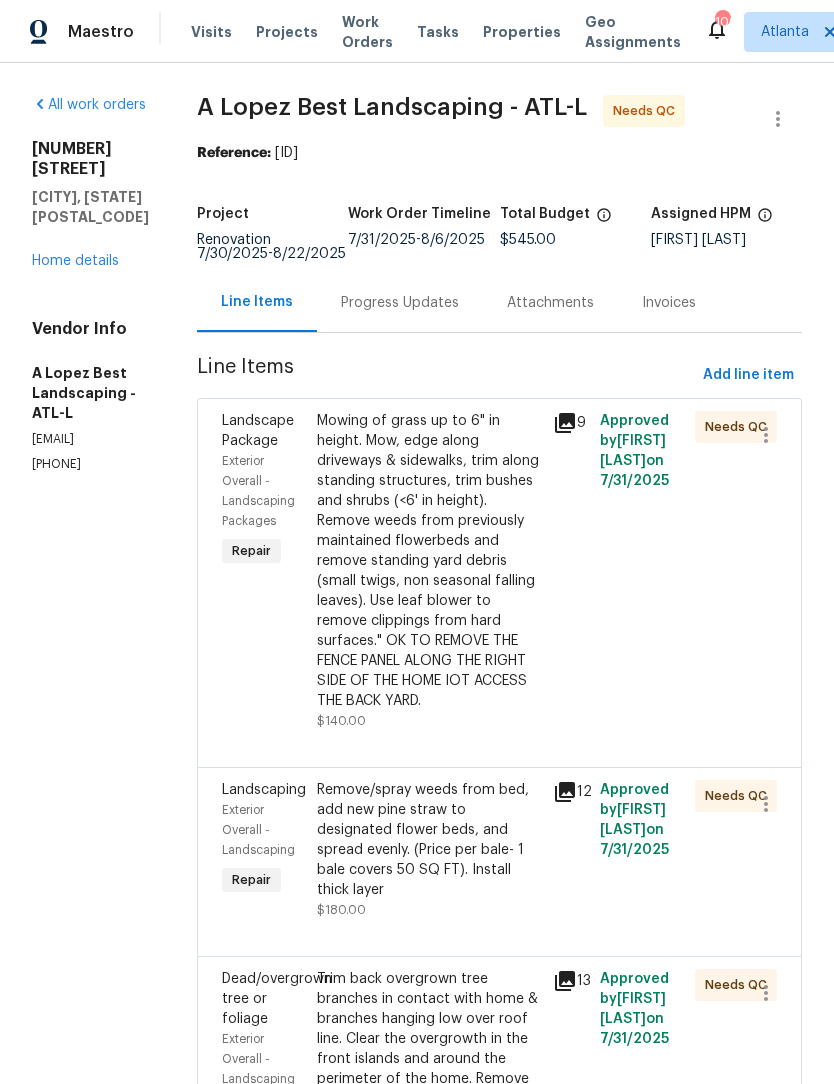 click on "Mowing of grass up to 6" in height. Mow, edge along driveways & sidewalks, trim along standing structures, trim bushes and shrubs (<6' in height). Remove weeds from previously maintained flowerbeds and remove standing yard debris (small twigs, non seasonal falling leaves).  Use leaf blower to remove clippings from hard surfaces."
OK TO REMOVE THE FENCE PANEL ALONG THE RIGHT SIDE OF THE HOME IOT ACCESS THE BACK YARD." at bounding box center [429, 561] 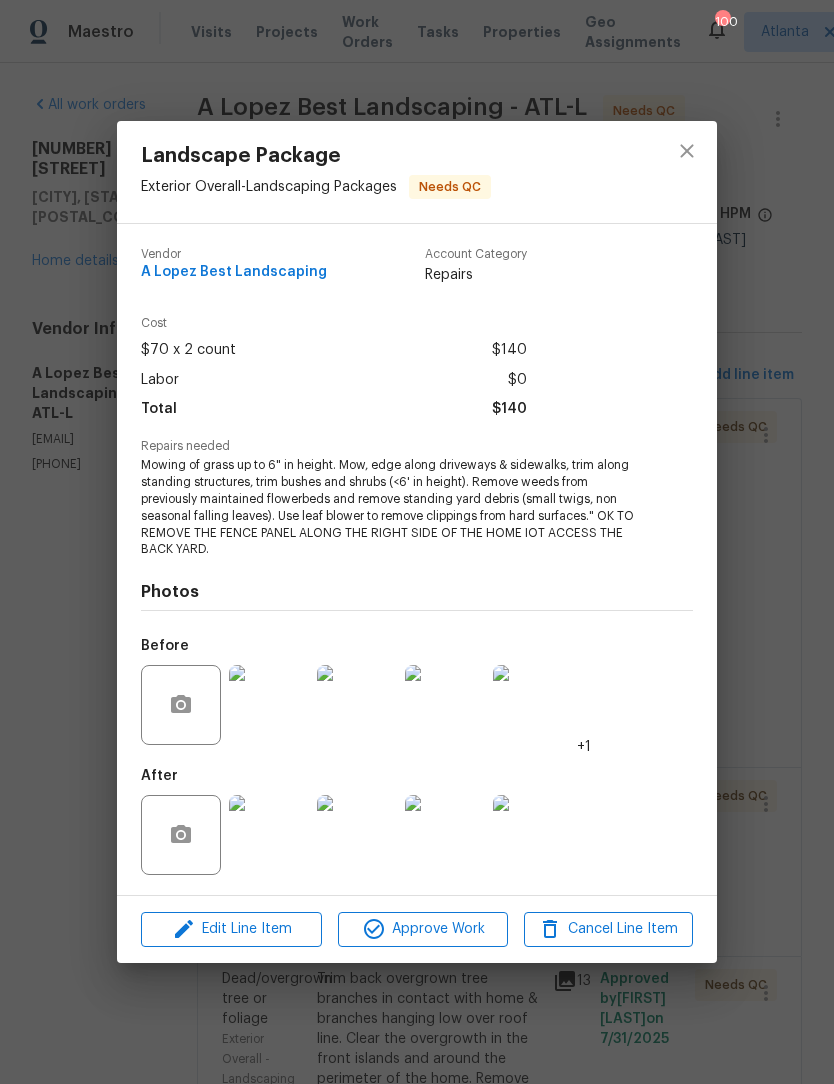click at bounding box center [269, 835] 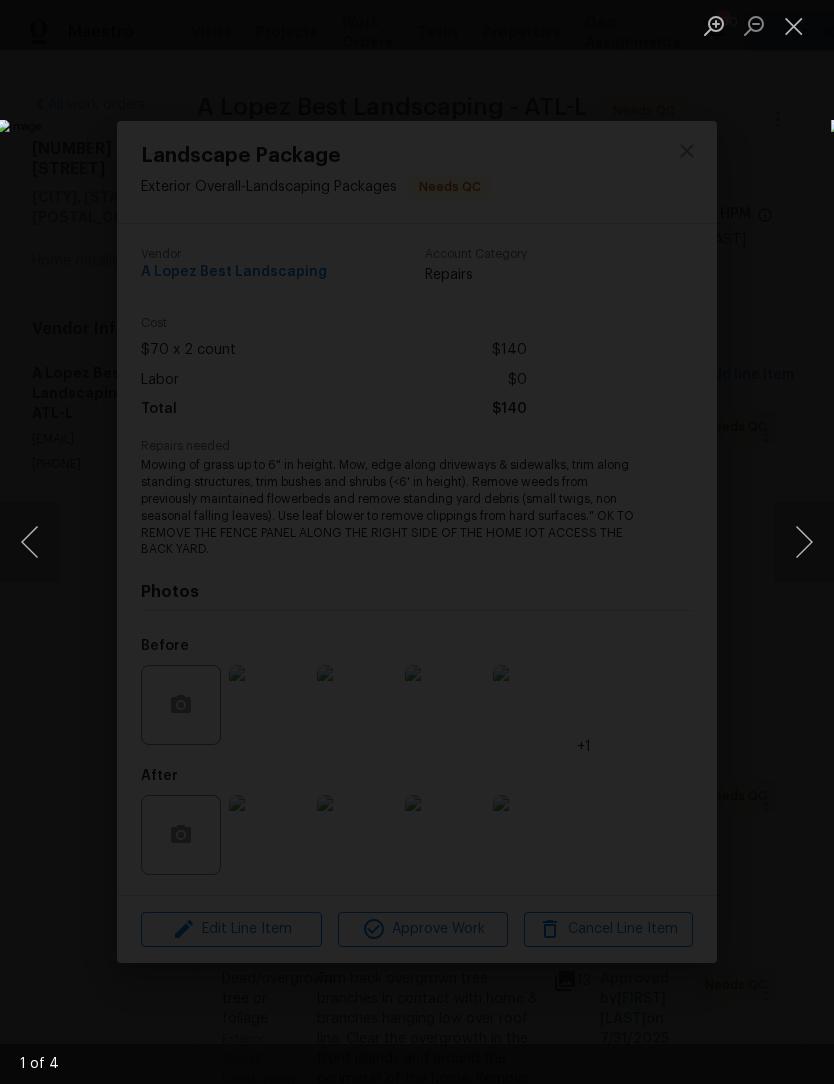 click at bounding box center (804, 542) 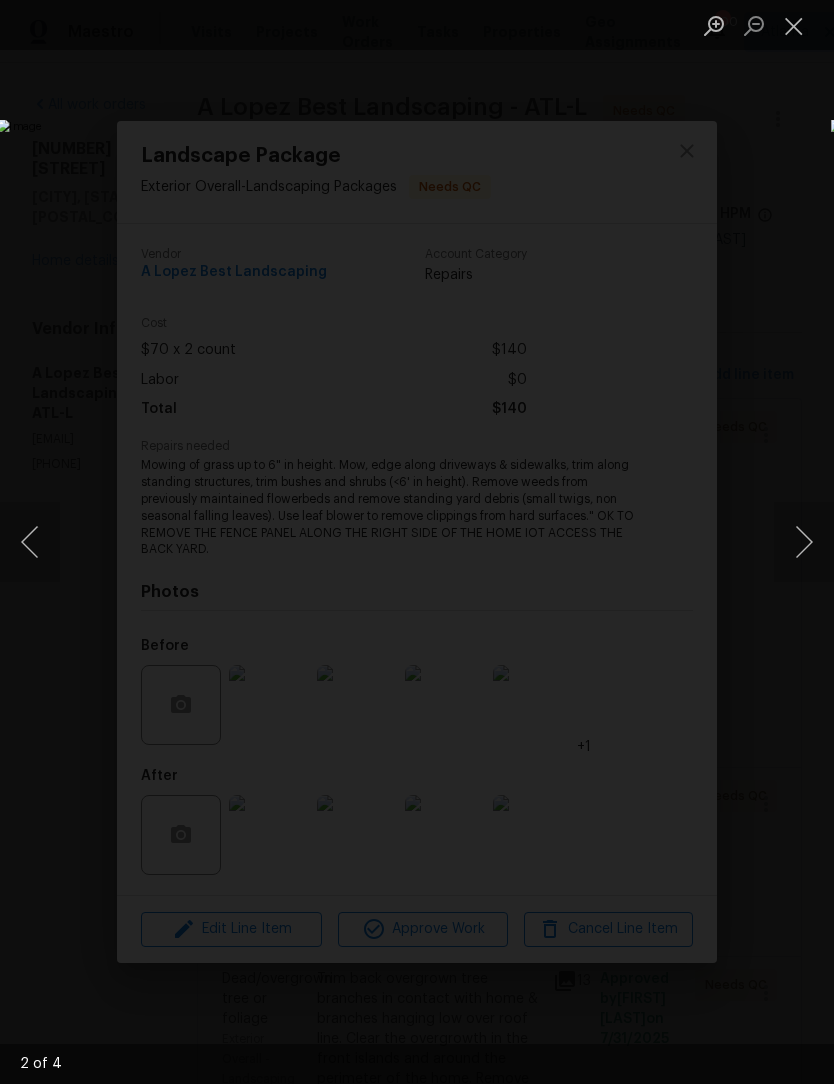 click at bounding box center (804, 542) 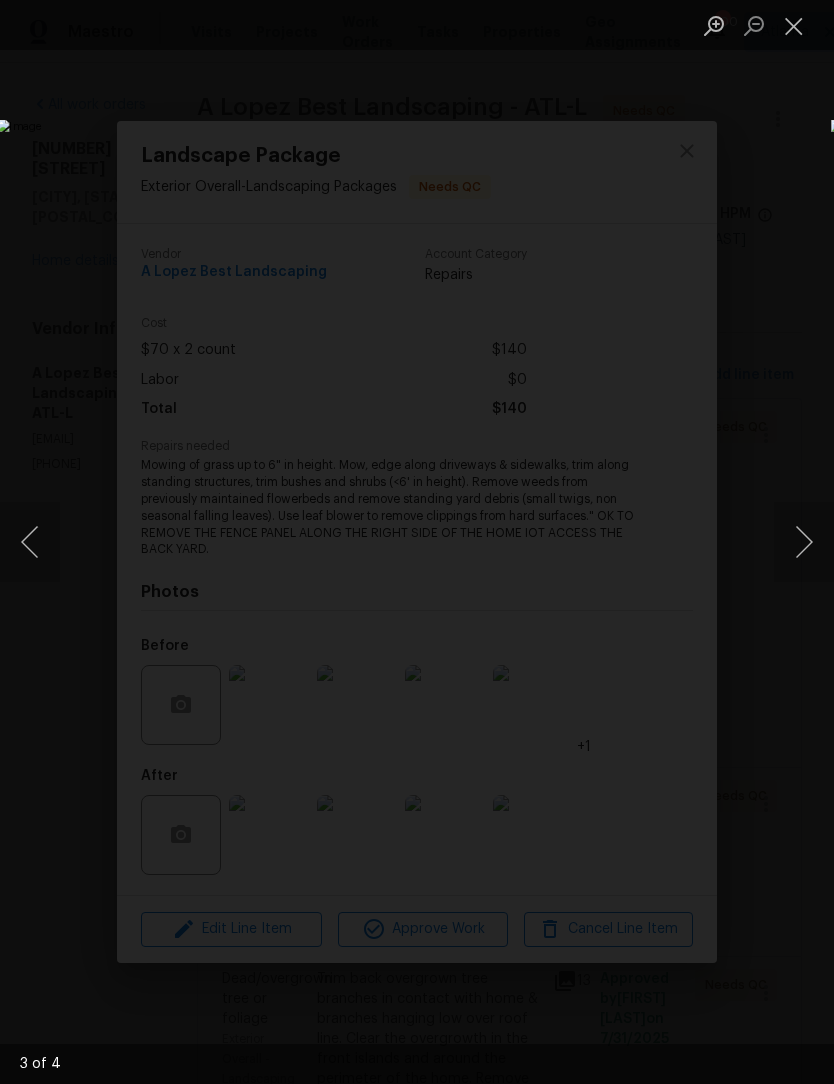 click at bounding box center [804, 542] 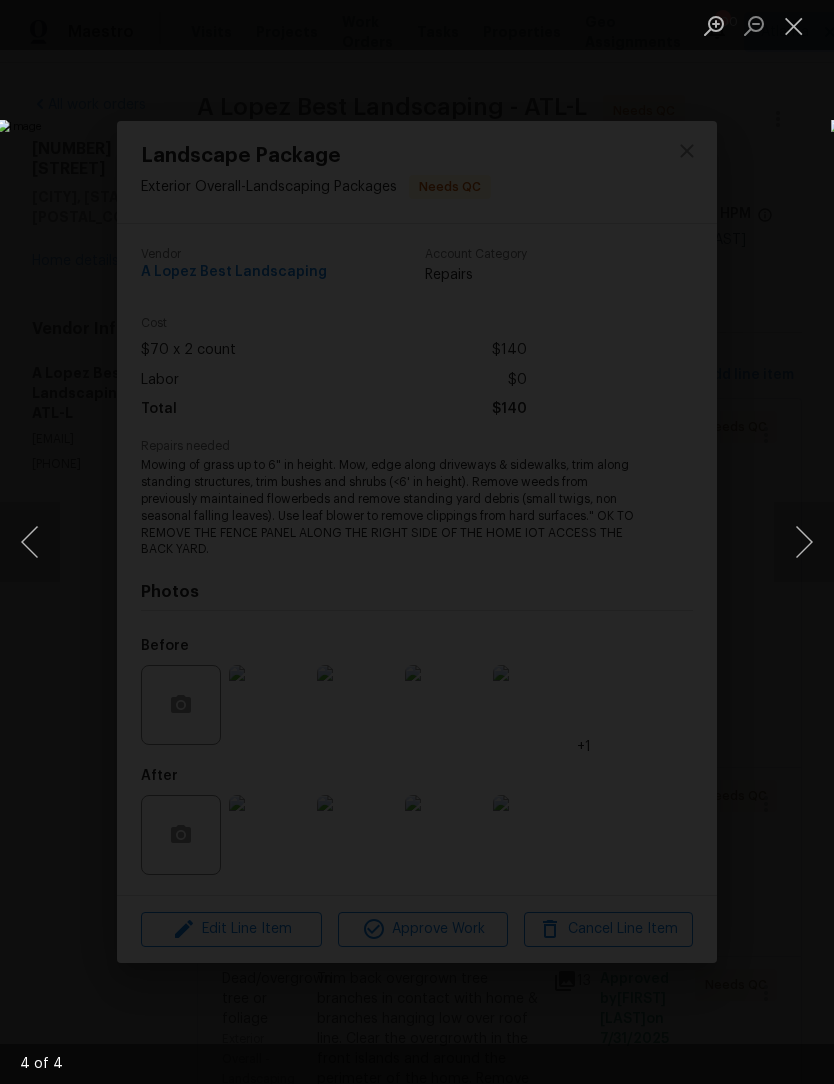 click at bounding box center [804, 542] 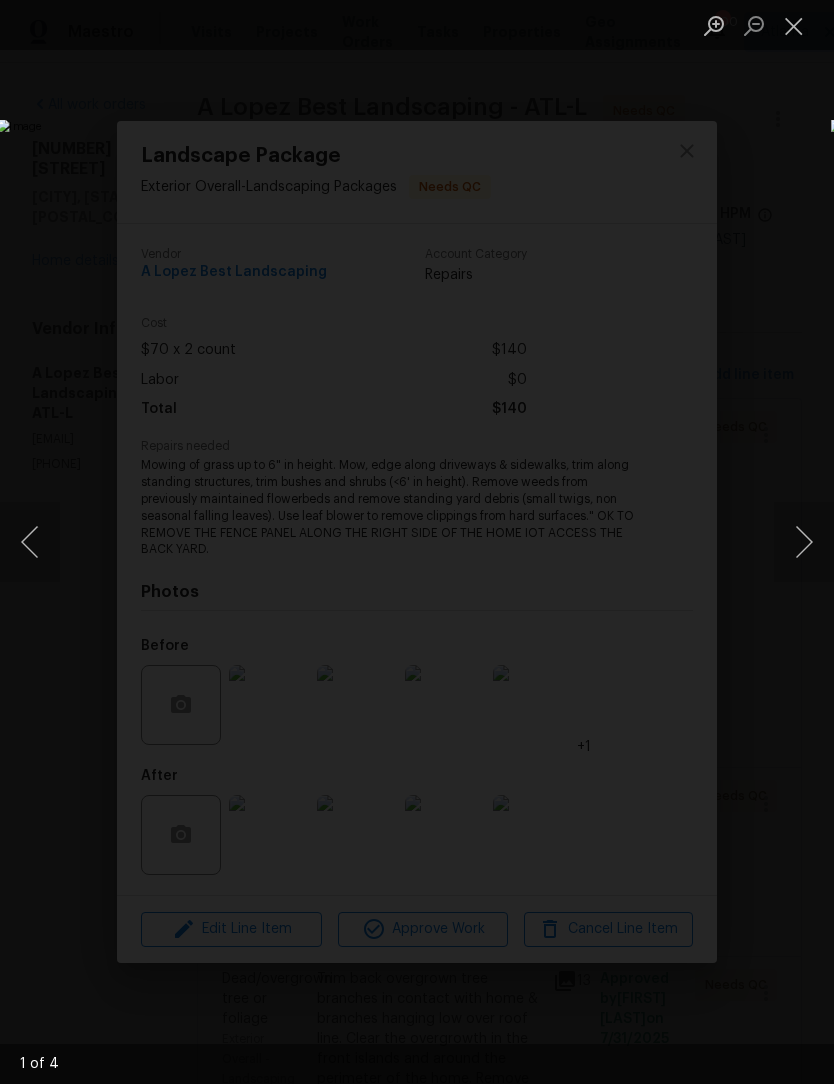 click at bounding box center [30, 542] 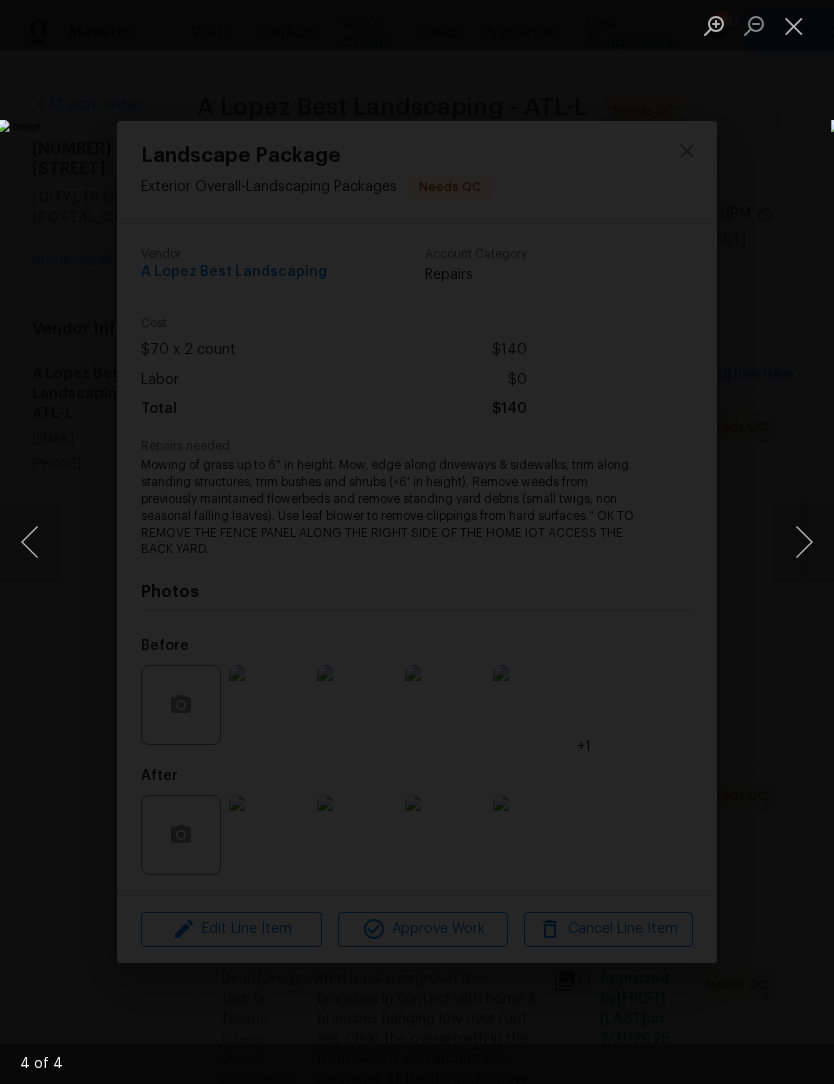 click at bounding box center [804, 542] 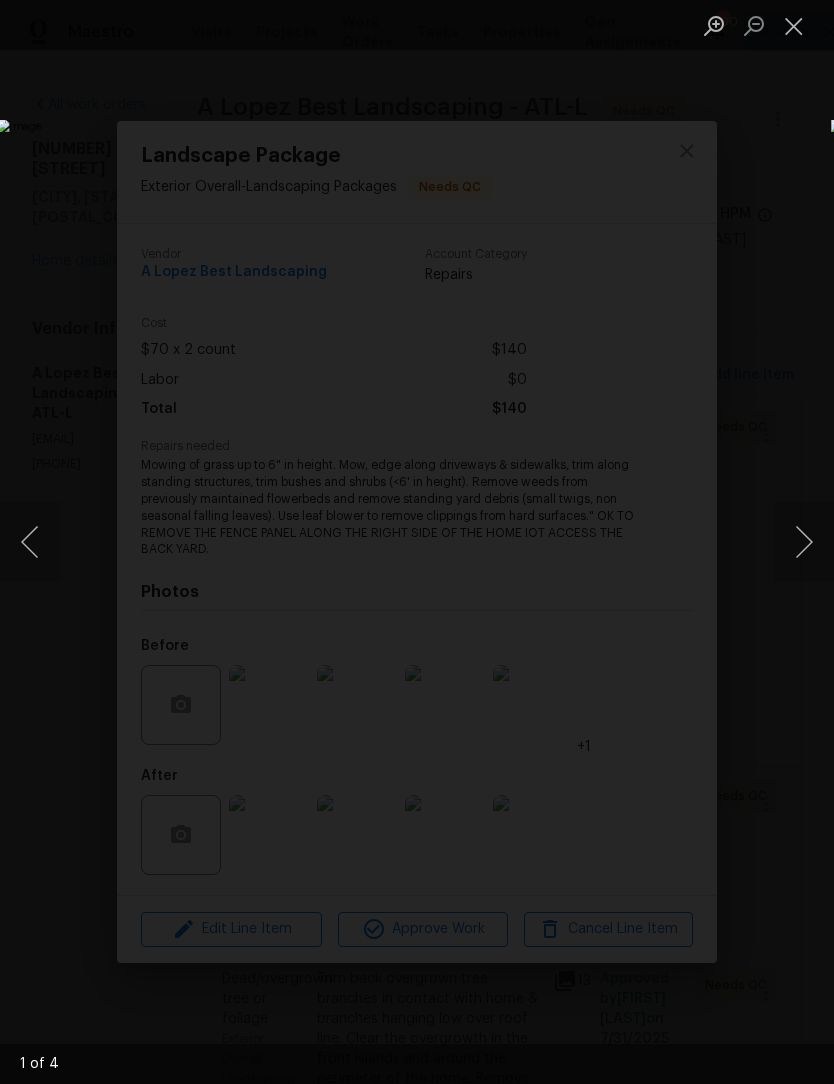 click at bounding box center (804, 542) 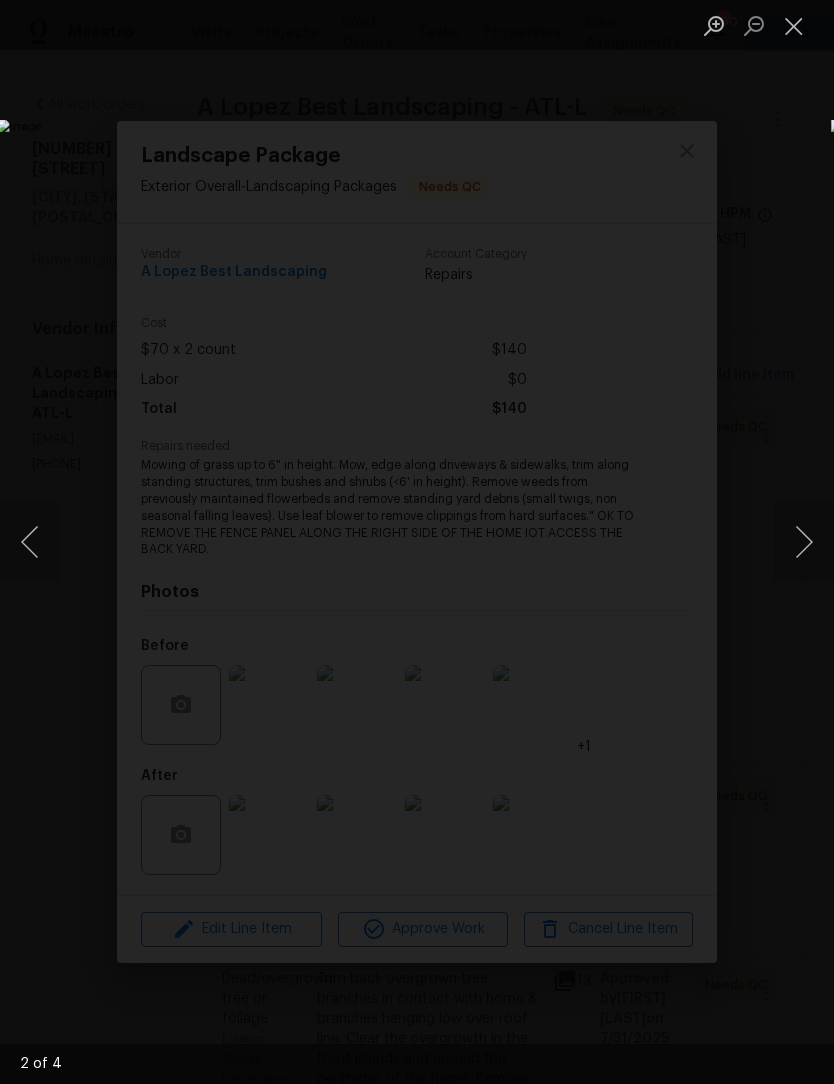 click at bounding box center [804, 542] 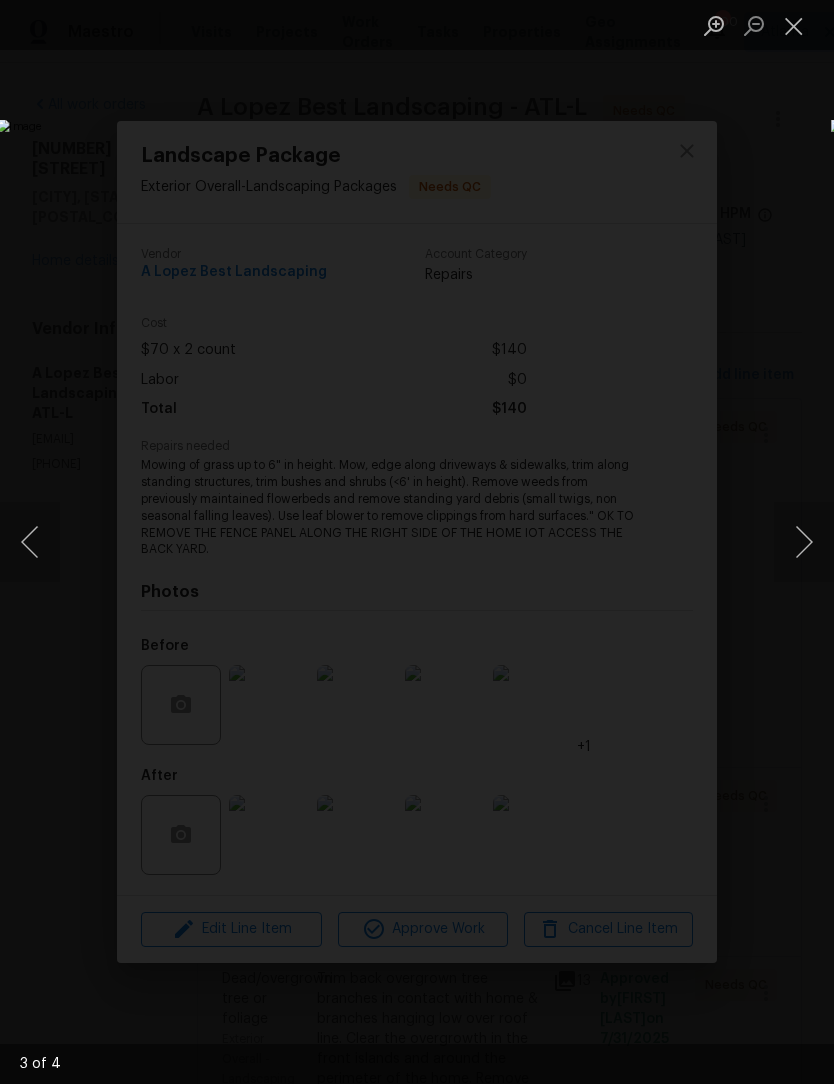 click at bounding box center [804, 542] 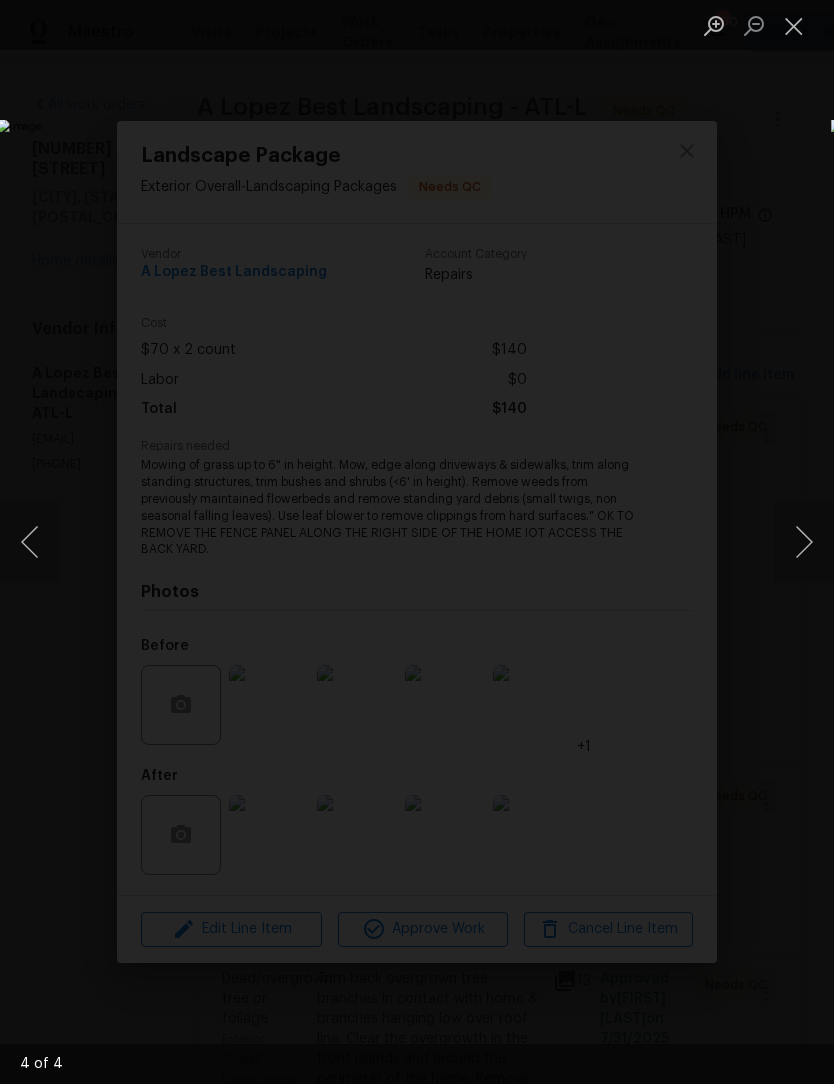 click at bounding box center (30, 542) 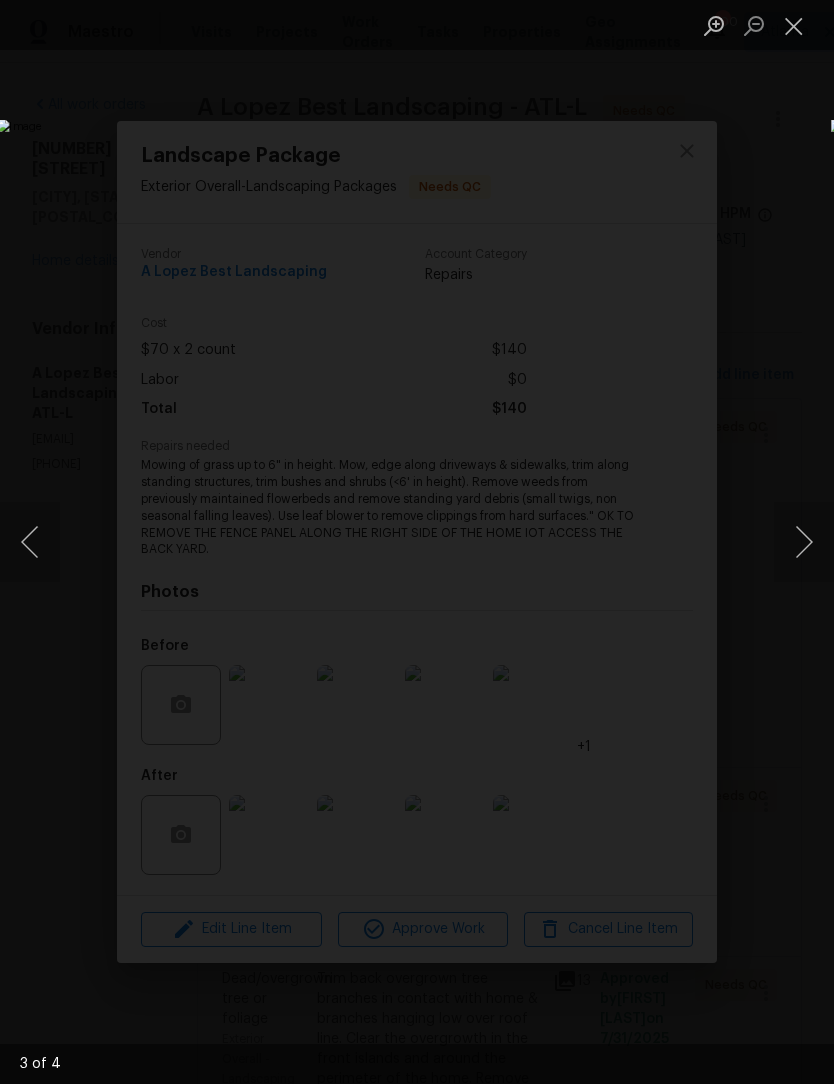 click at bounding box center [30, 542] 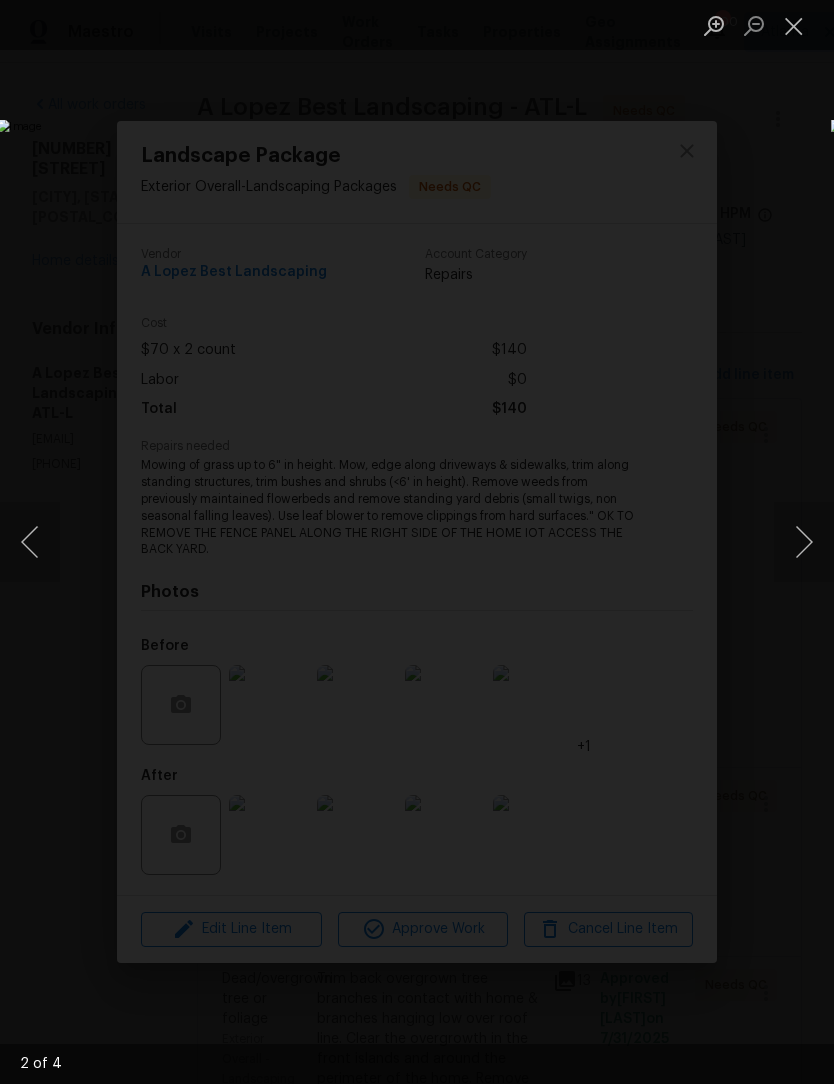 click at bounding box center [794, 25] 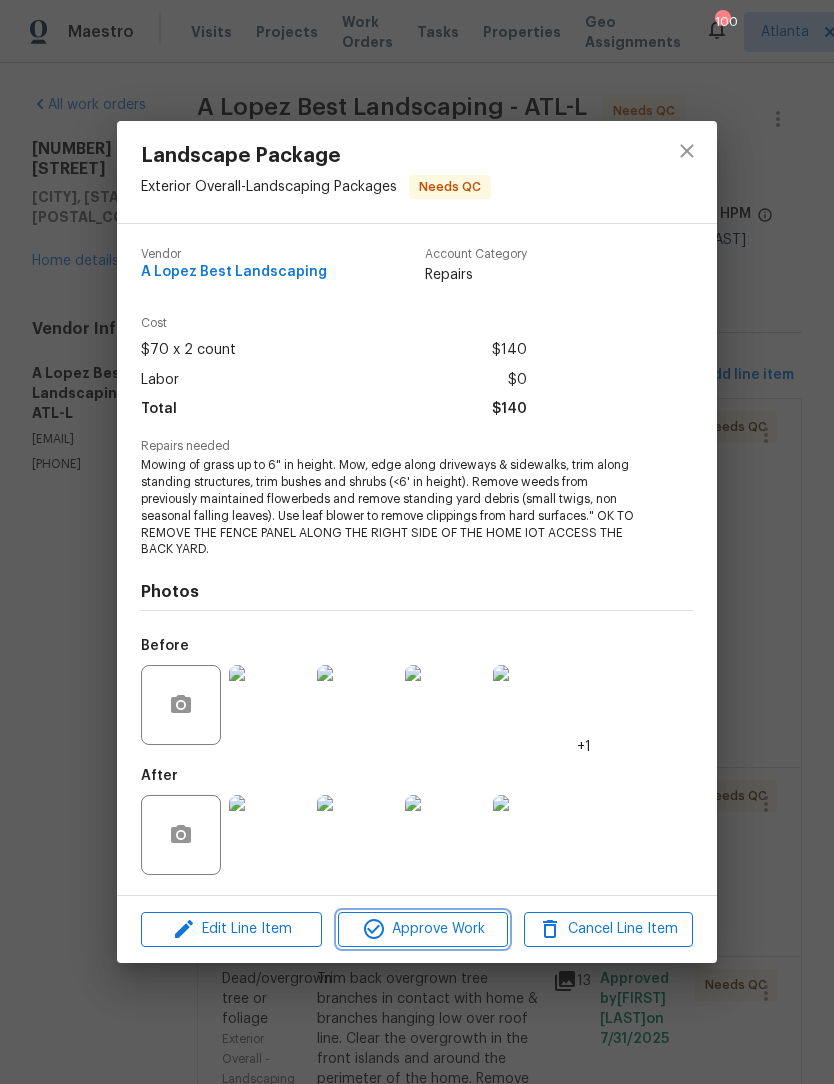 click on "Approve Work" at bounding box center (422, 929) 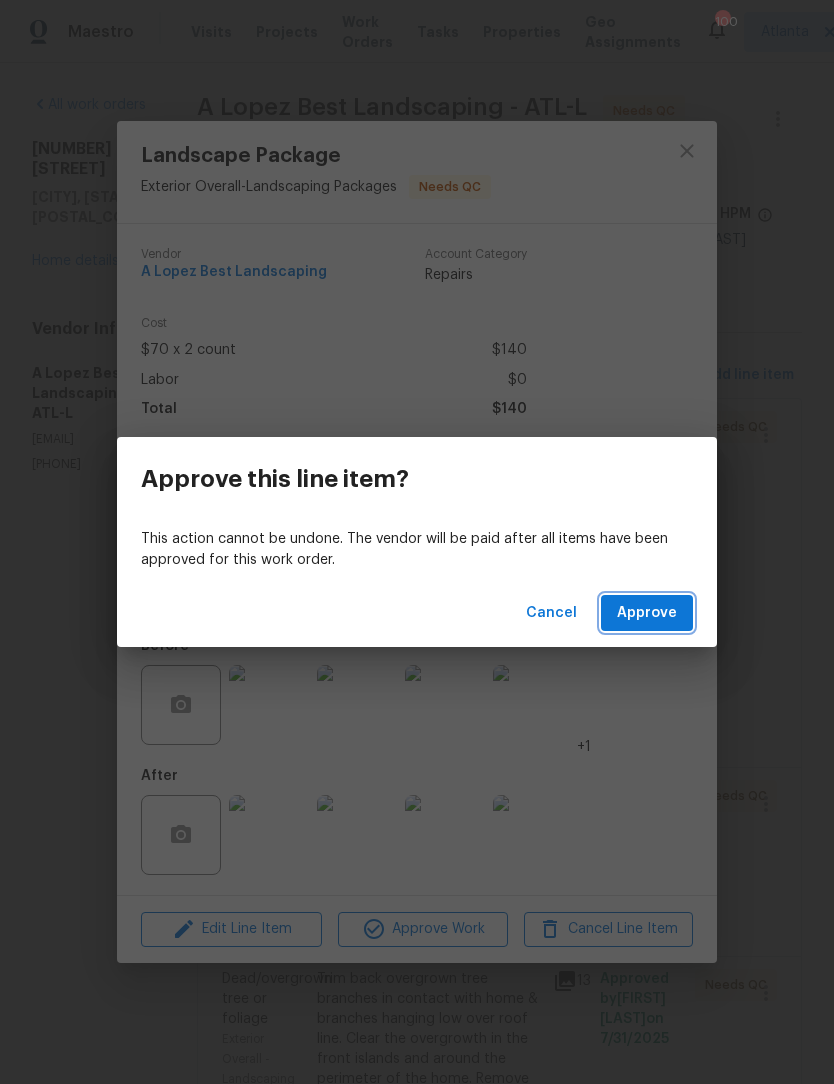 click on "Approve" at bounding box center [647, 613] 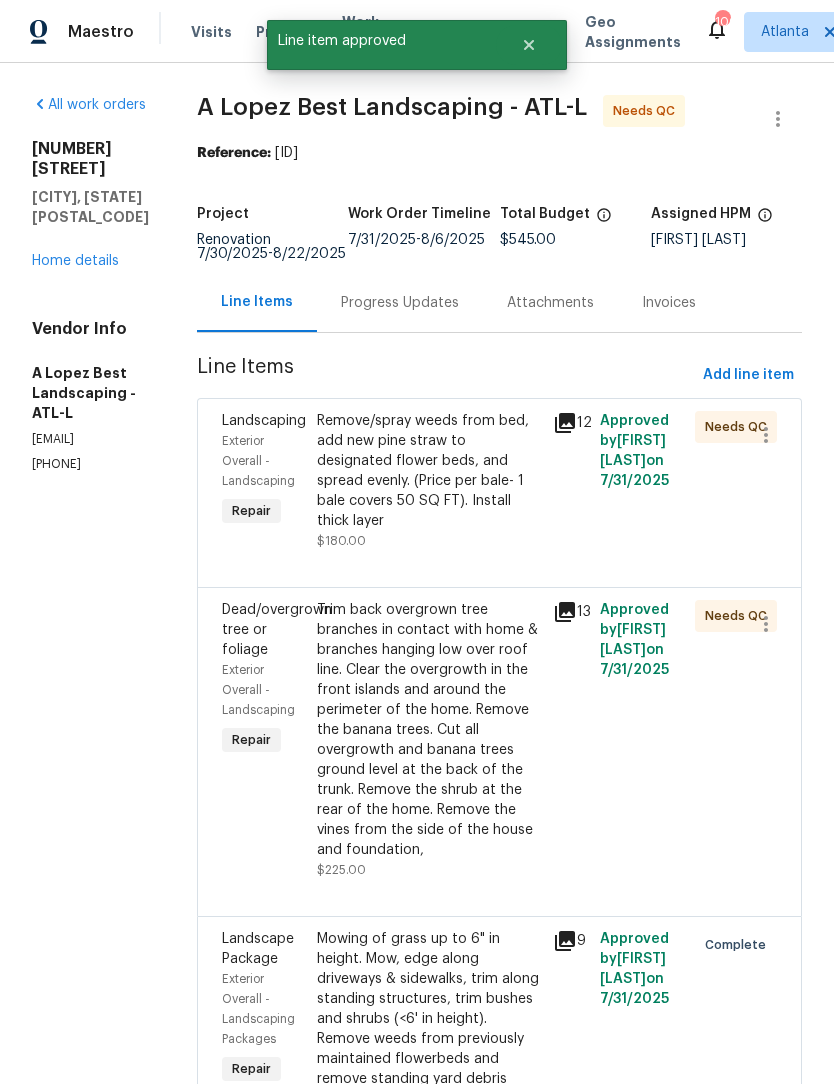 click on "Remove/spray weeds from bed, add new pine straw to designated flower beds, and spread evenly. (Price per bale- 1 bale covers 50 SQ FT). Install thick layer" at bounding box center (429, 471) 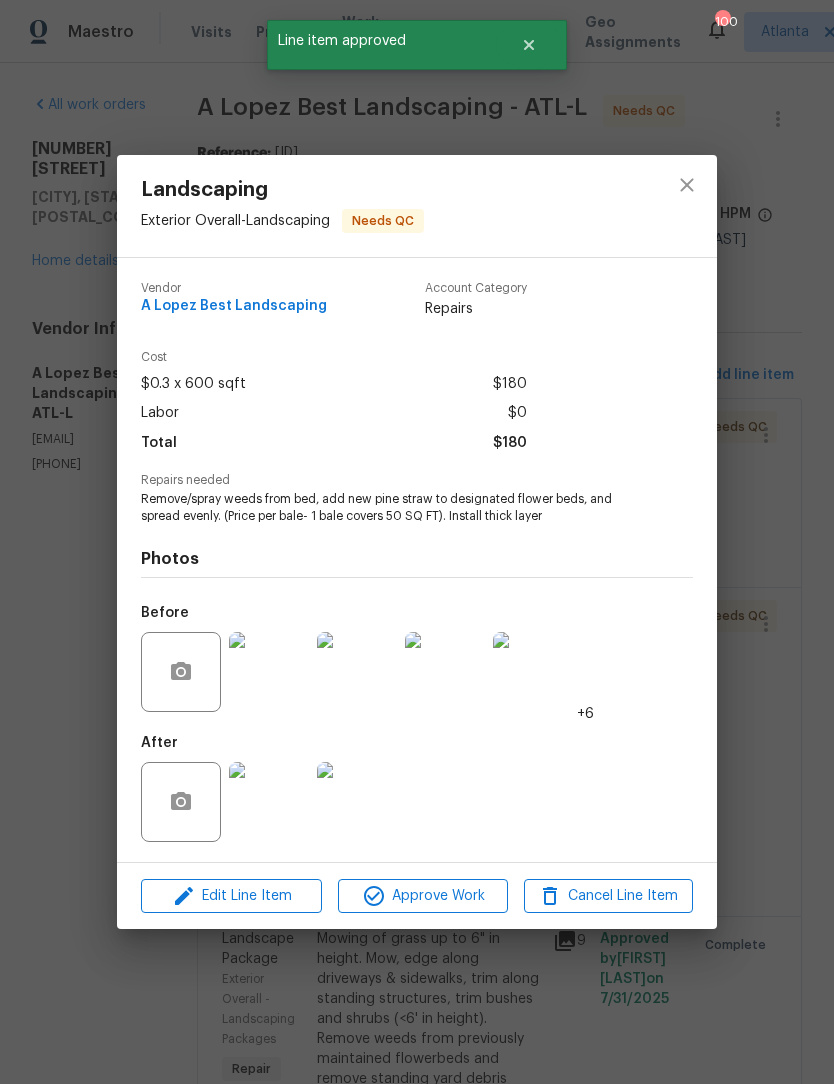 click at bounding box center (269, 802) 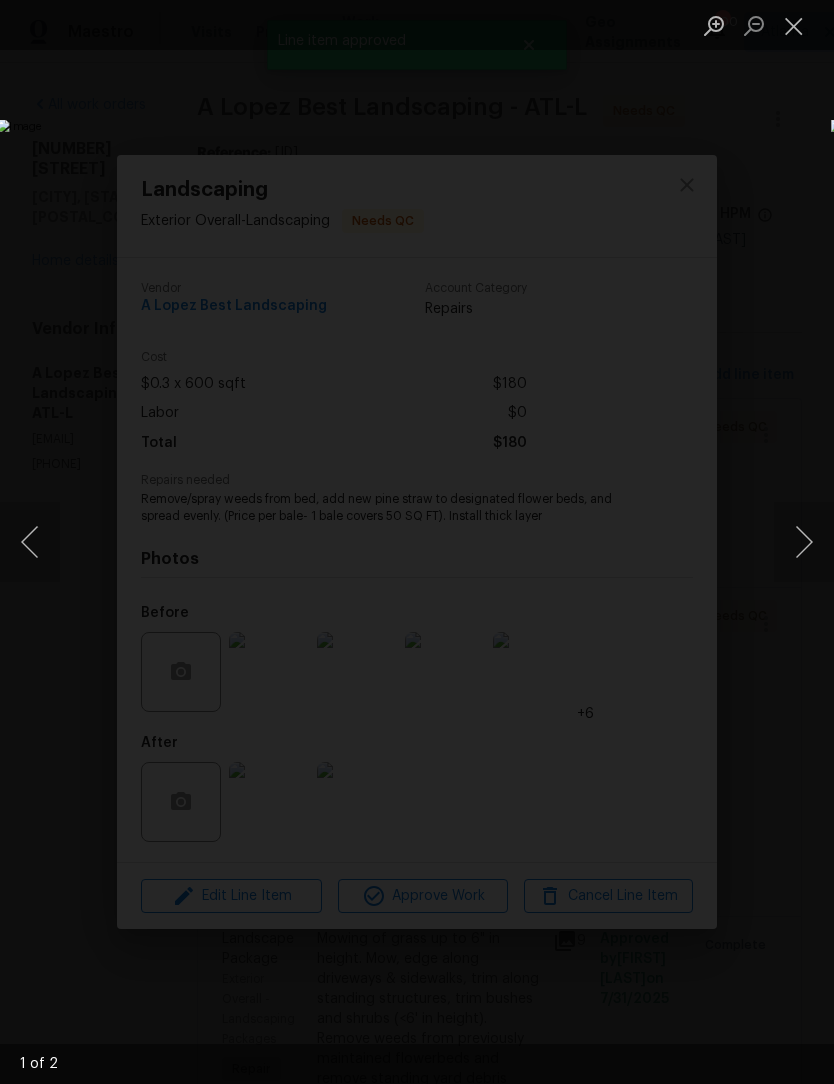 click at bounding box center [804, 542] 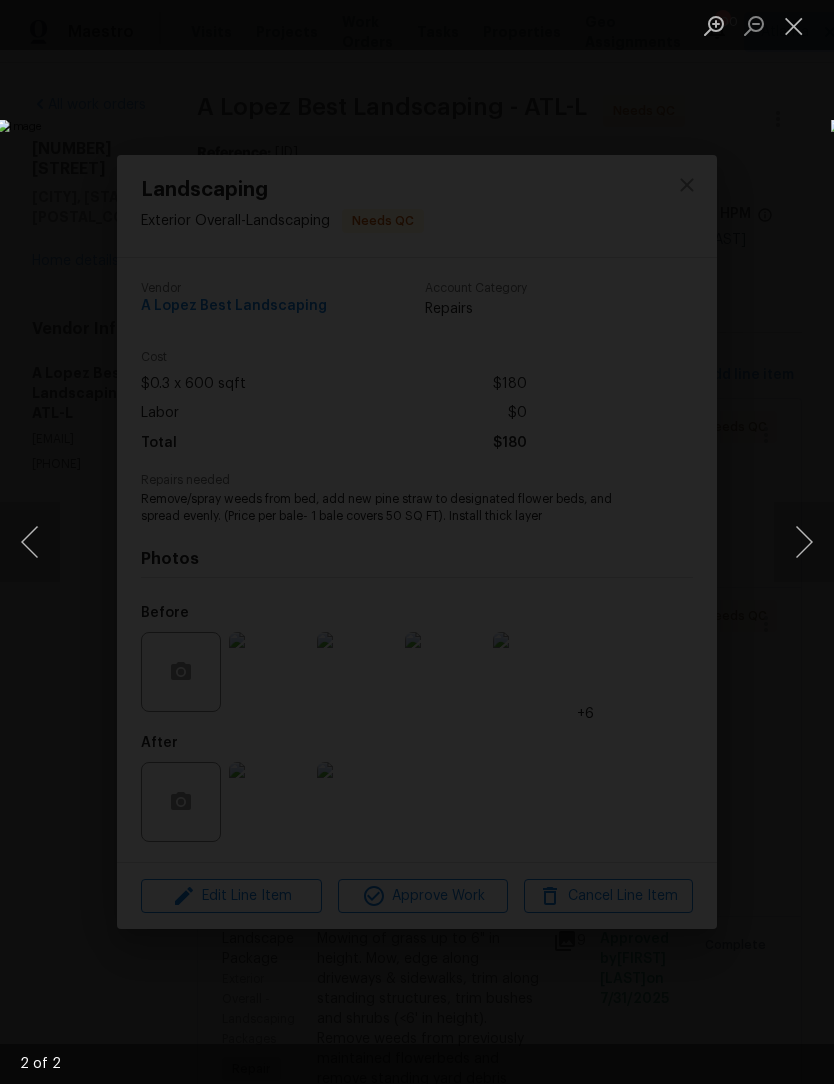 click at bounding box center [794, 25] 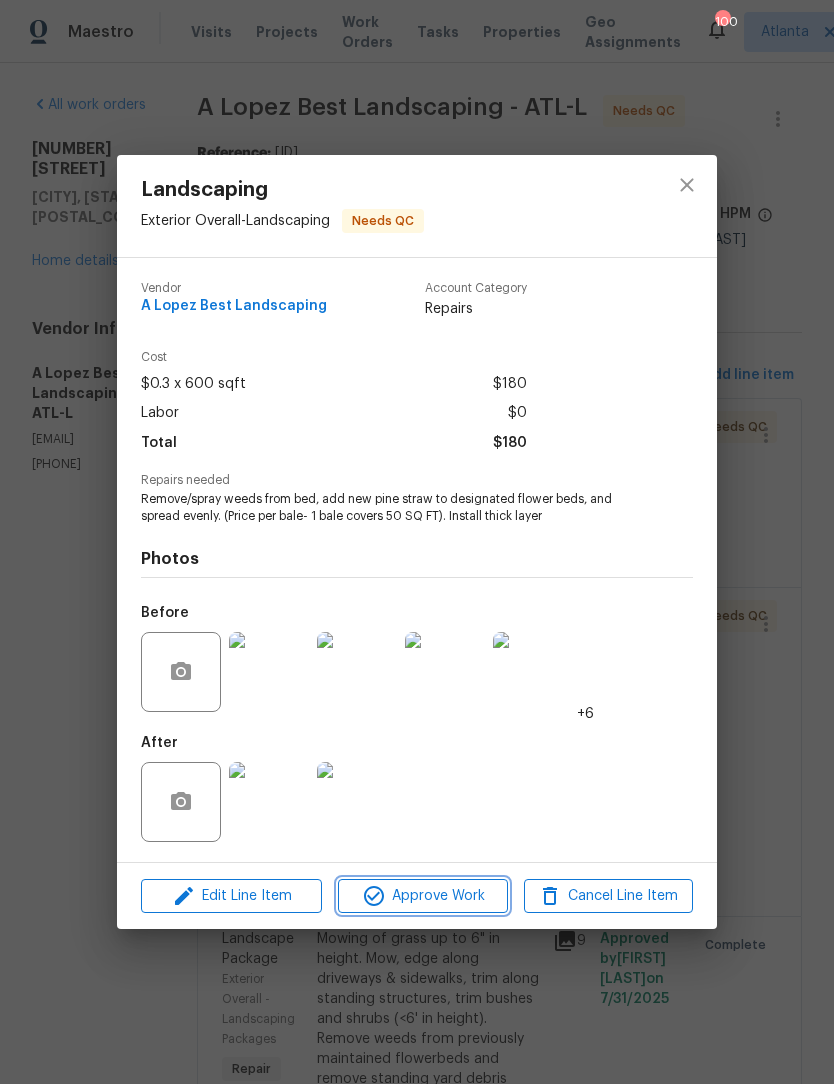 click on "Approve Work" at bounding box center (422, 896) 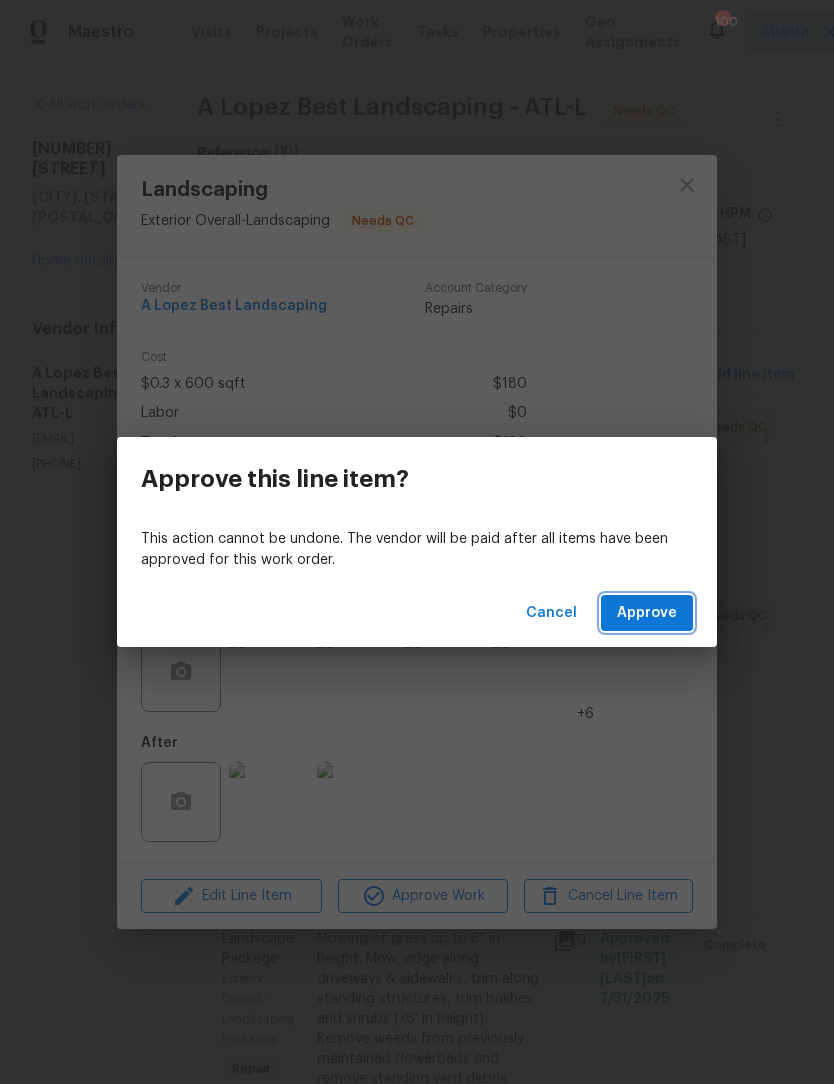 click on "Approve" at bounding box center (647, 613) 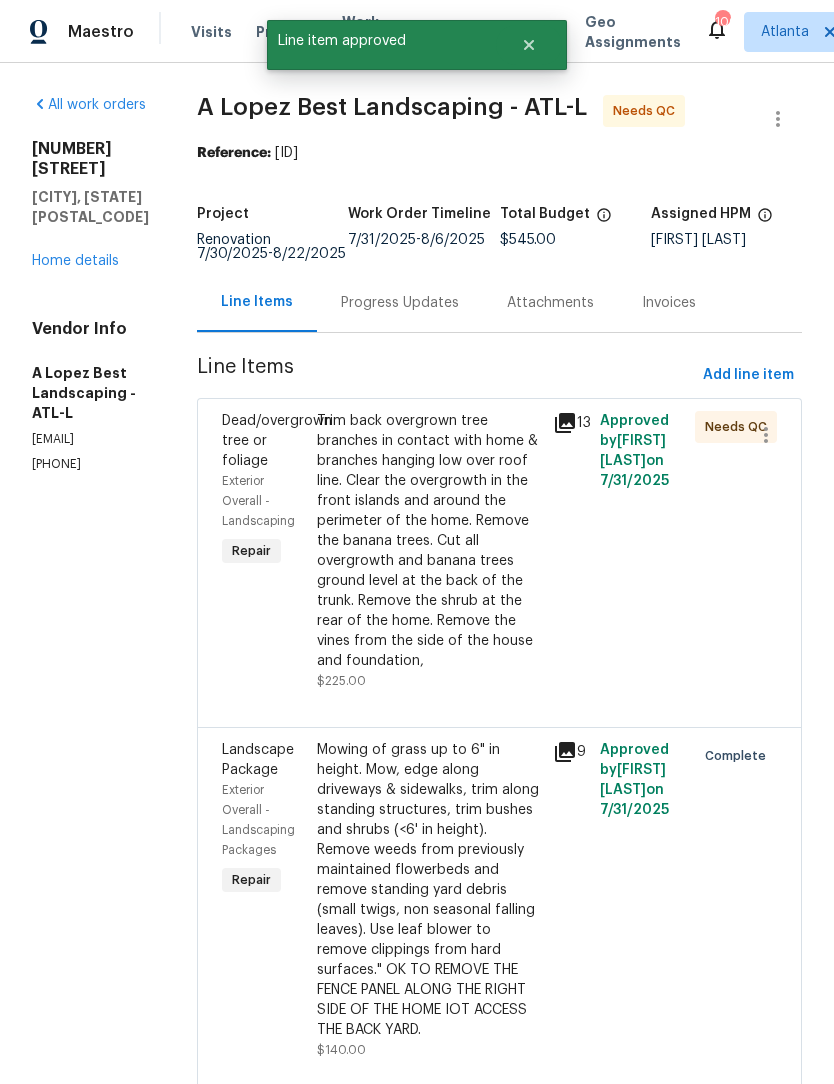 click on "Trim back overgrown tree branches in contact with home & branches hanging low over roof line.
Clear the overgrowth in the front islands and around the perimeter of the home. Remove the banana trees.  Cut all overgrowth and banana trees ground level at the back of the trunk.  Remove the shrub at the rear of the home.  Remove the vines from the side of the house and foundation," at bounding box center [429, 541] 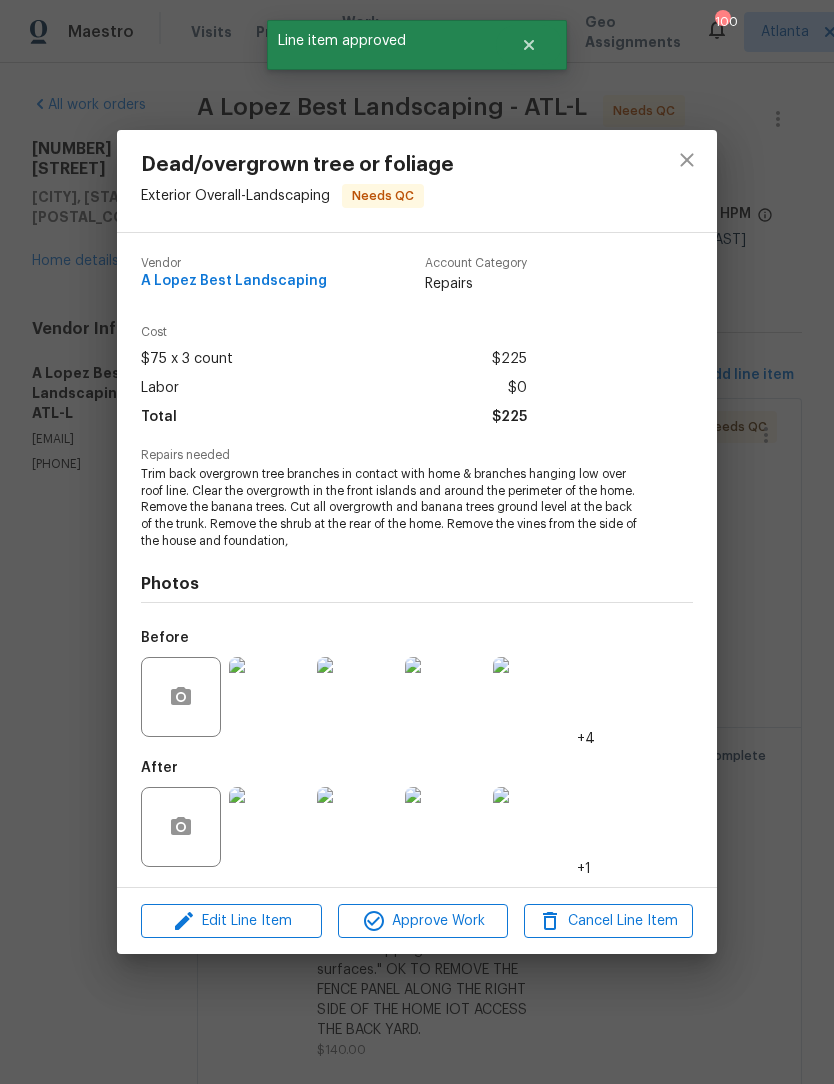 click at bounding box center [269, 827] 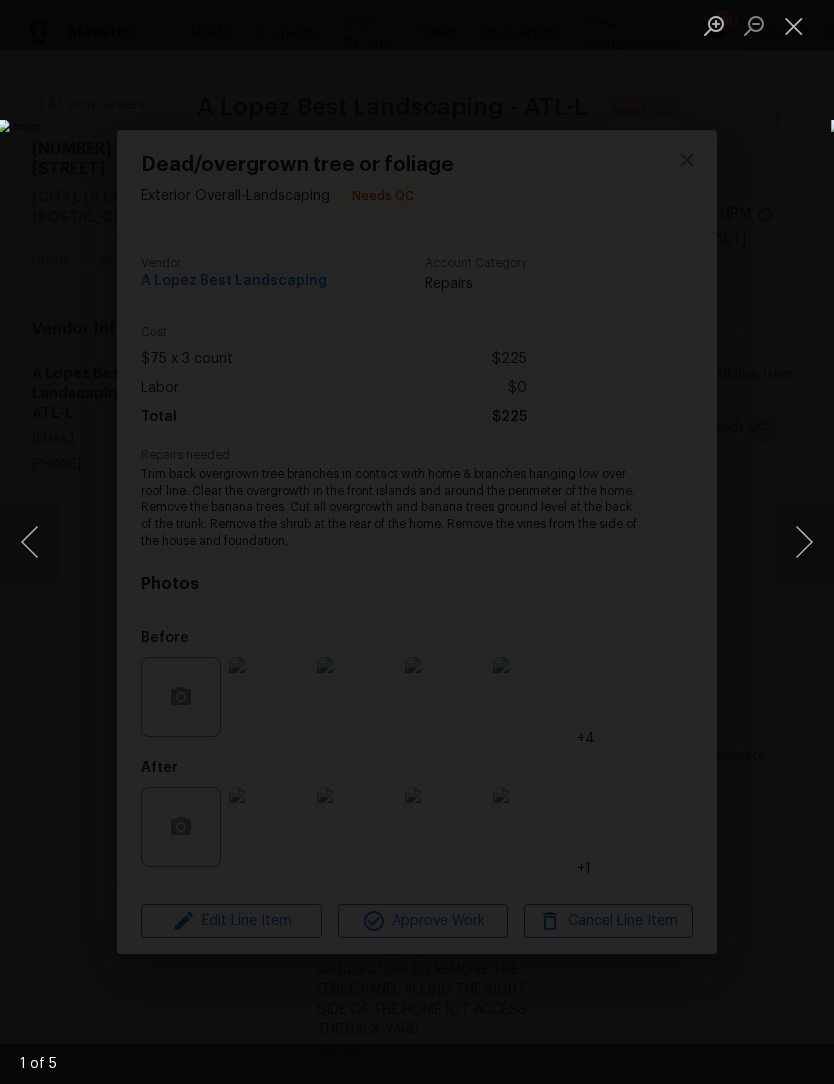 click at bounding box center [804, 542] 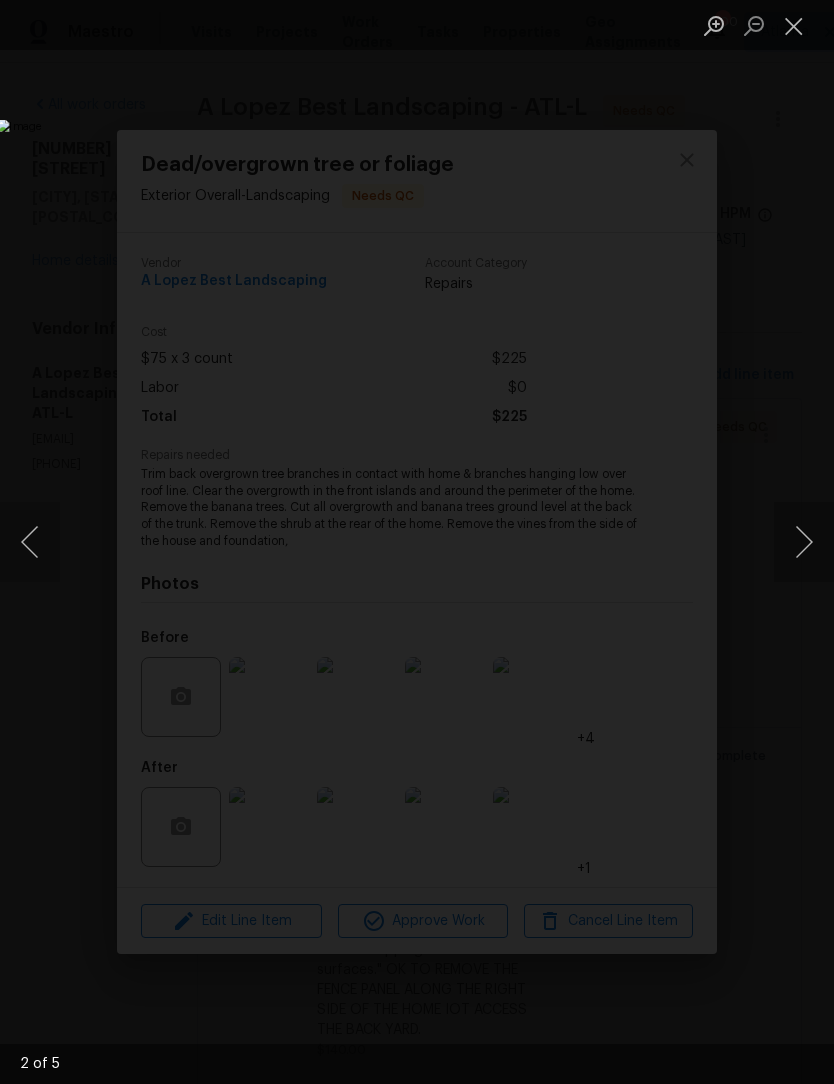 click at bounding box center [804, 542] 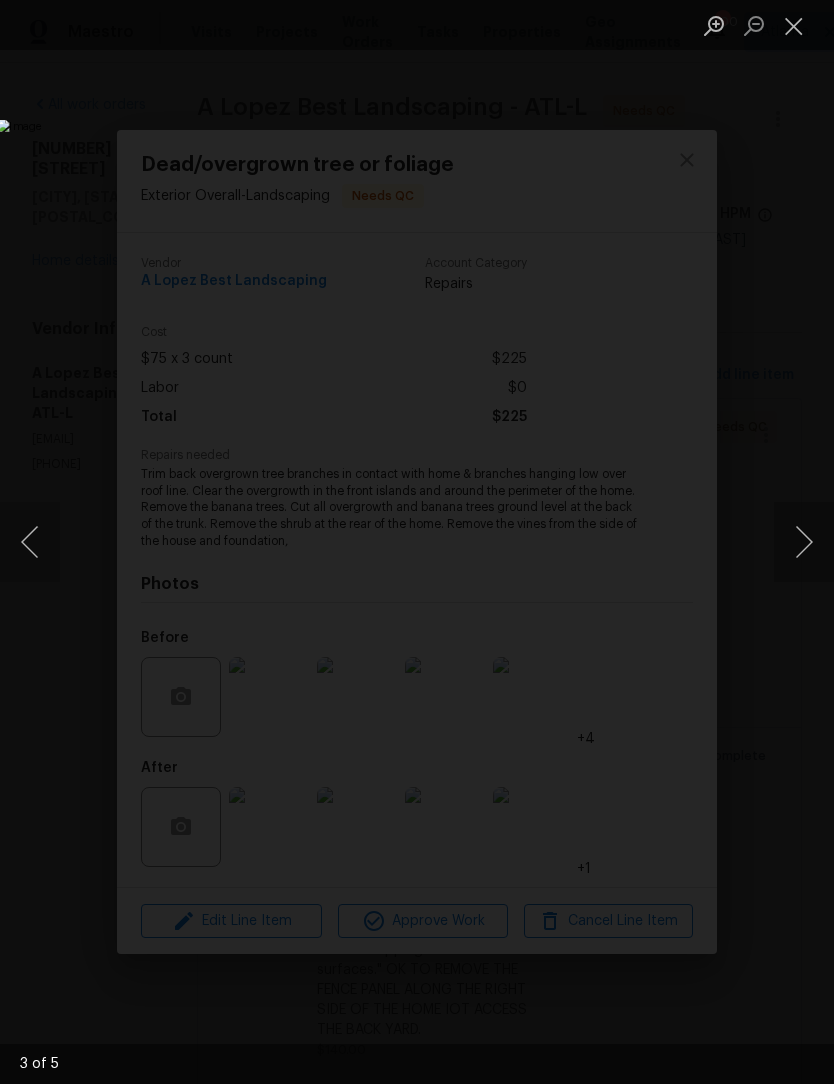click at bounding box center [804, 542] 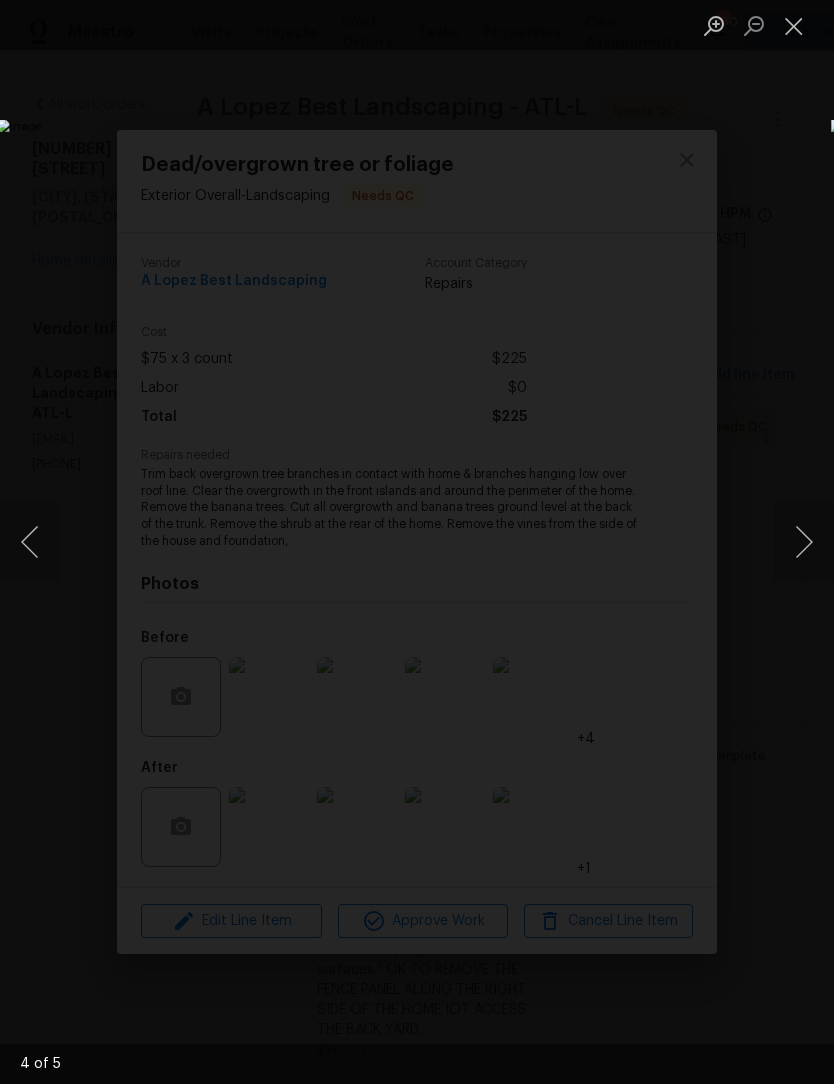 click at bounding box center [804, 542] 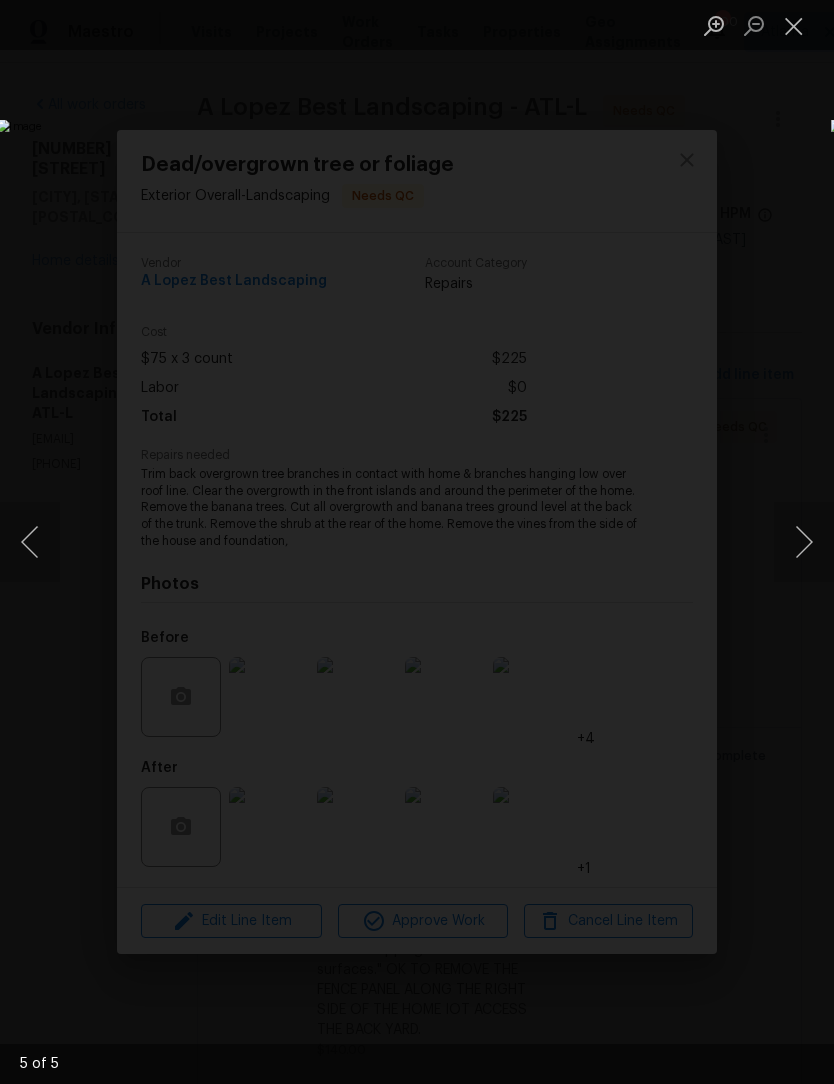 click at bounding box center [794, 25] 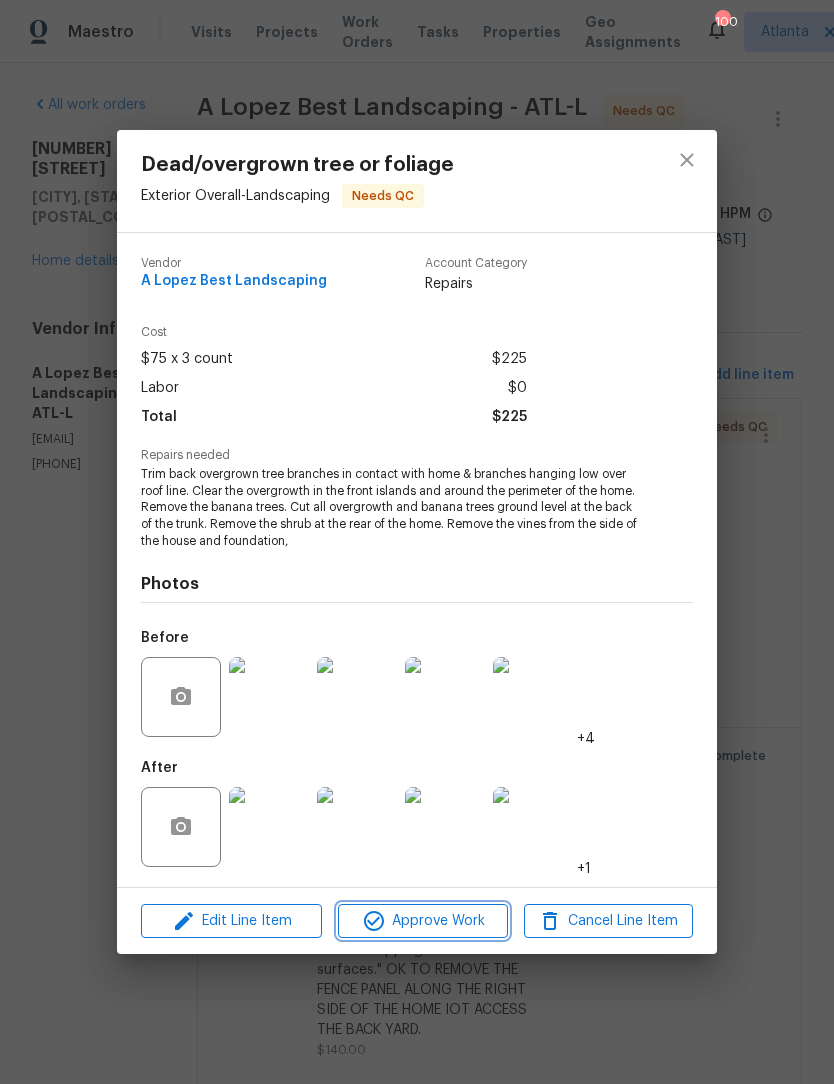 click on "Approve Work" at bounding box center (422, 921) 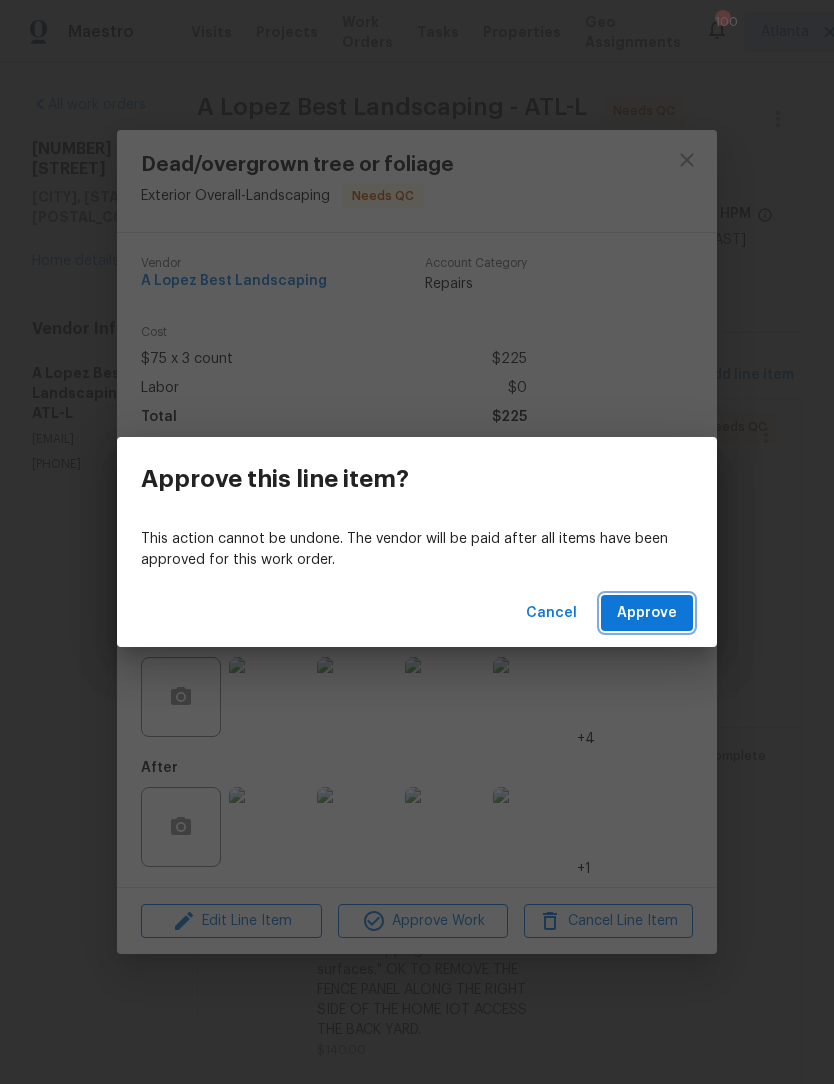 click on "Approve" at bounding box center (647, 613) 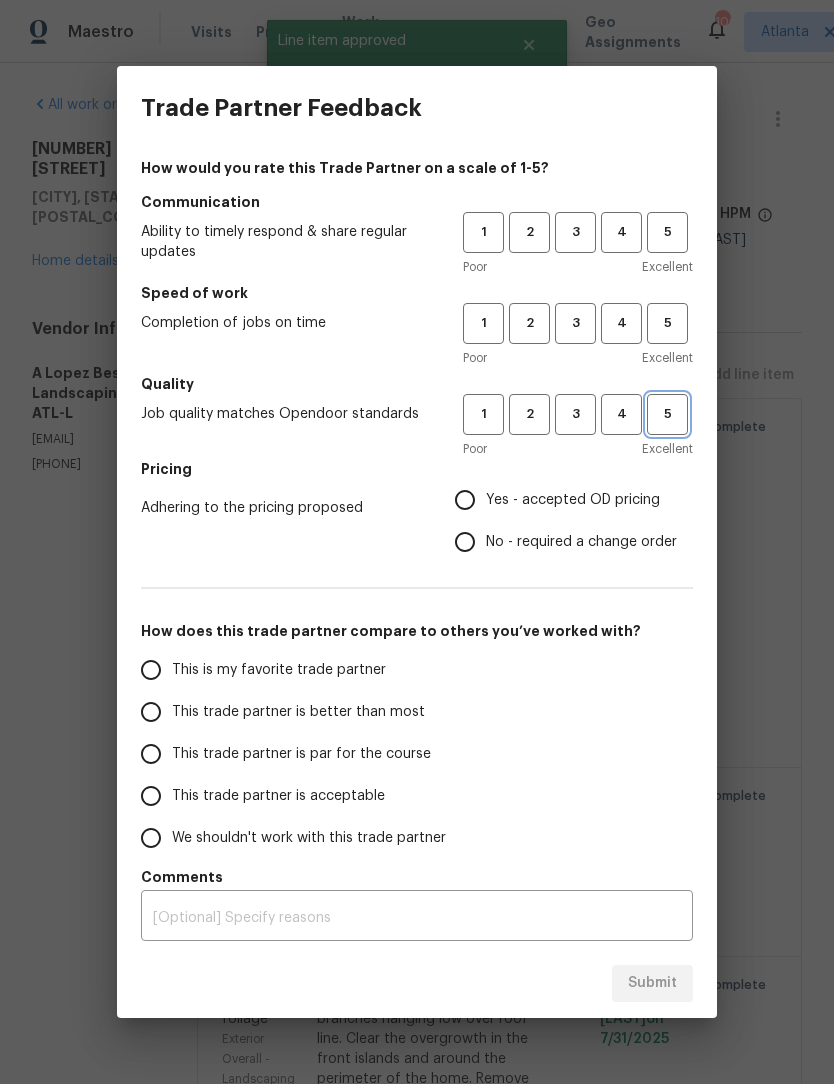 click on "5" at bounding box center (667, 414) 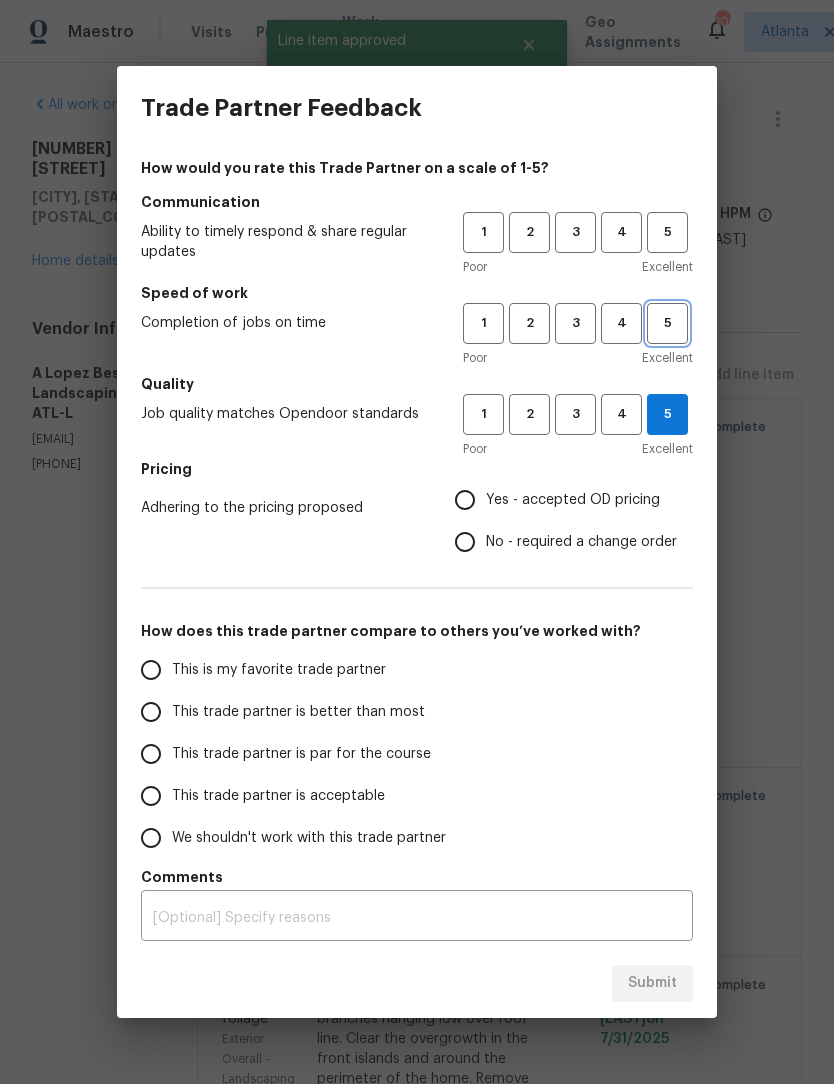 click on "5" at bounding box center (667, 323) 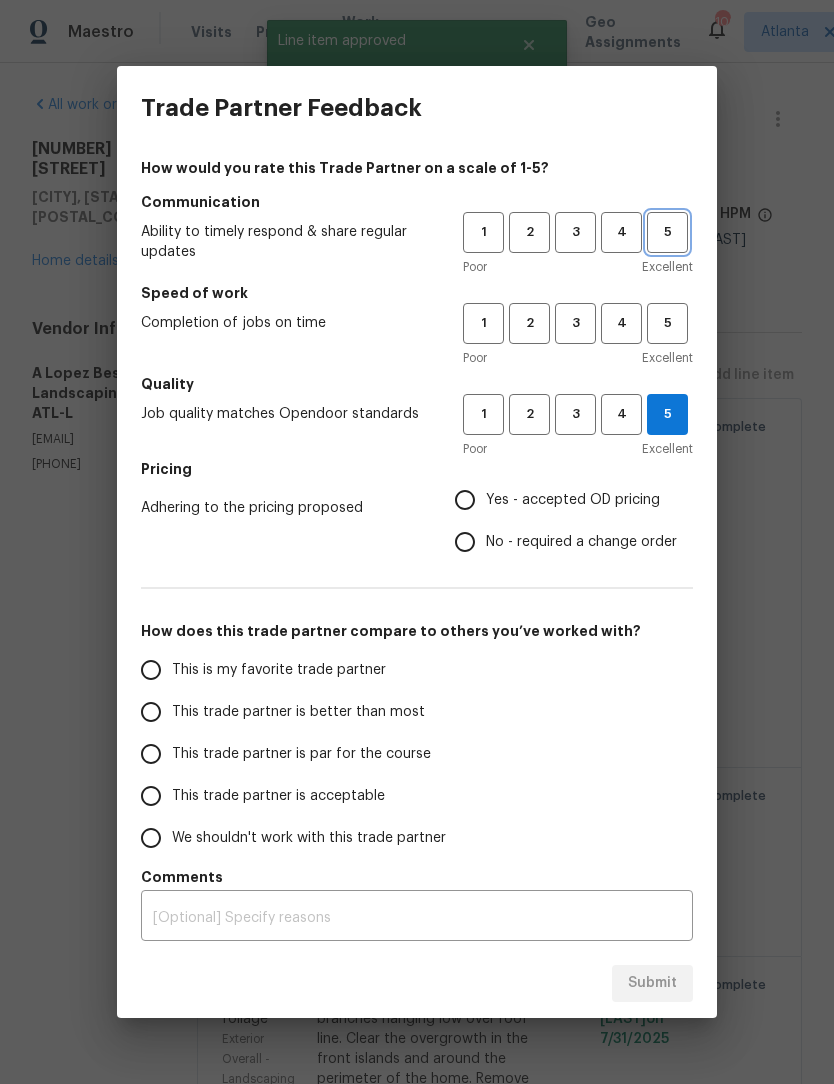 click on "5" at bounding box center [667, 232] 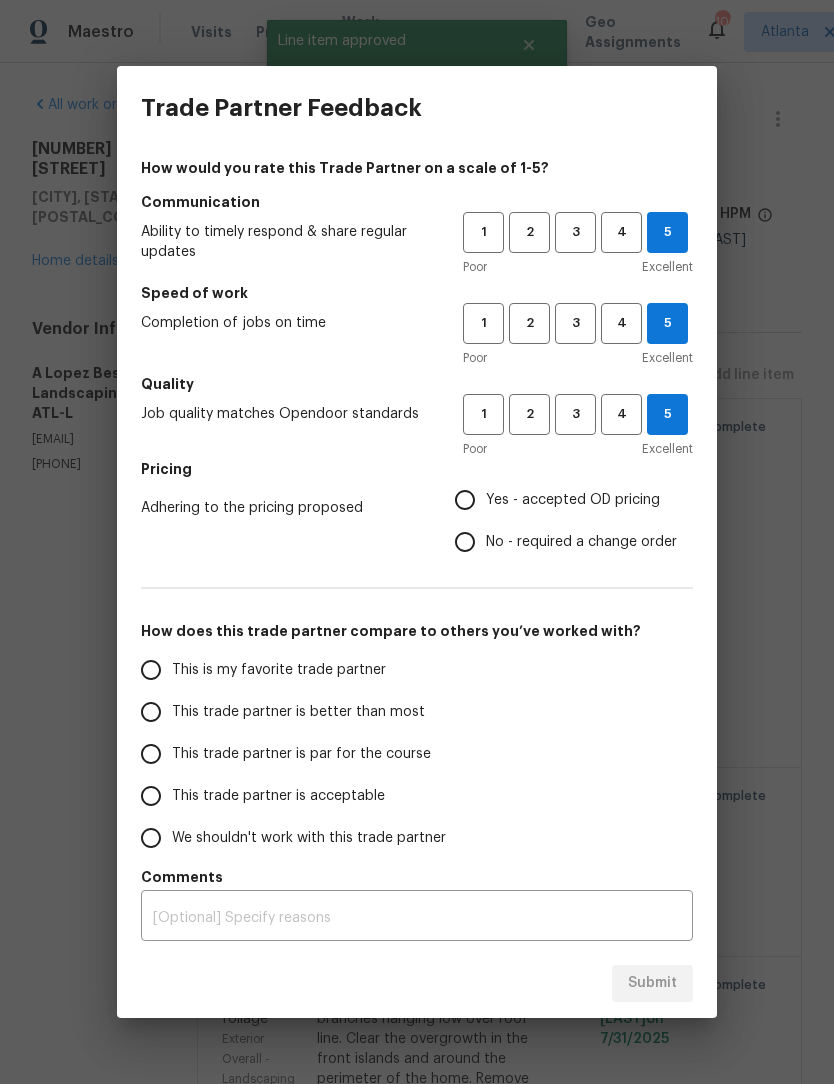click on "This is my favorite trade partner" at bounding box center [151, 670] 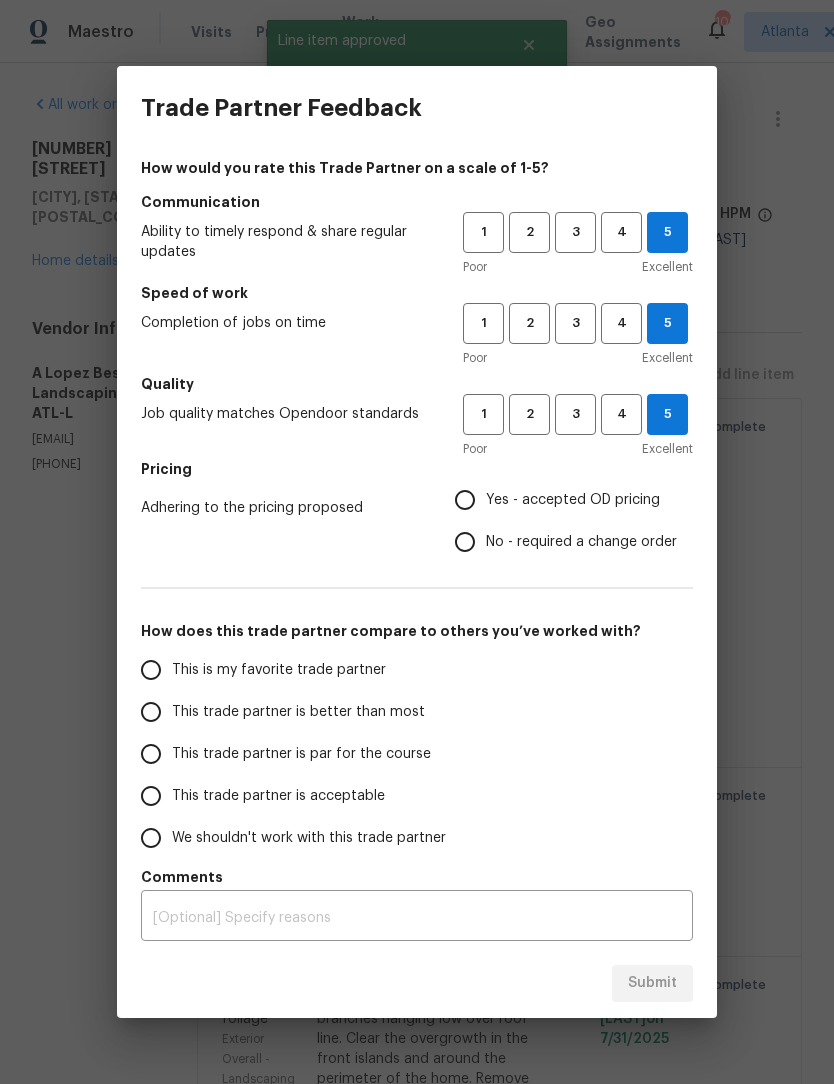 radio on "true" 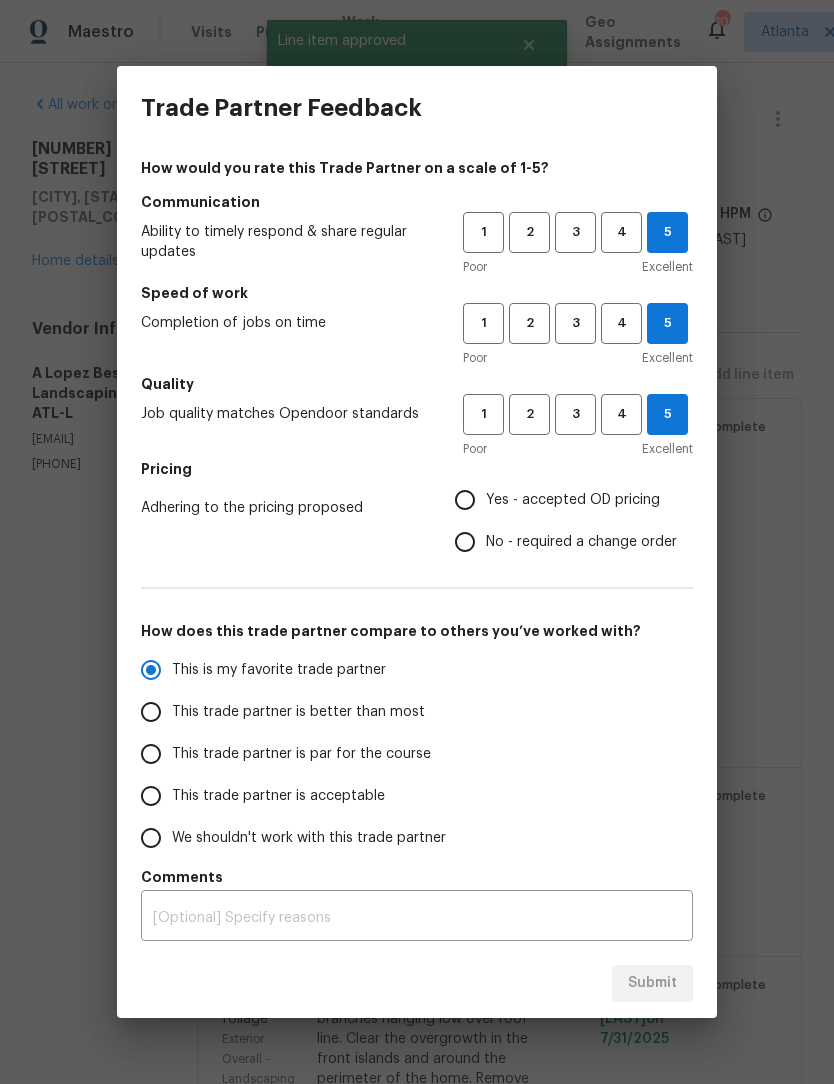 click on "Yes - accepted OD pricing" at bounding box center (465, 500) 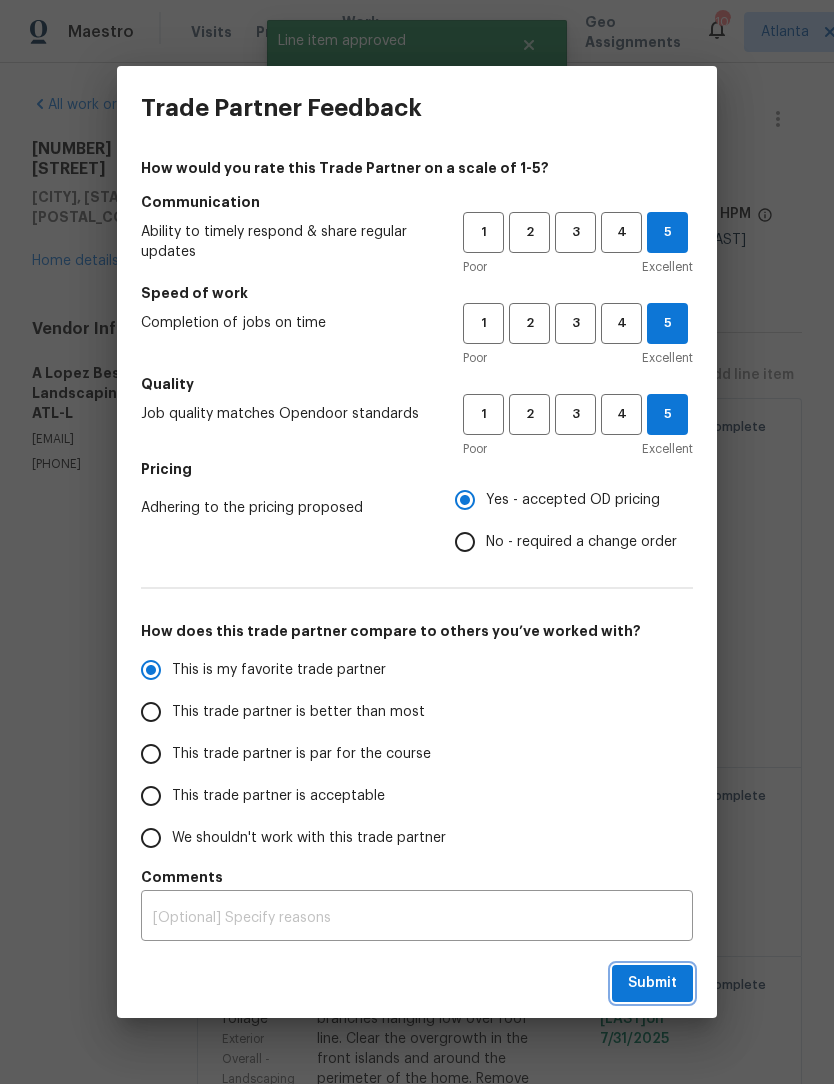 click on "Submit" at bounding box center [652, 983] 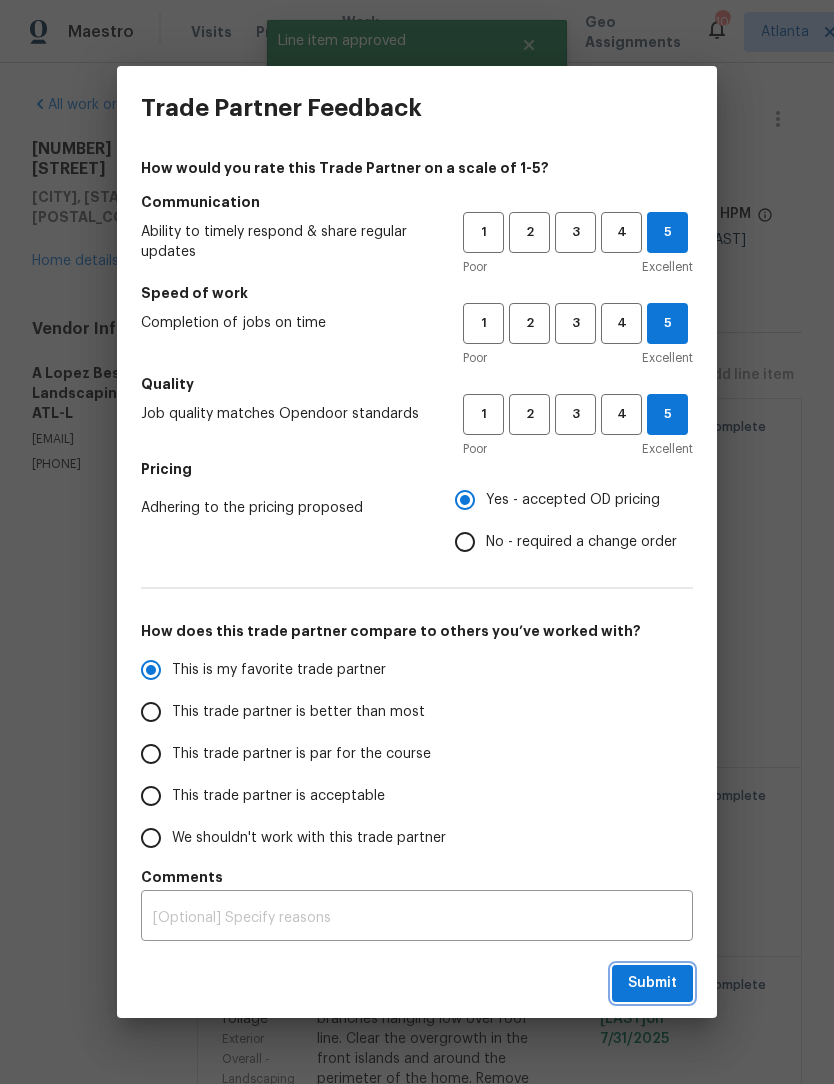 radio on "false" 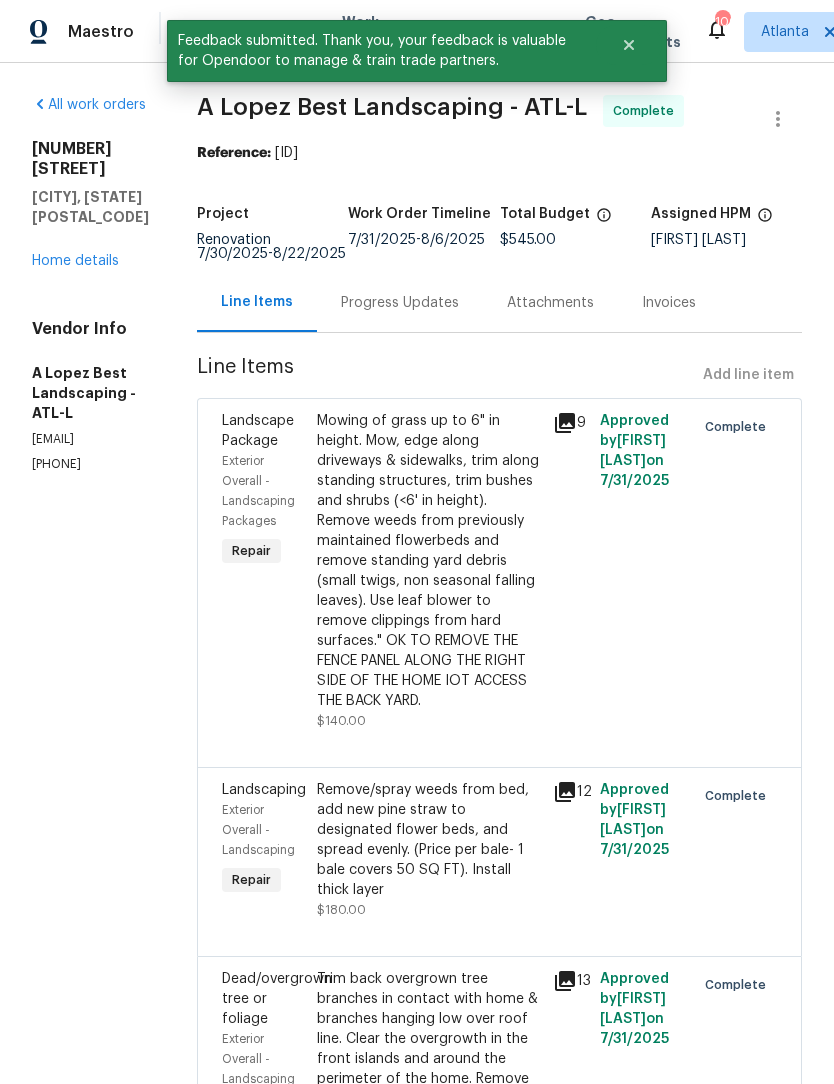 click on "Progress Updates" at bounding box center (400, 303) 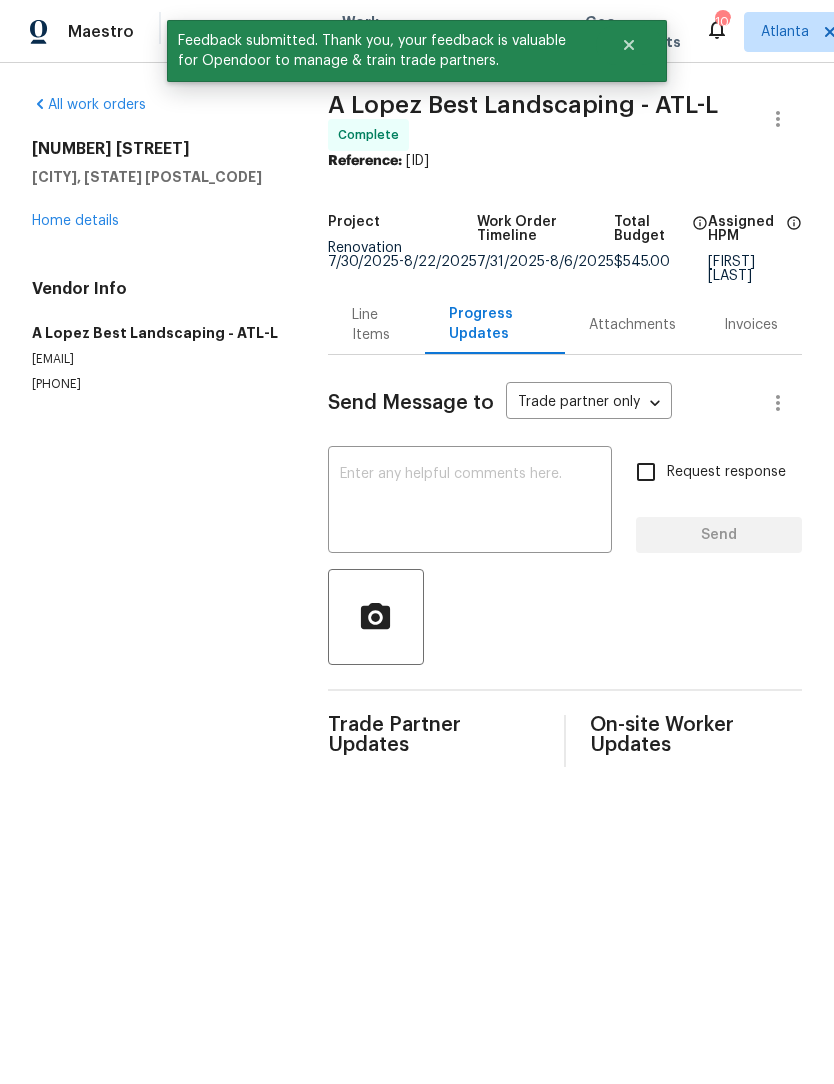 click at bounding box center (470, 502) 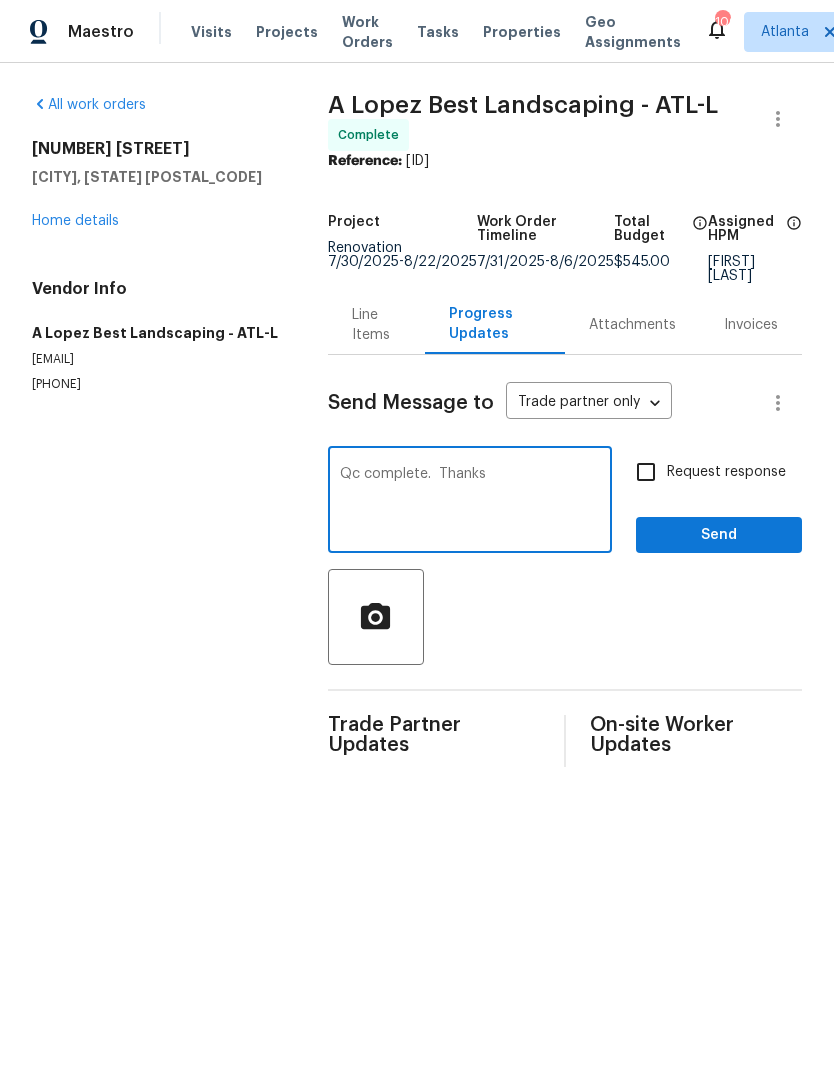 type on "Qc complete.  Thanks" 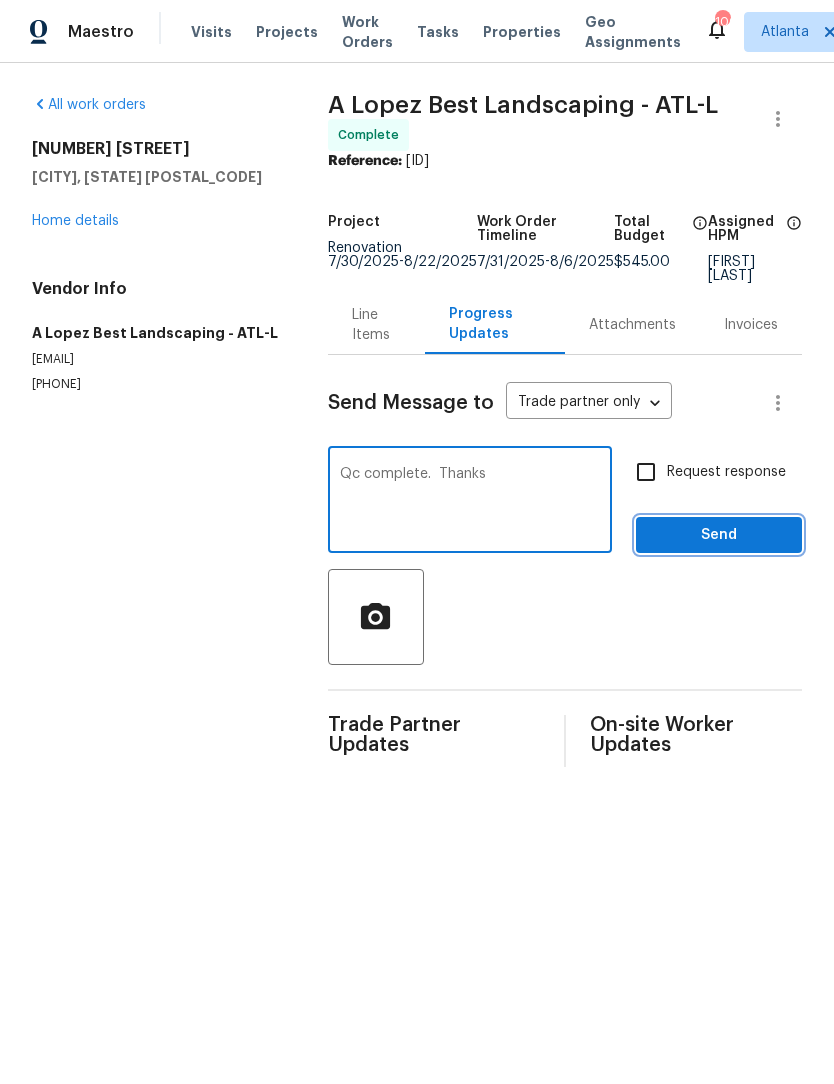 click on "Send" at bounding box center (719, 535) 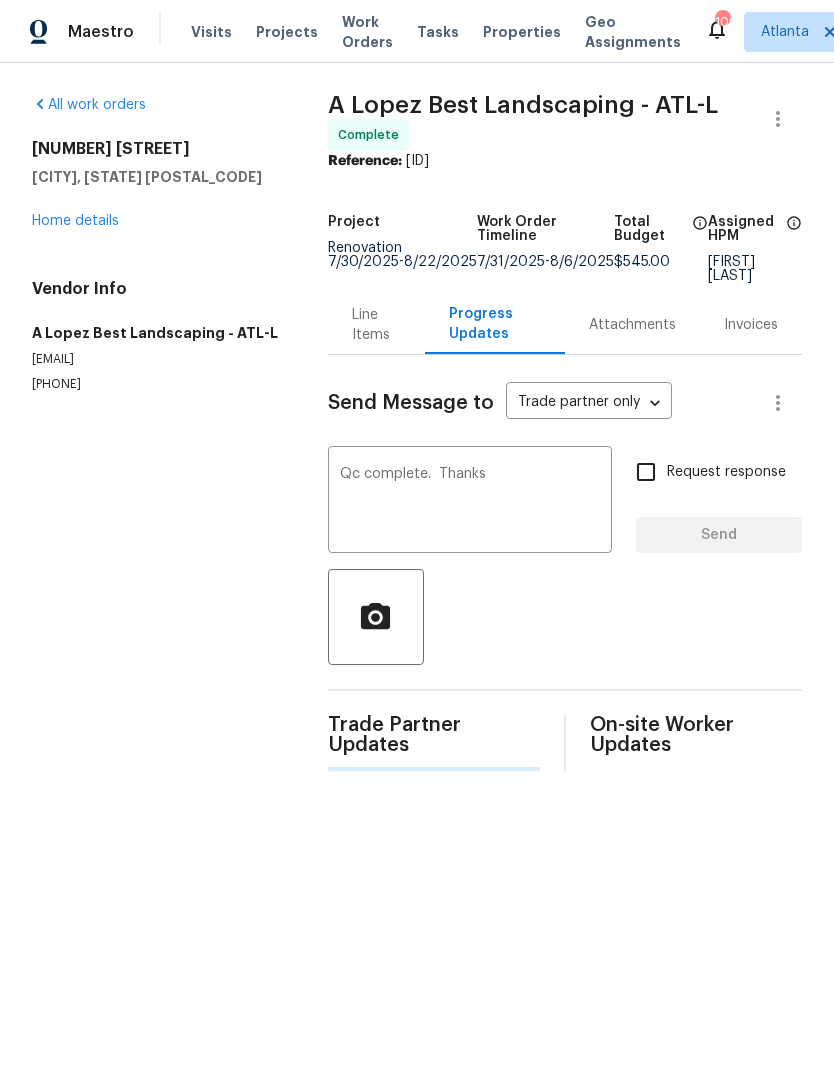 type 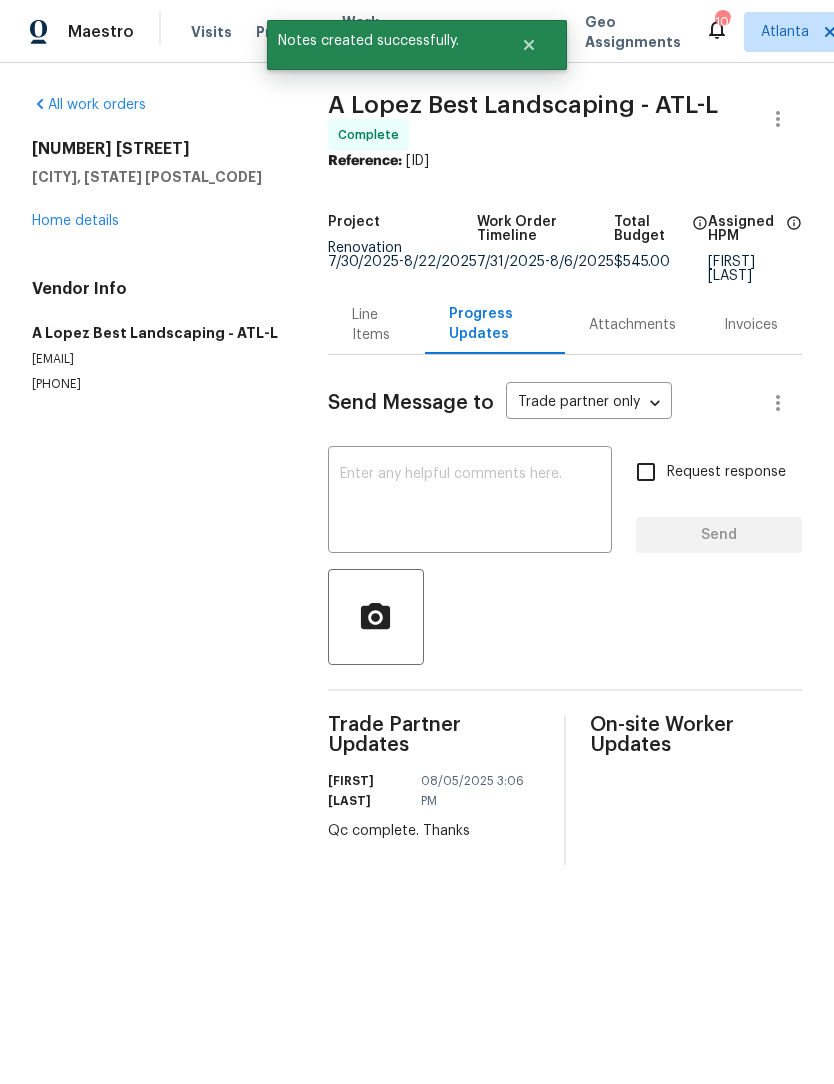 click on "Home details" at bounding box center [75, 221] 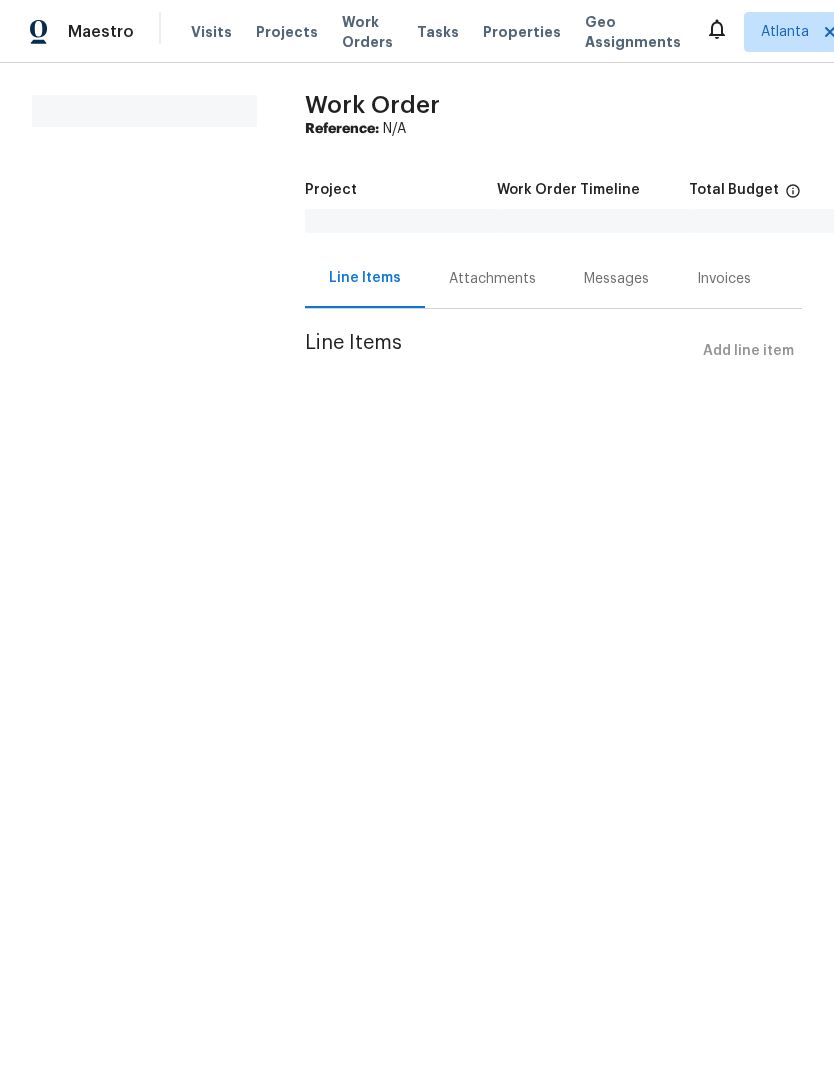 scroll, scrollTop: 0, scrollLeft: 0, axis: both 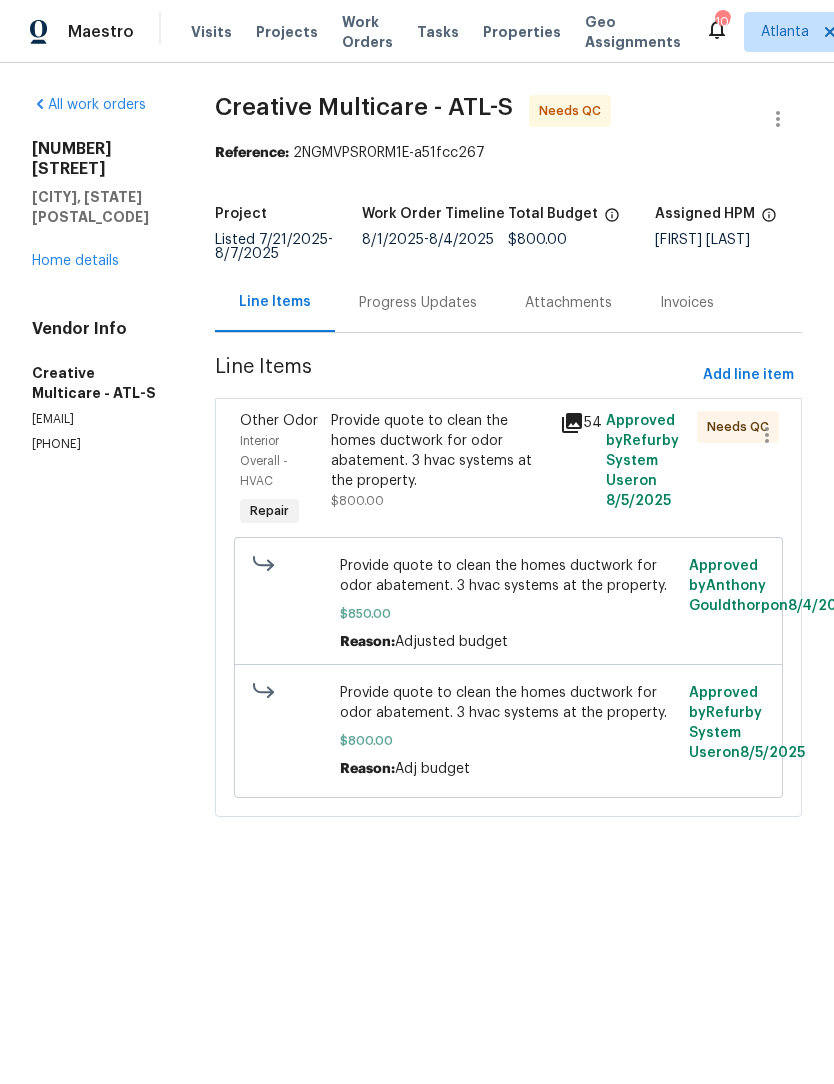 click on "Provide quote to clean the homes  ductwork for odor abatement.  3 hvac systems at the property." at bounding box center (439, 451) 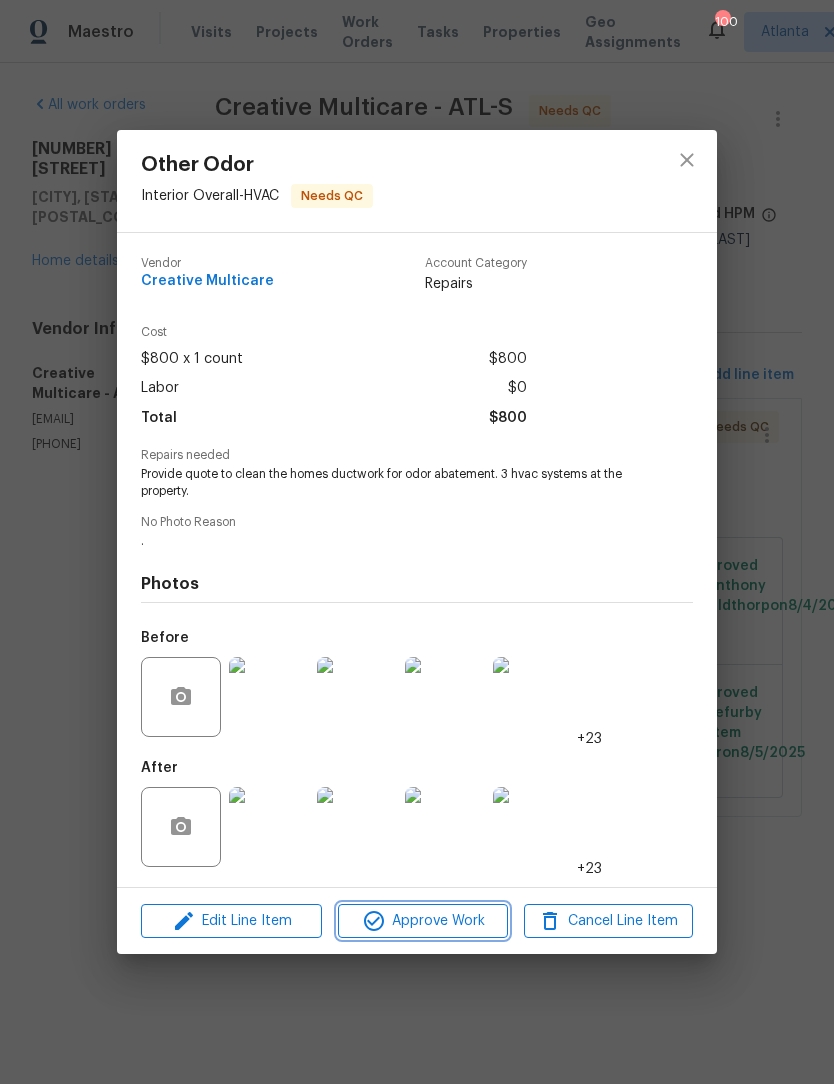 click on "Approve Work" at bounding box center (422, 921) 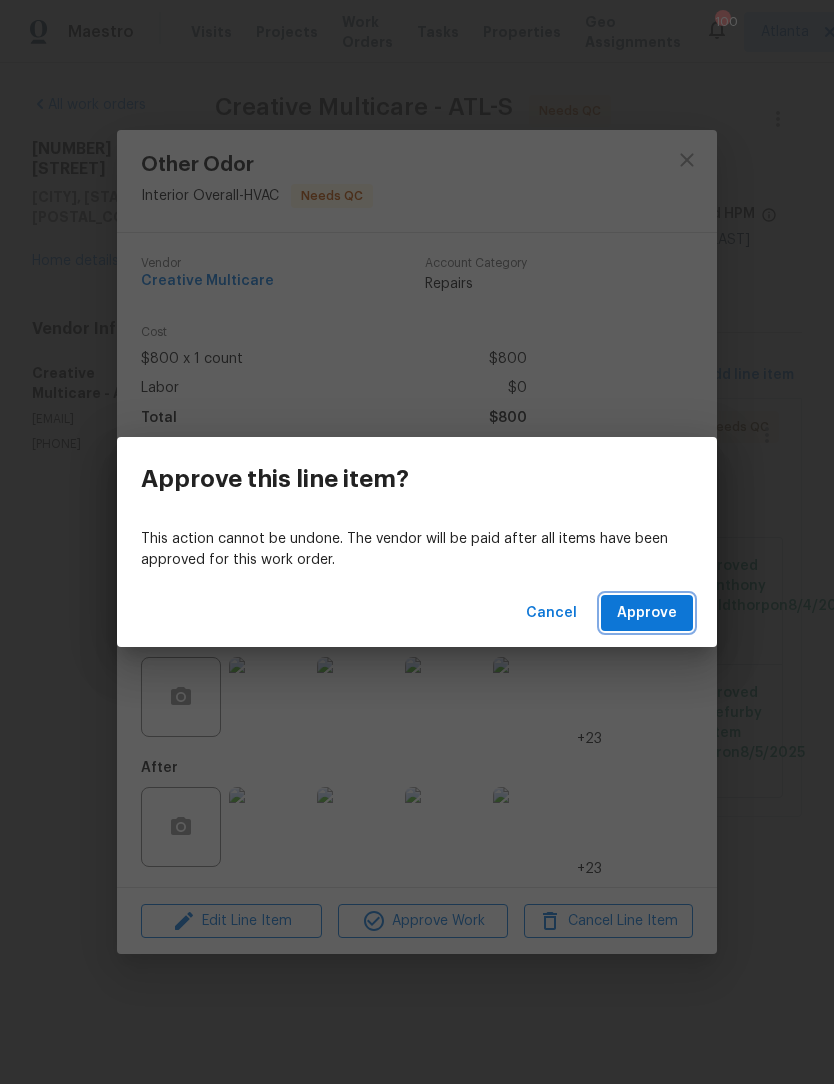 click on "Approve" at bounding box center (647, 613) 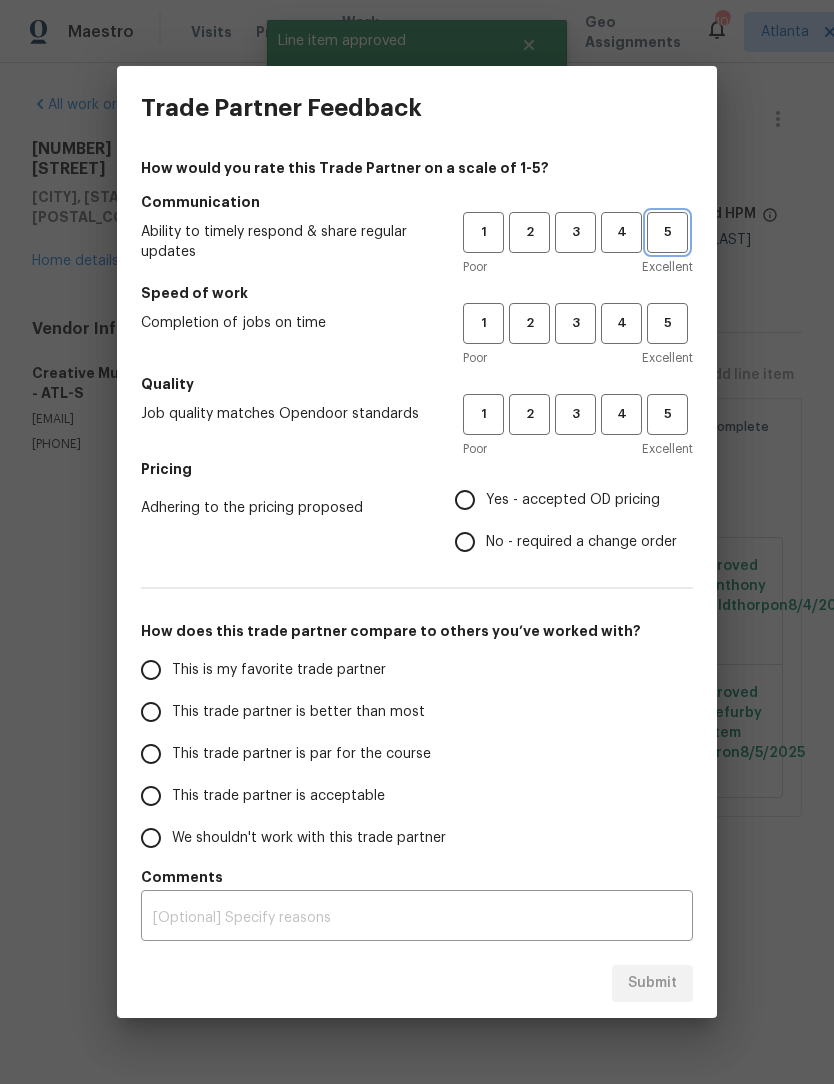 click on "5" at bounding box center [667, 232] 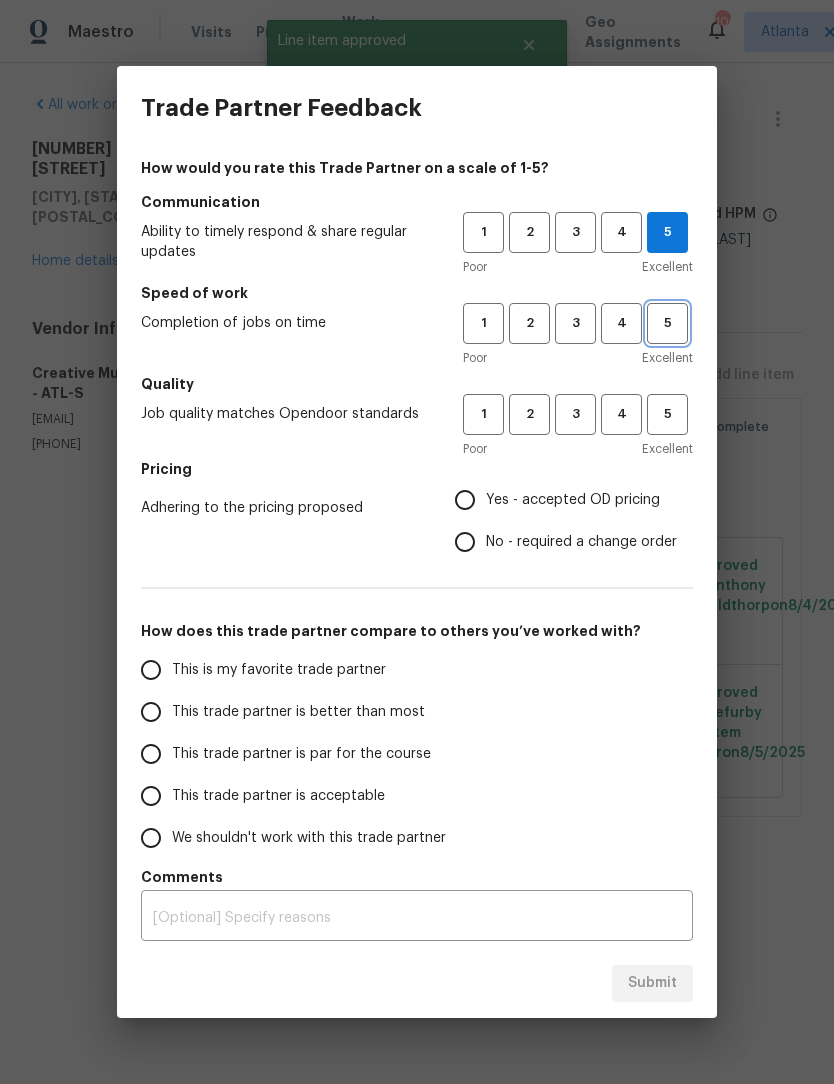 click on "5" at bounding box center (667, 323) 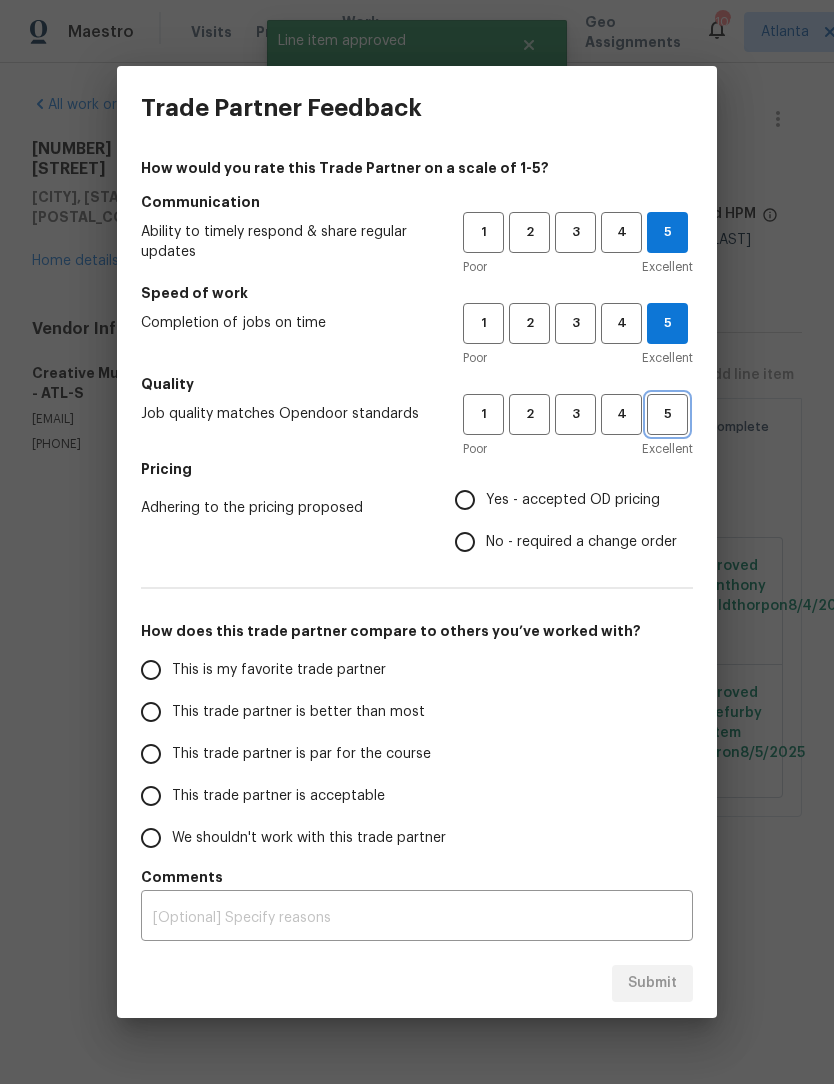 click on "5" at bounding box center (667, 414) 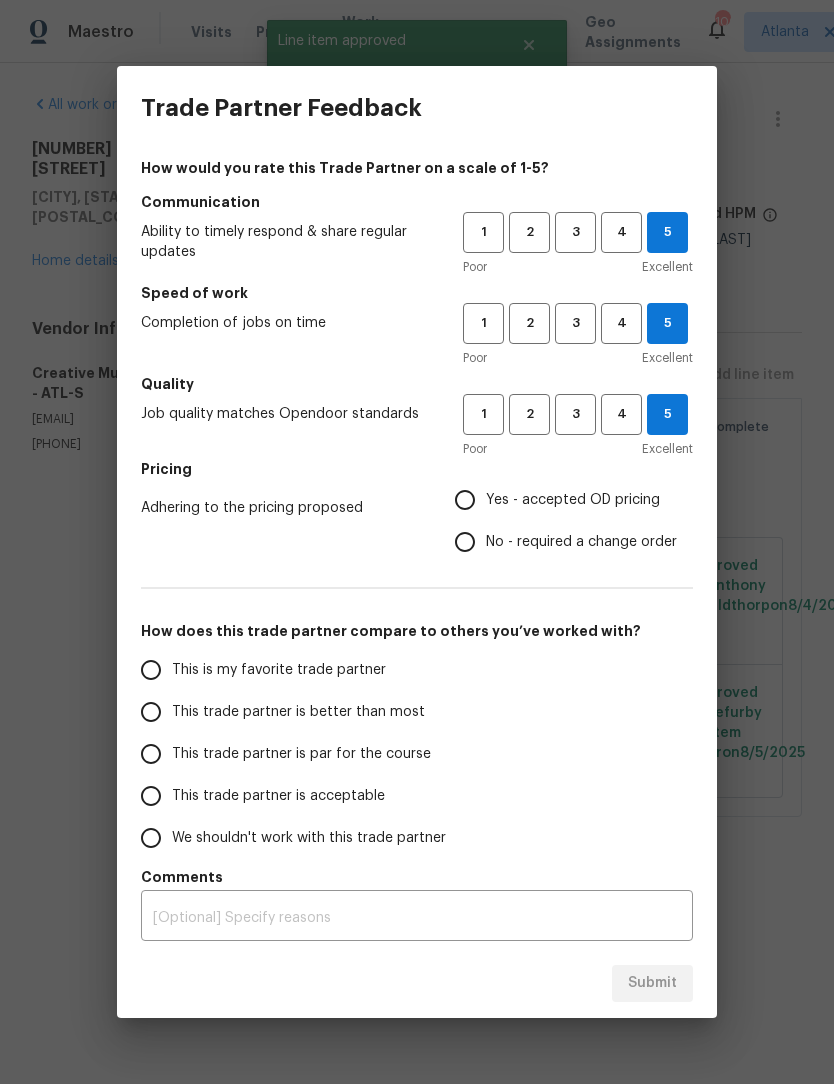 click on "Yes - accepted OD pricing" at bounding box center [465, 500] 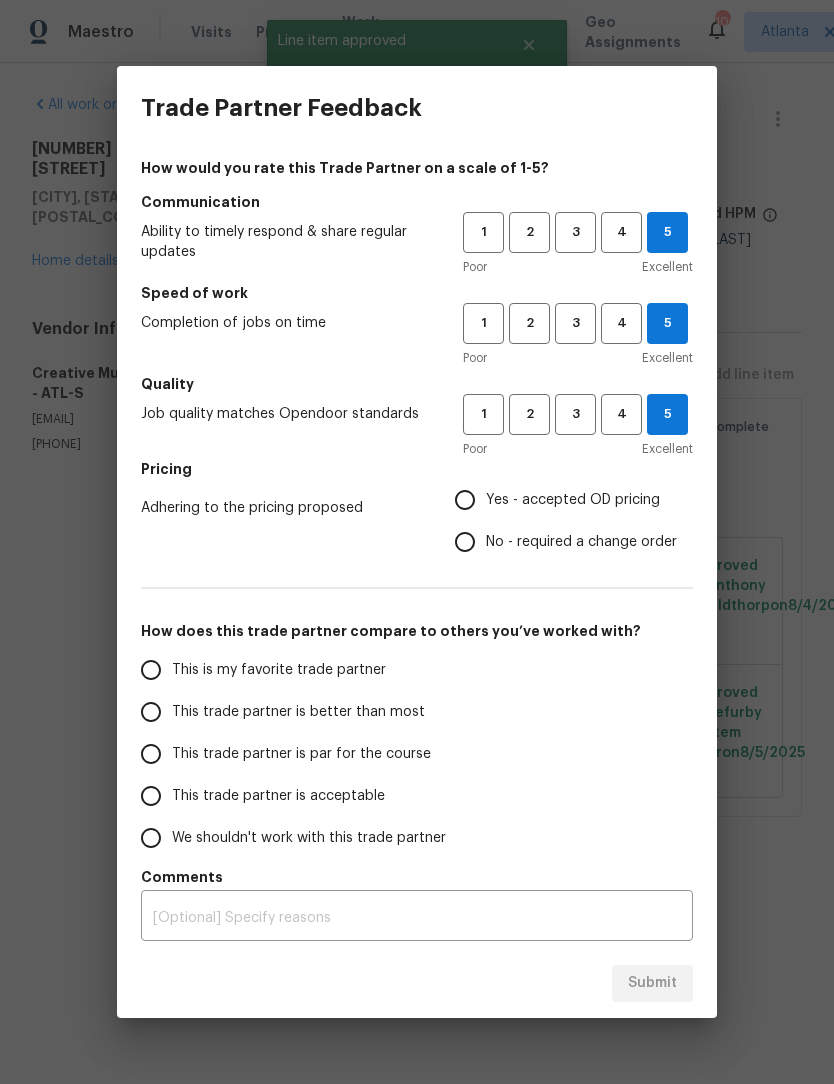 radio on "true" 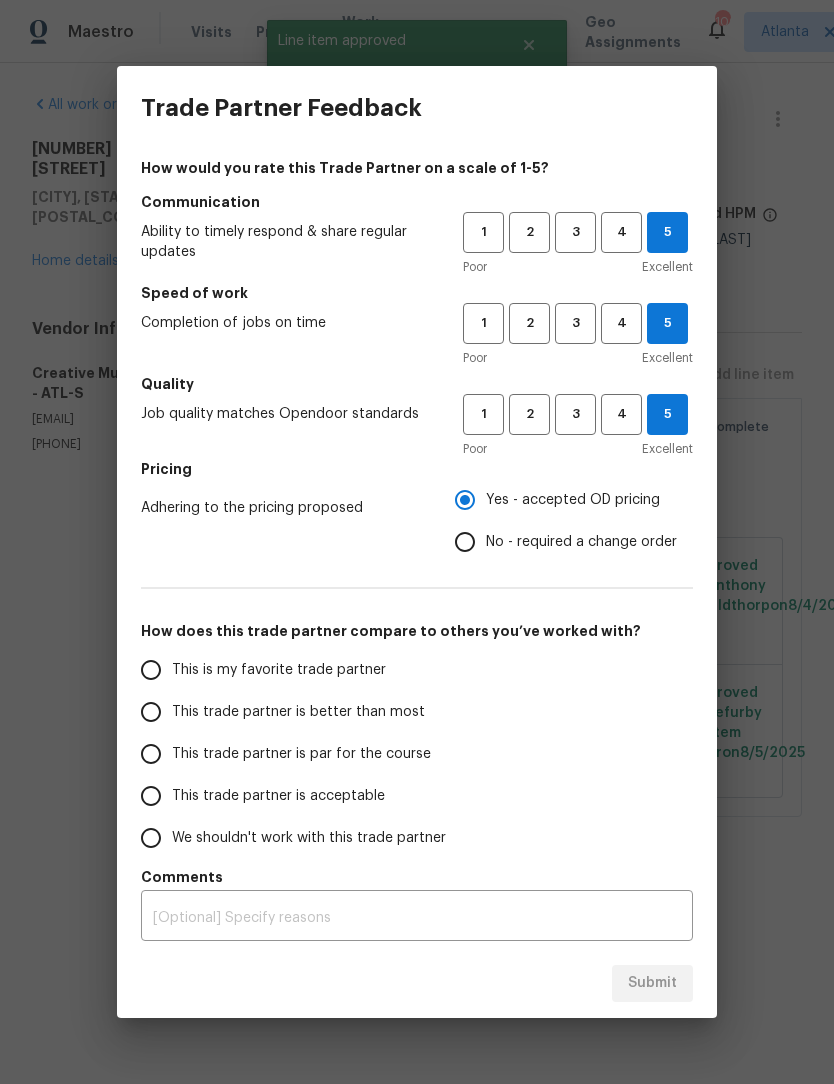 click on "This is my favorite trade partner" at bounding box center [151, 670] 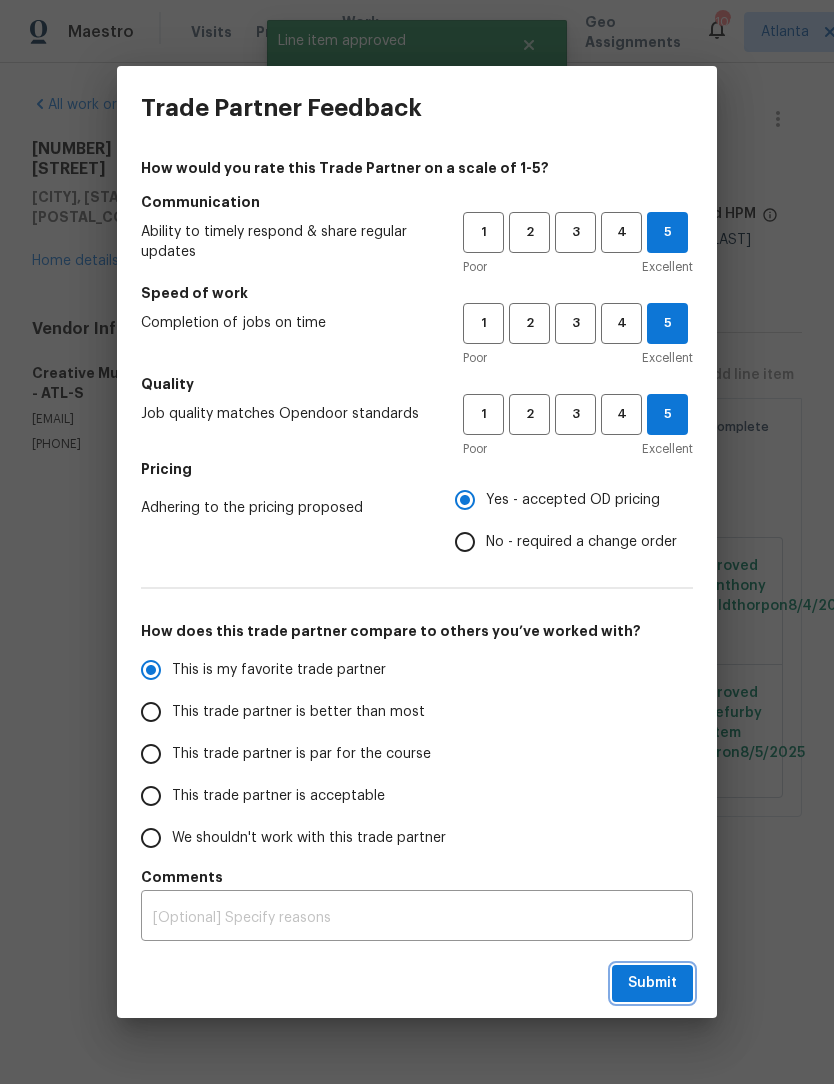 click on "Submit" at bounding box center (652, 983) 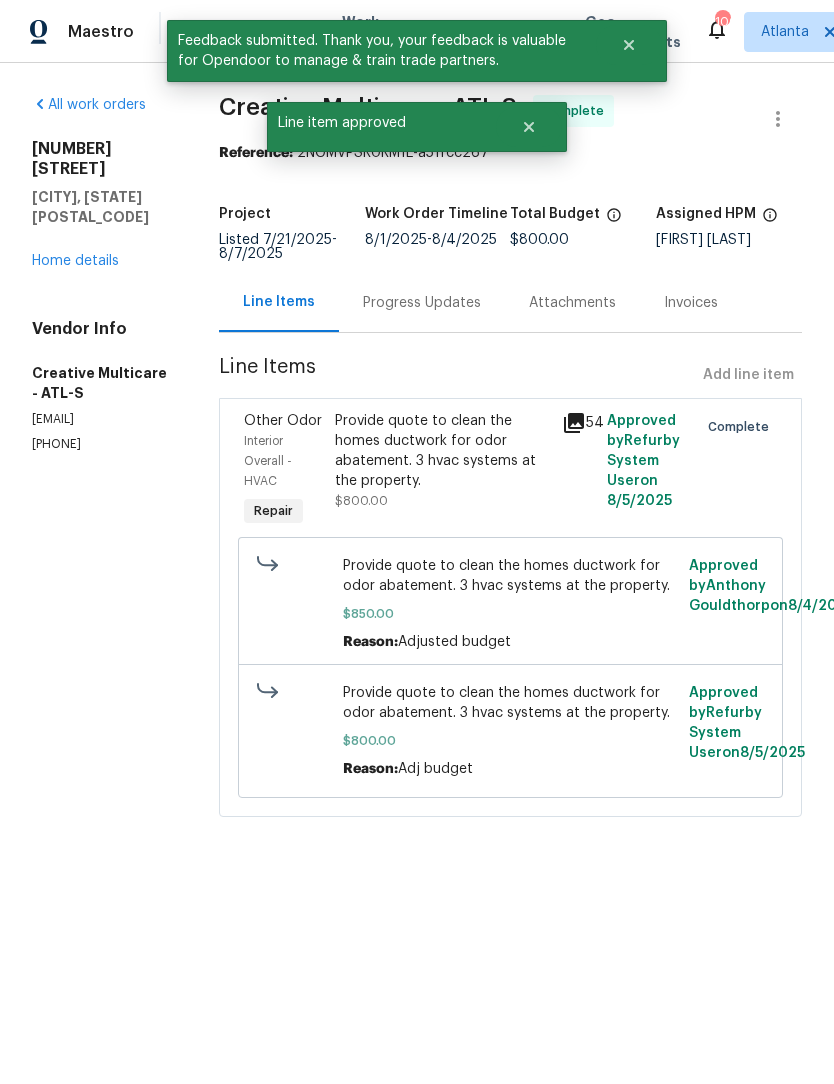 click on "Progress Updates" at bounding box center (422, 303) 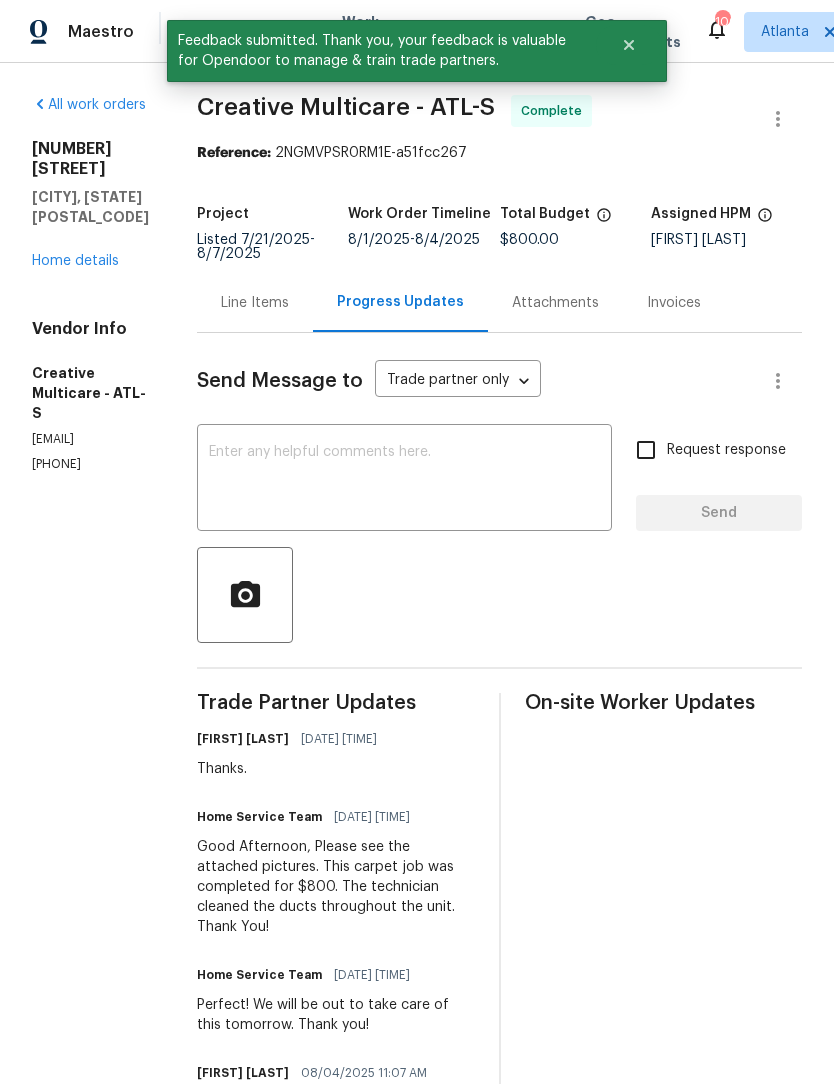 click at bounding box center [404, 480] 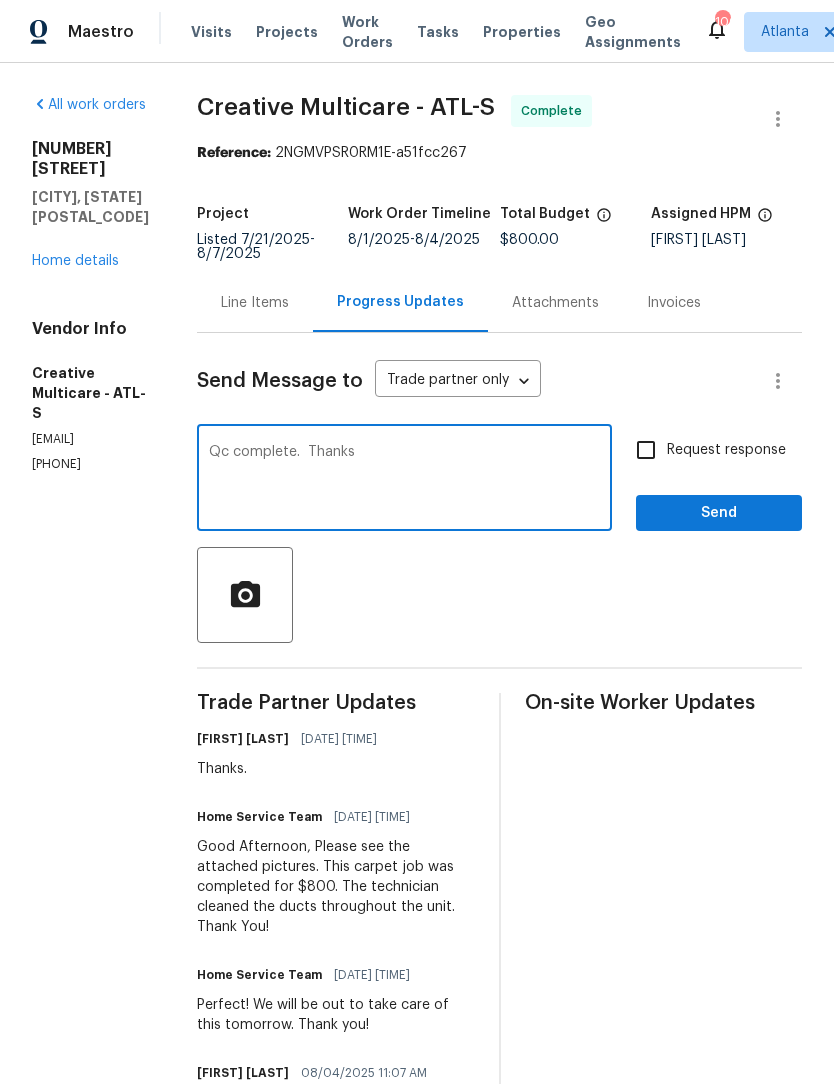 type on "Qc complete.  Thanks" 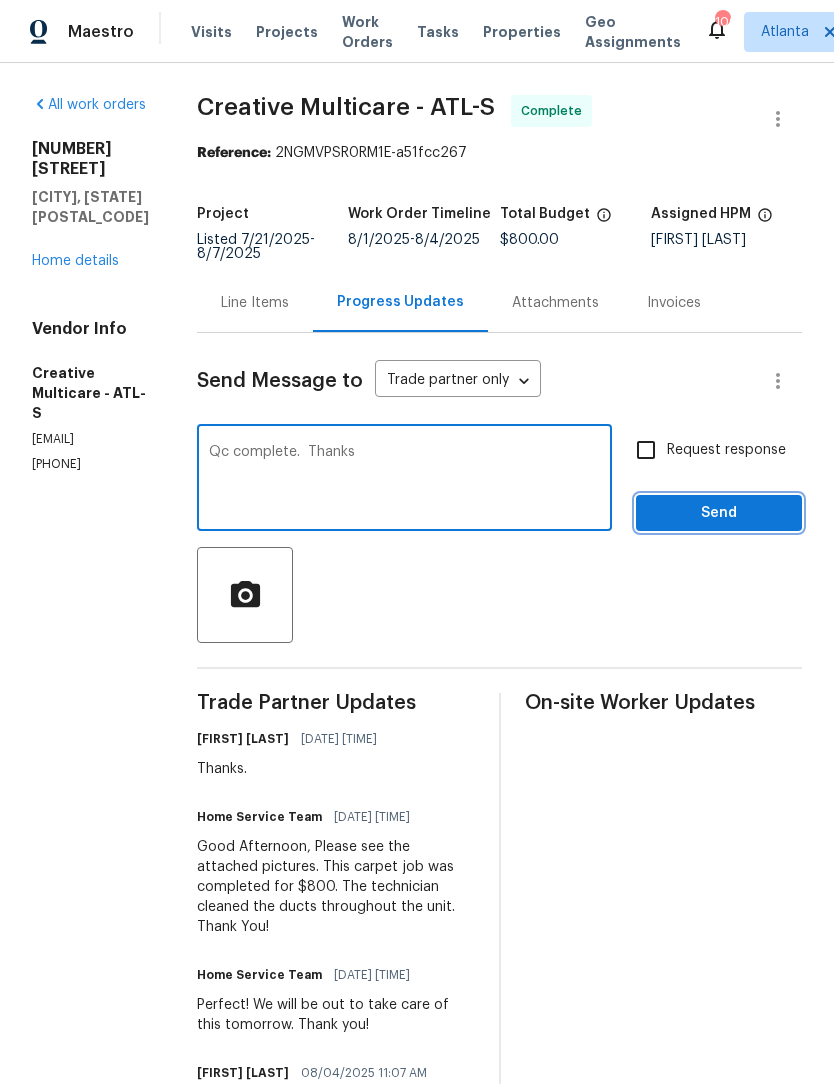 click on "Send" at bounding box center (719, 513) 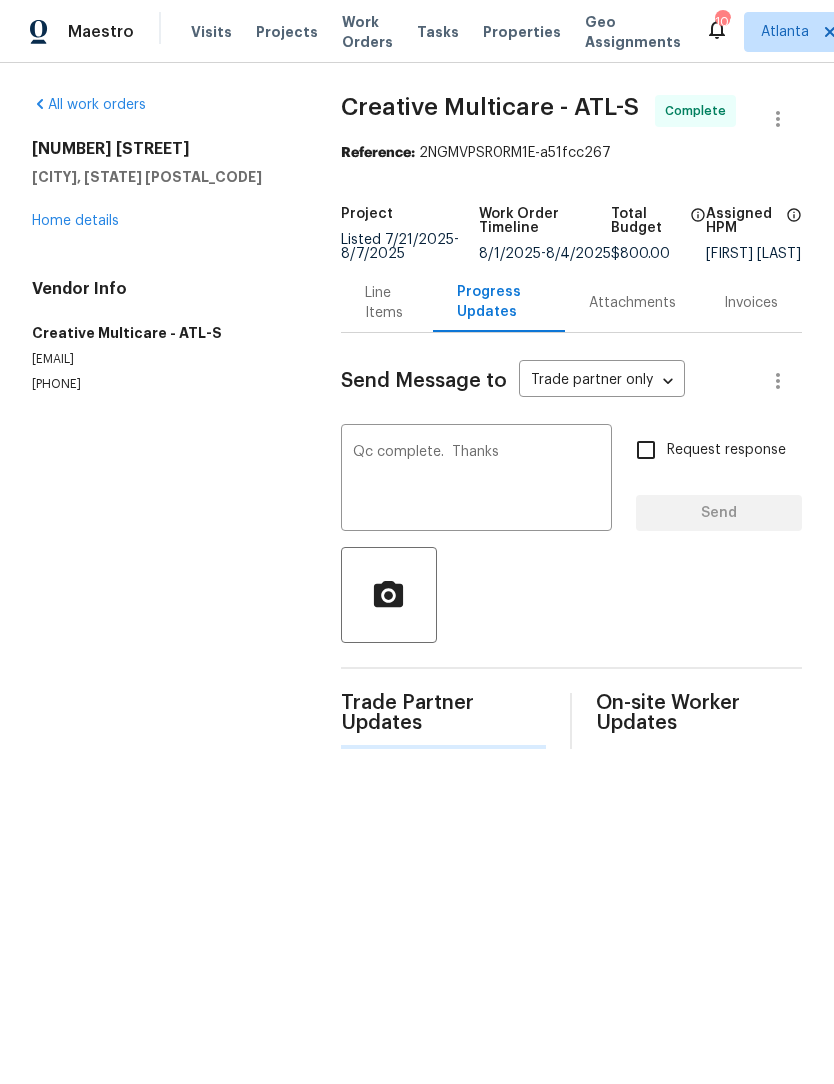 type 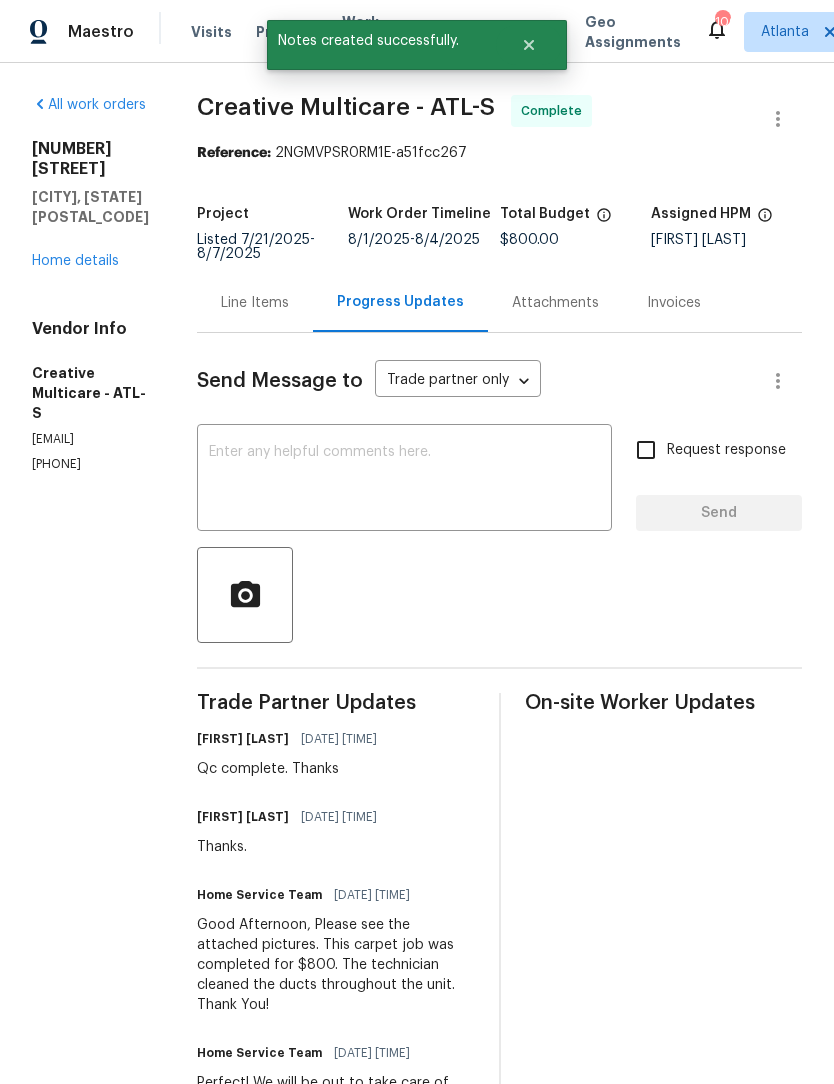 click on "Home details" at bounding box center [75, 261] 